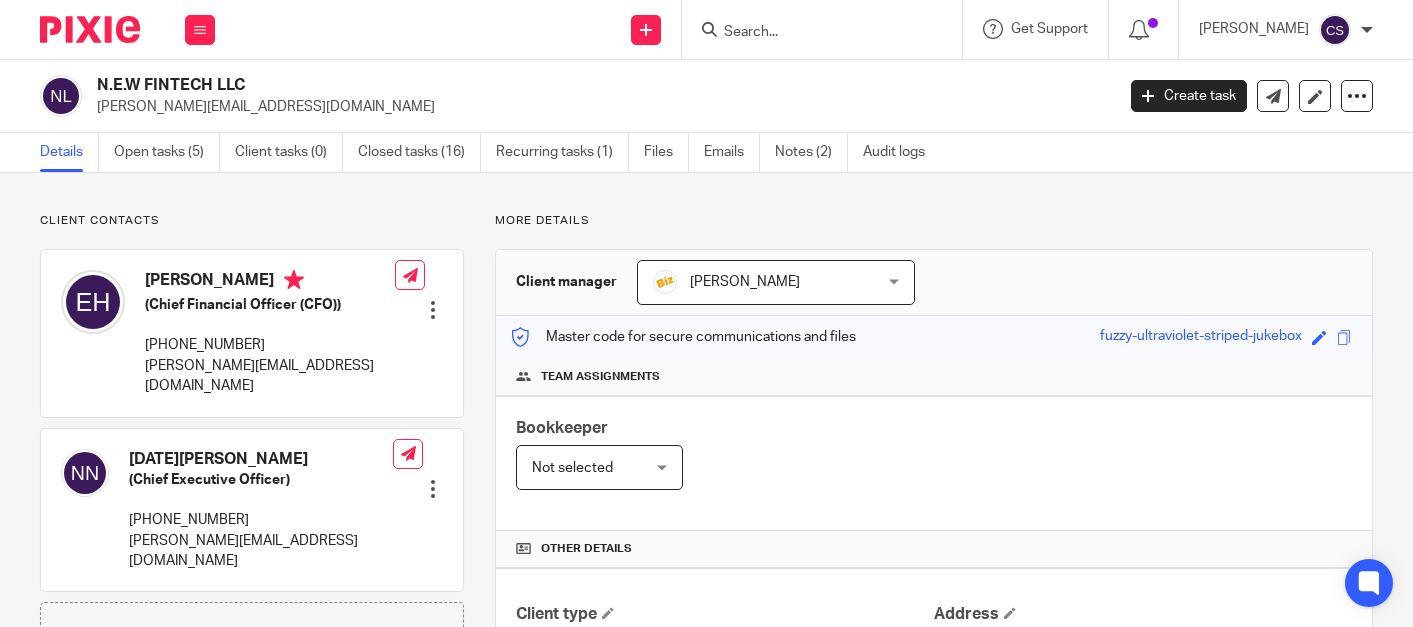 scroll, scrollTop: 0, scrollLeft: 0, axis: both 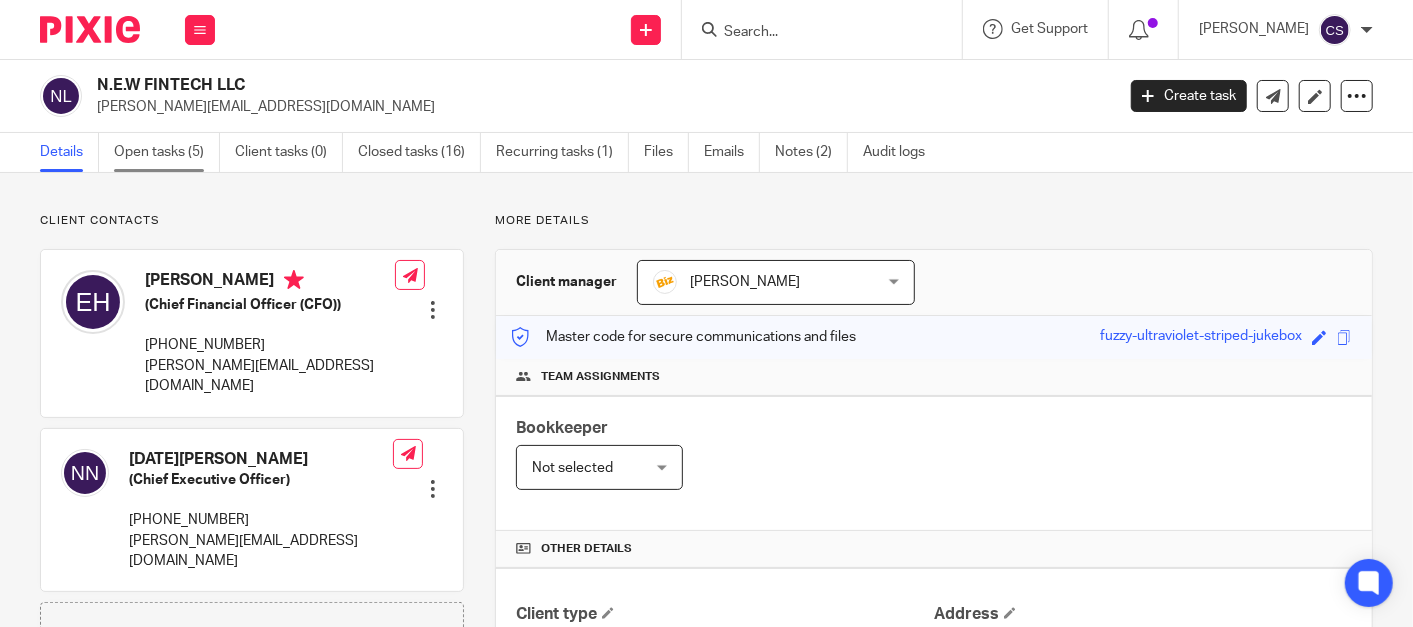 click on "Open tasks (5)" at bounding box center (167, 152) 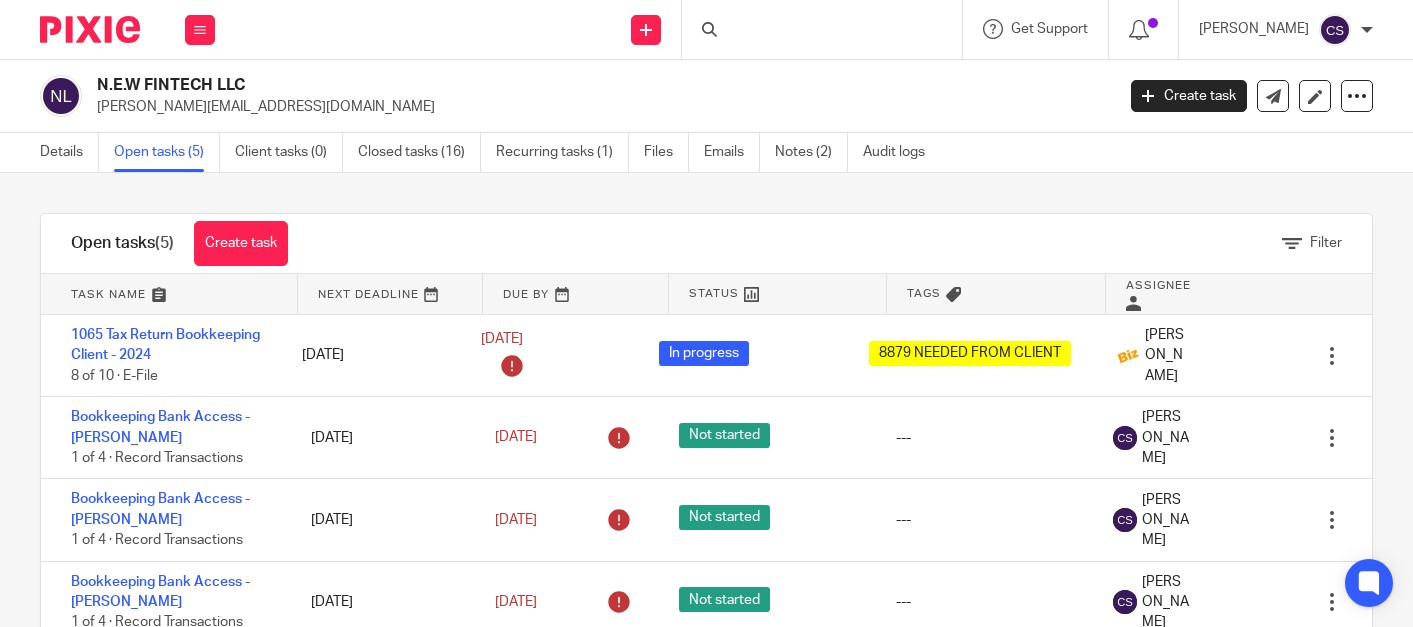 scroll, scrollTop: 0, scrollLeft: 0, axis: both 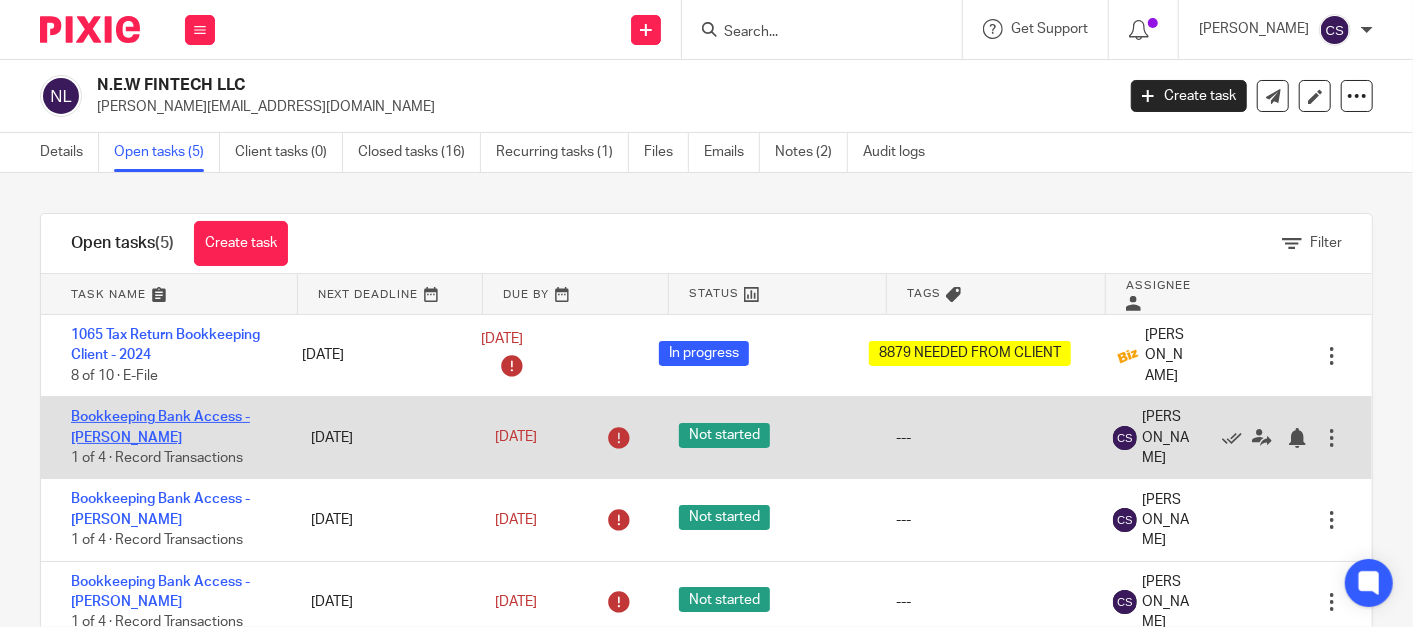 click on "Bookkeeping Bank Access - [PERSON_NAME]" at bounding box center (160, 427) 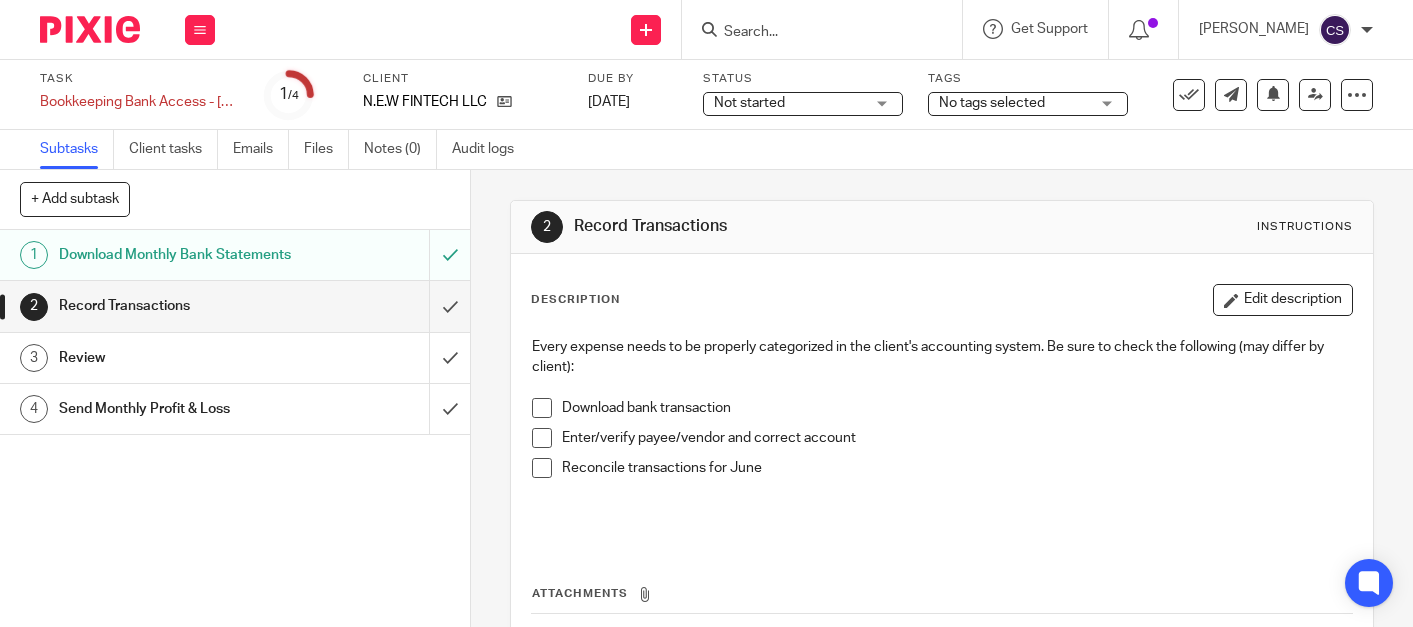 scroll, scrollTop: 0, scrollLeft: 0, axis: both 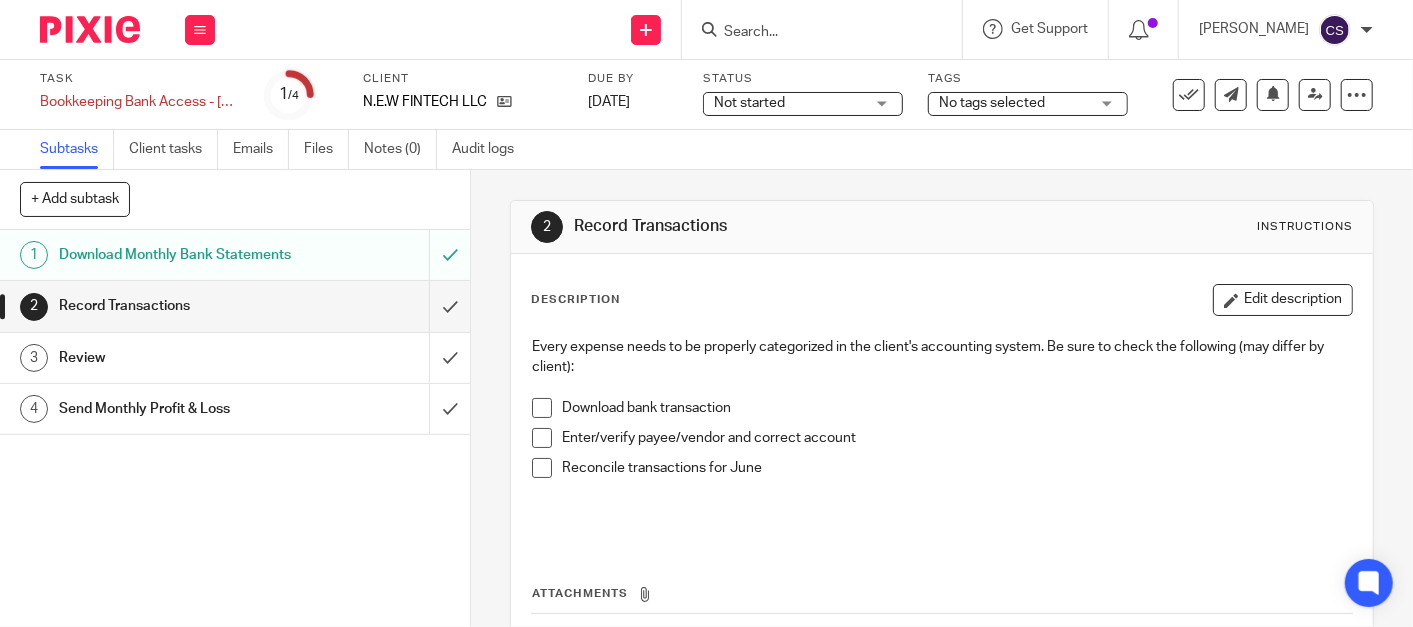 click on "Download bank transaction" at bounding box center [942, 413] 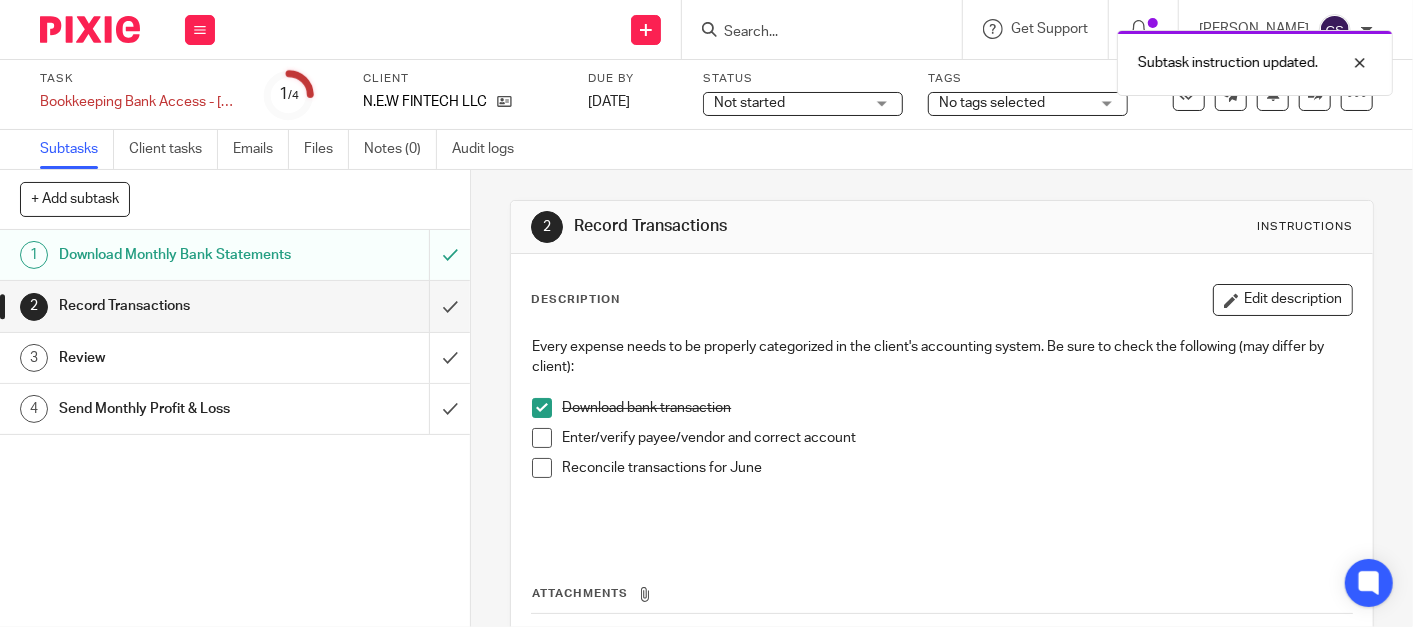 click at bounding box center (542, 438) 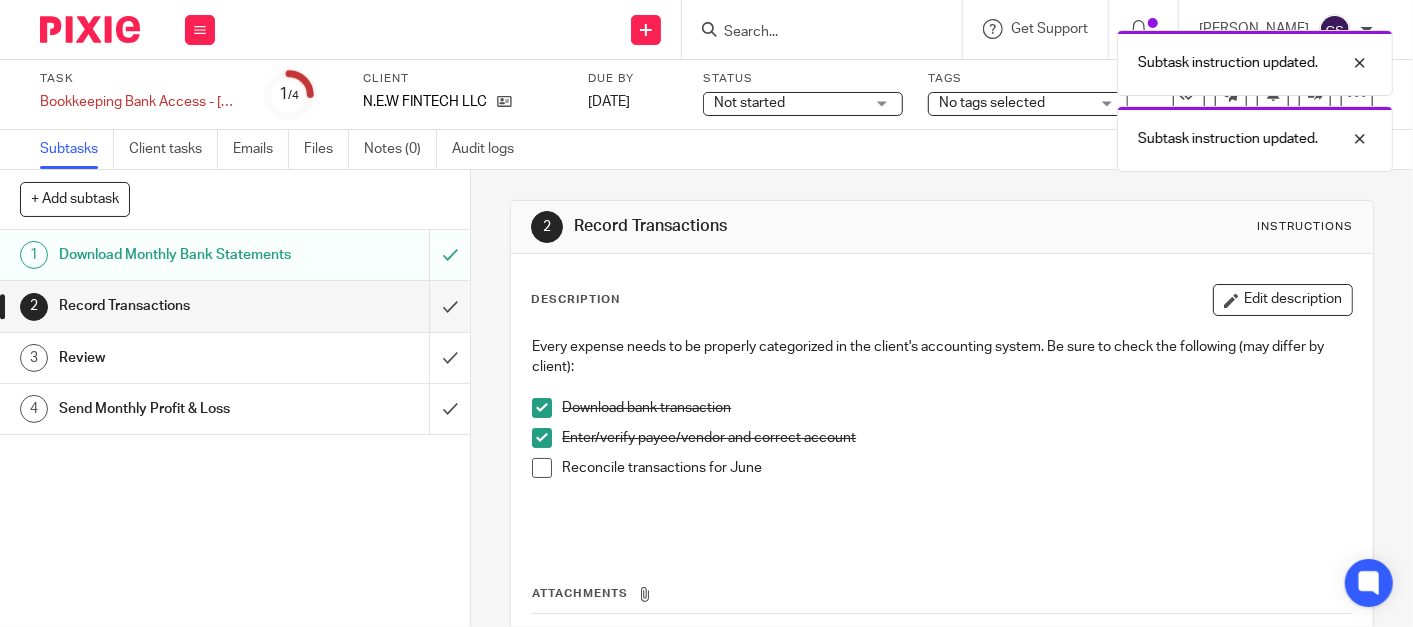 click at bounding box center [542, 468] 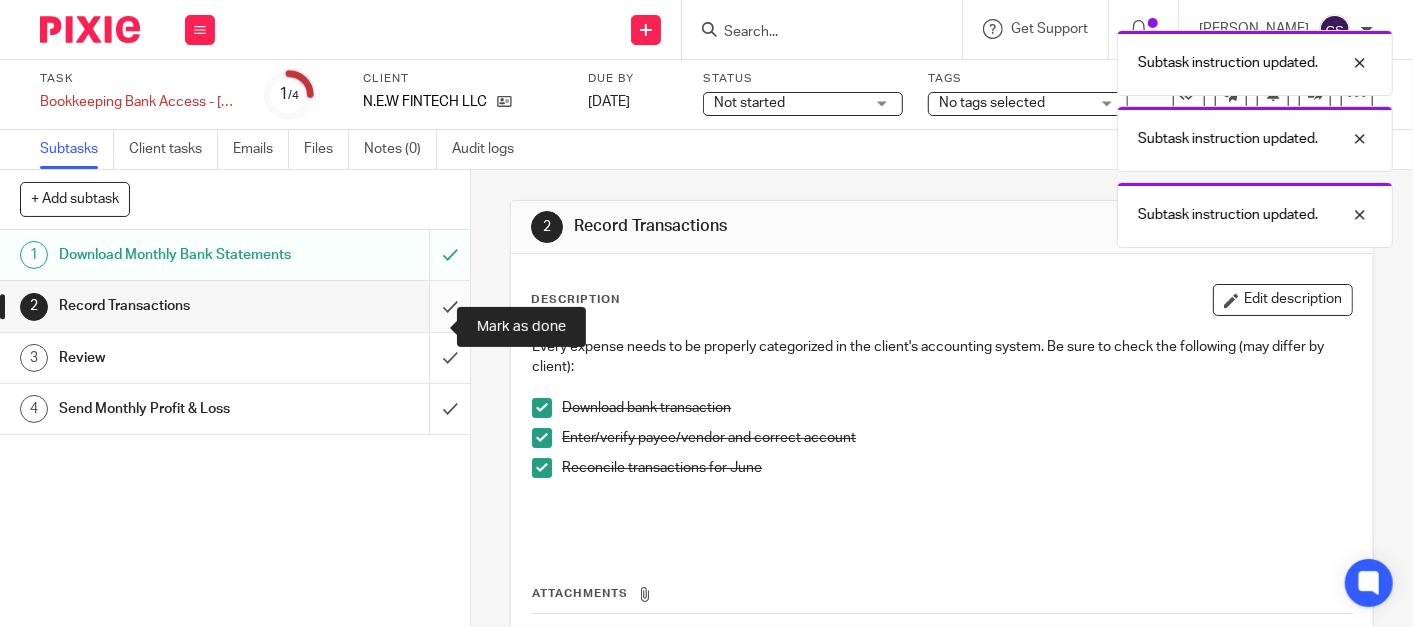 click at bounding box center [235, 306] 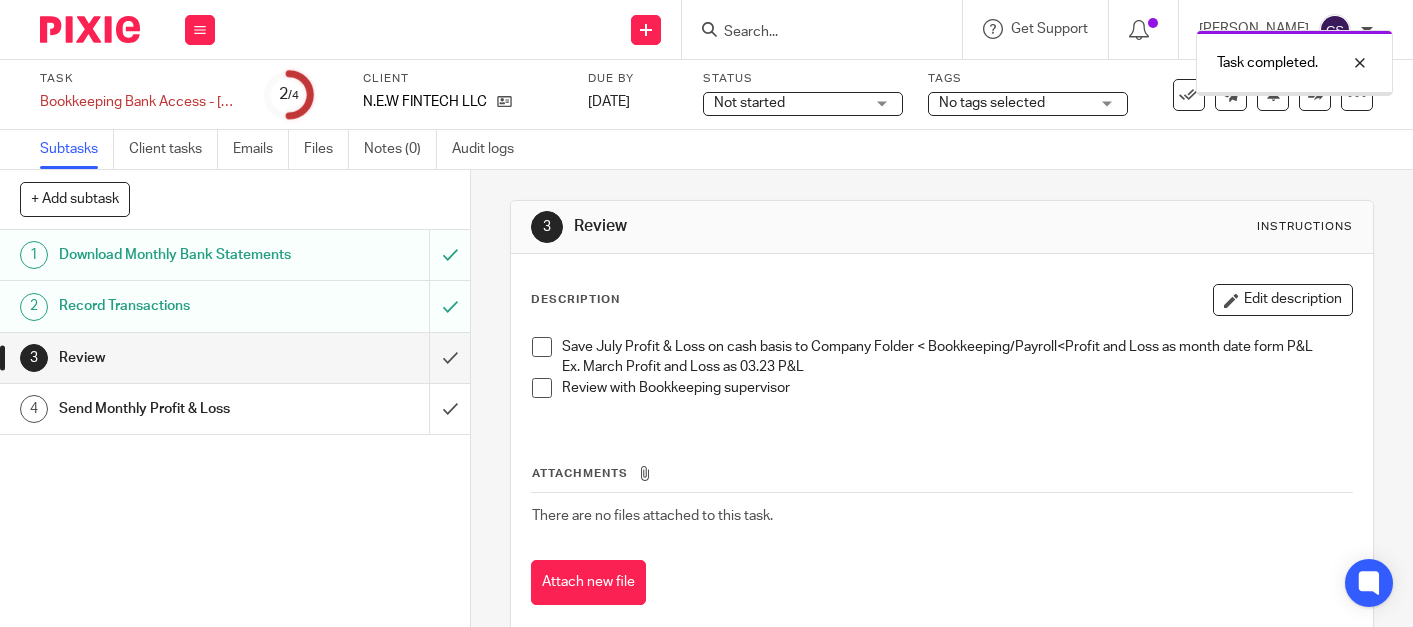 scroll, scrollTop: 0, scrollLeft: 0, axis: both 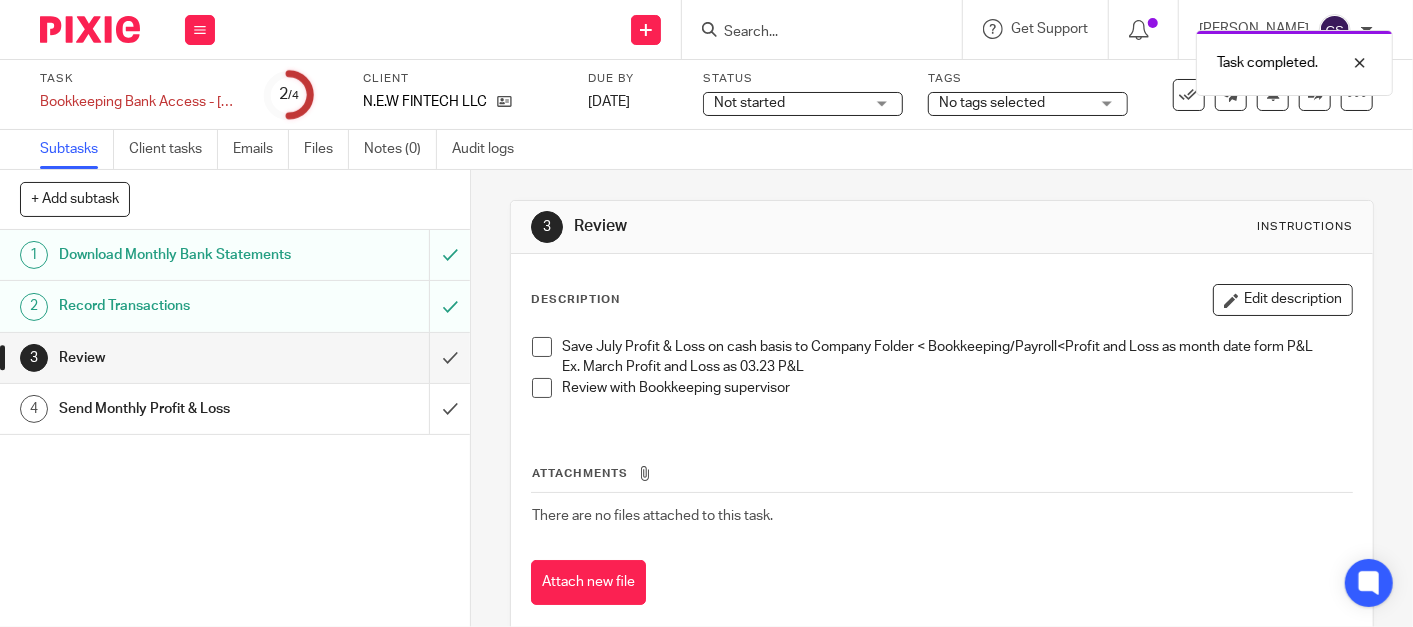 click at bounding box center (542, 347) 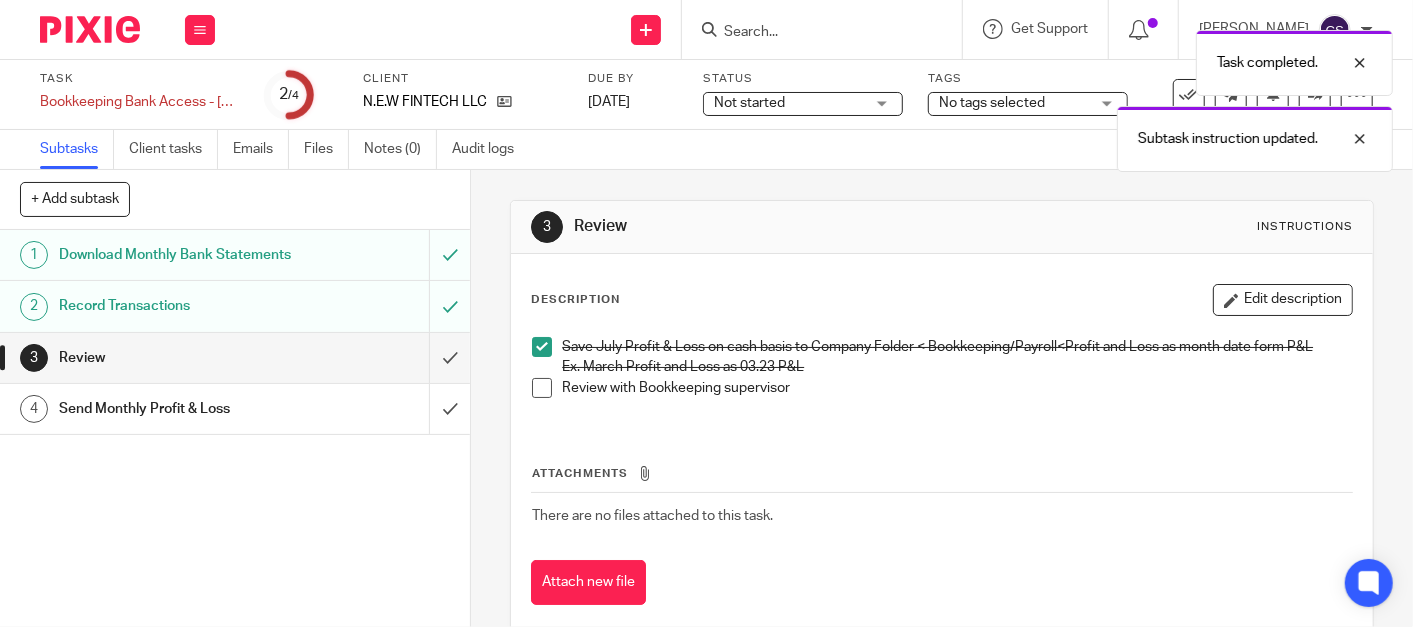 click at bounding box center (542, 388) 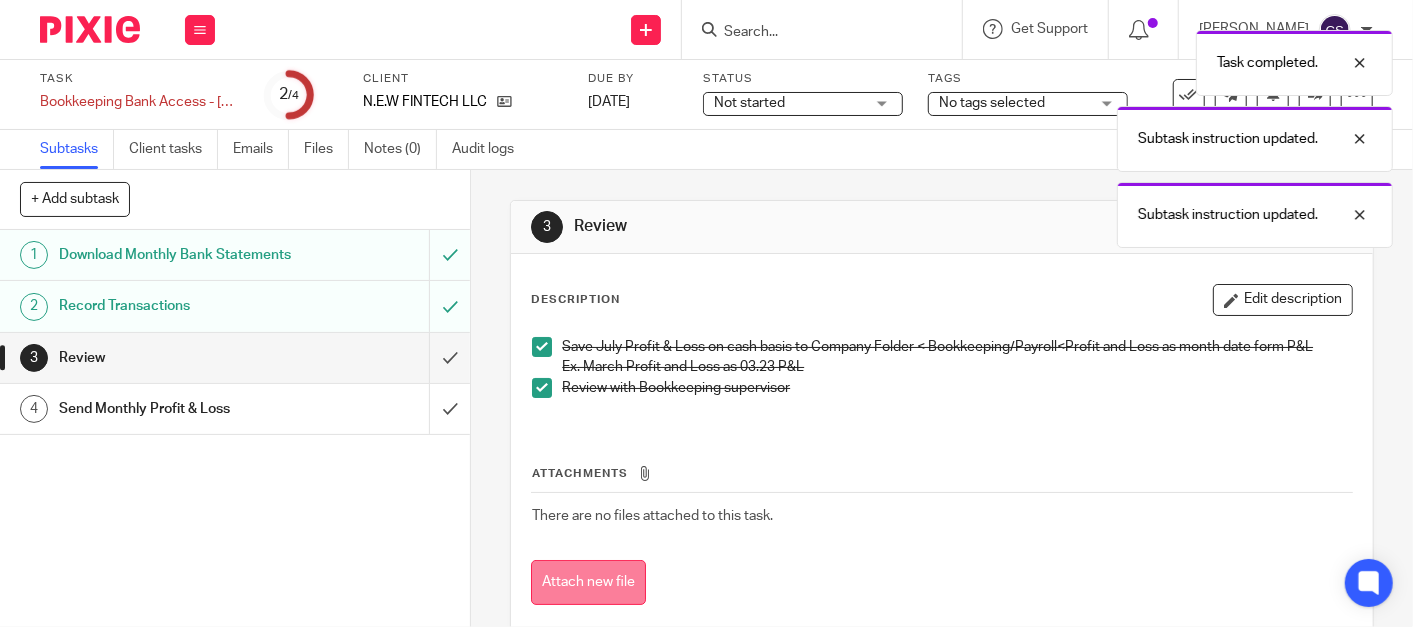 click on "Attach new file" at bounding box center (588, 582) 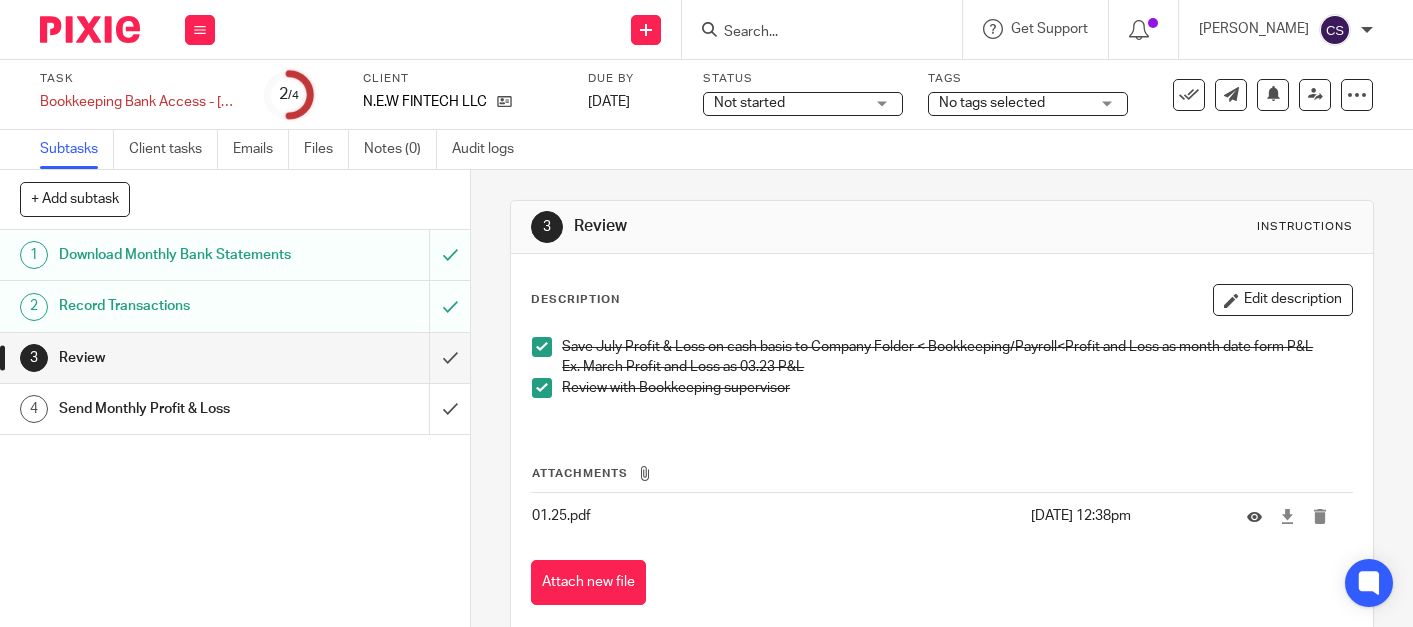 scroll, scrollTop: 0, scrollLeft: 0, axis: both 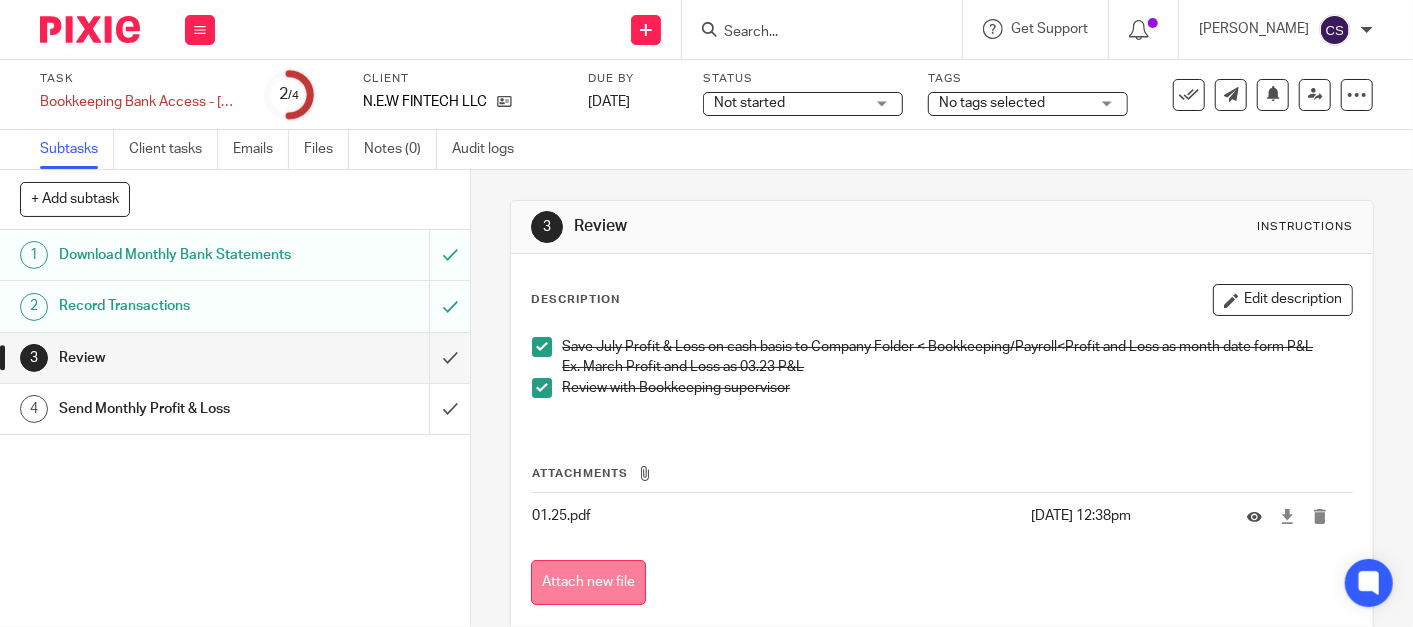 click on "Attach new file" at bounding box center (588, 582) 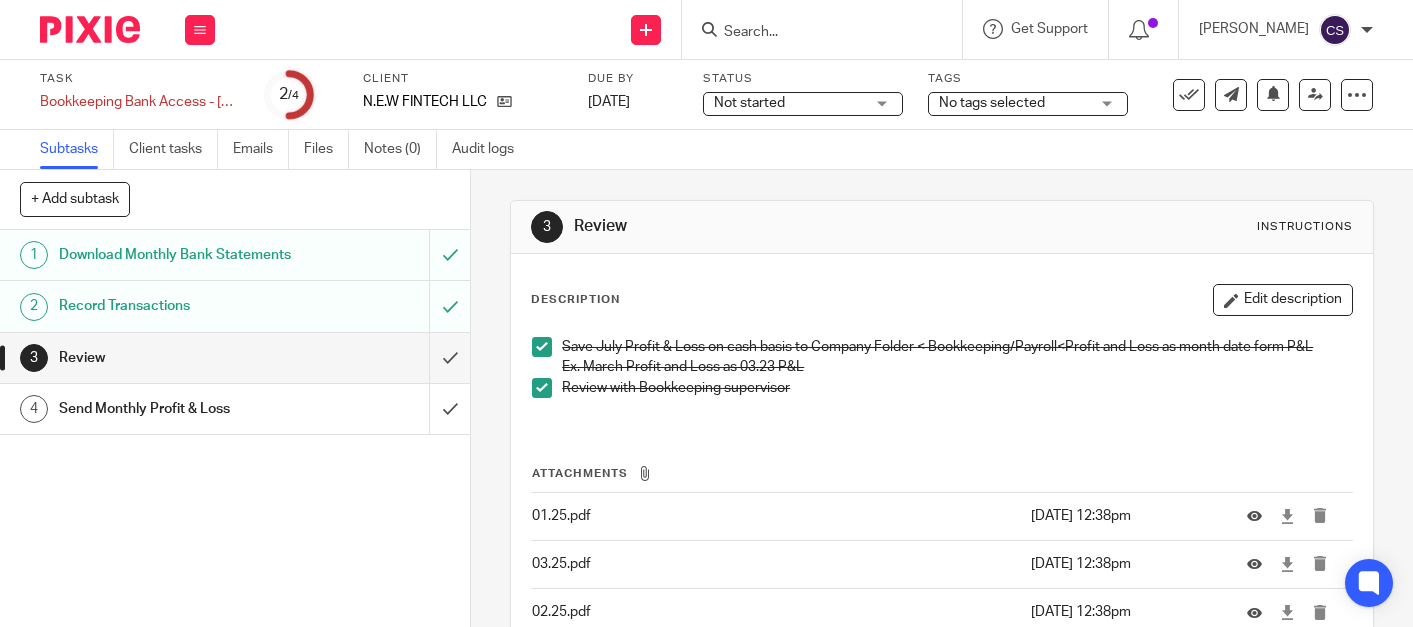 scroll, scrollTop: 0, scrollLeft: 0, axis: both 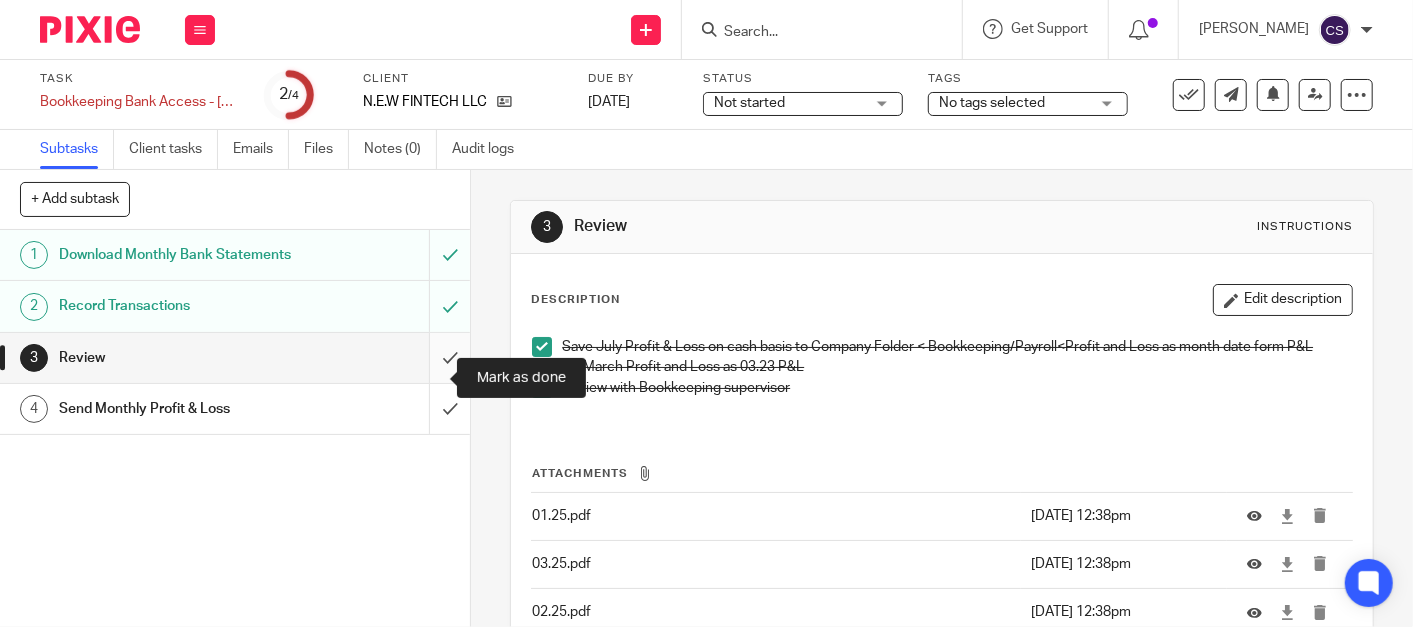click at bounding box center (235, 358) 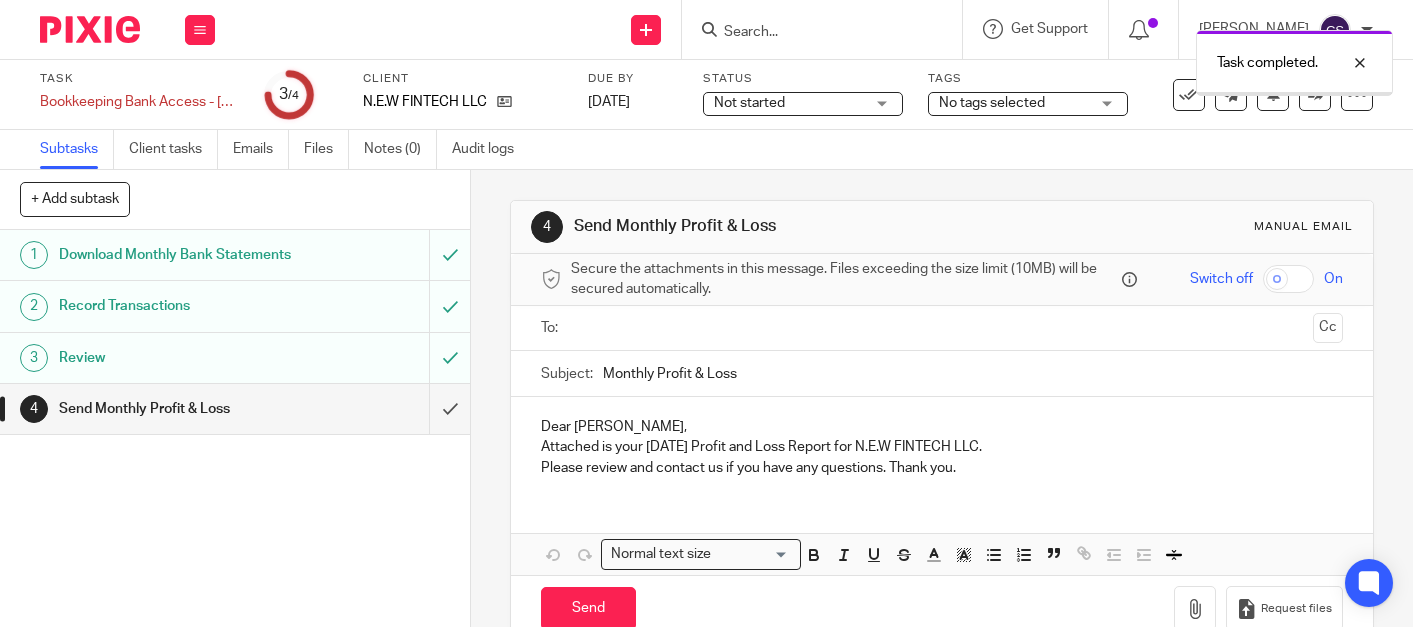 scroll, scrollTop: 0, scrollLeft: 0, axis: both 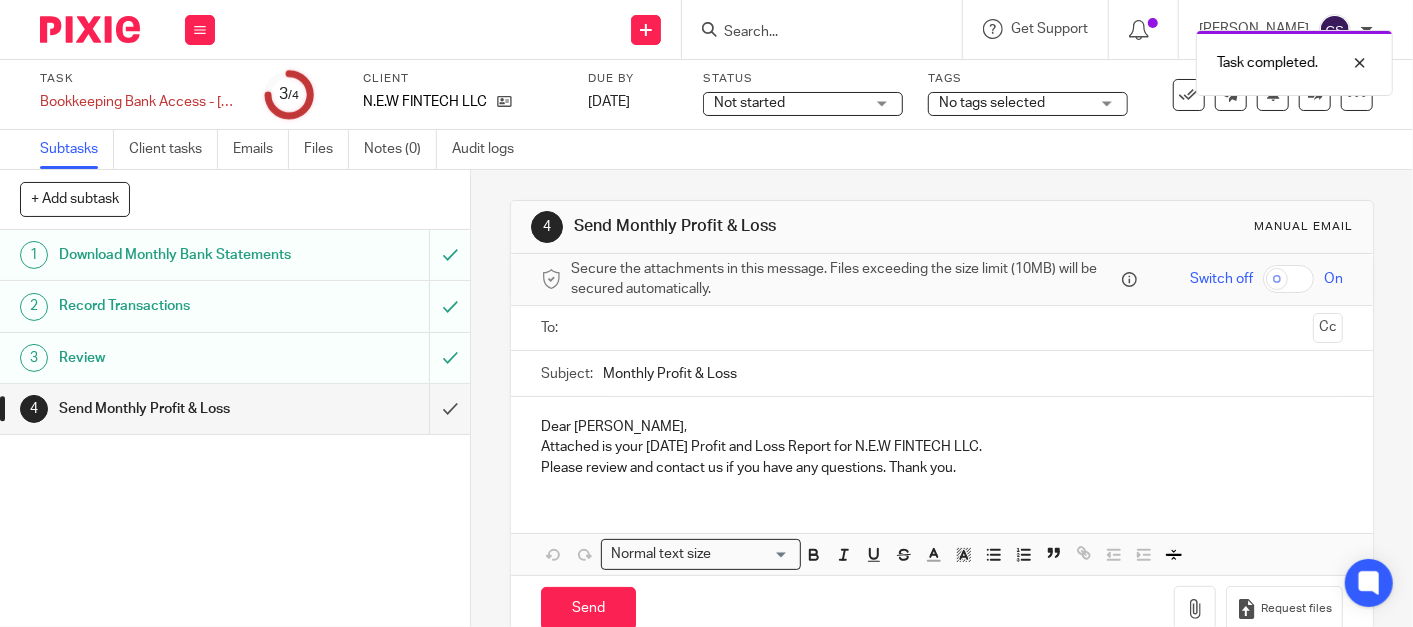 click at bounding box center [941, 328] 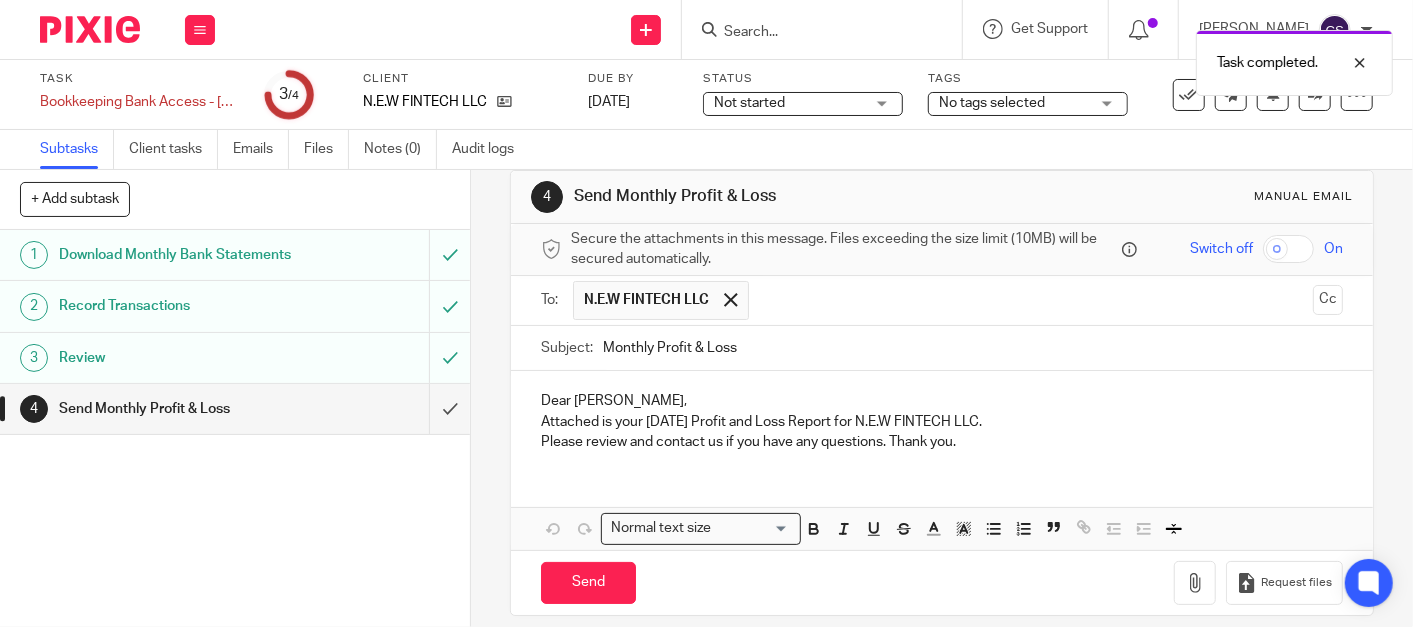 scroll, scrollTop: 45, scrollLeft: 0, axis: vertical 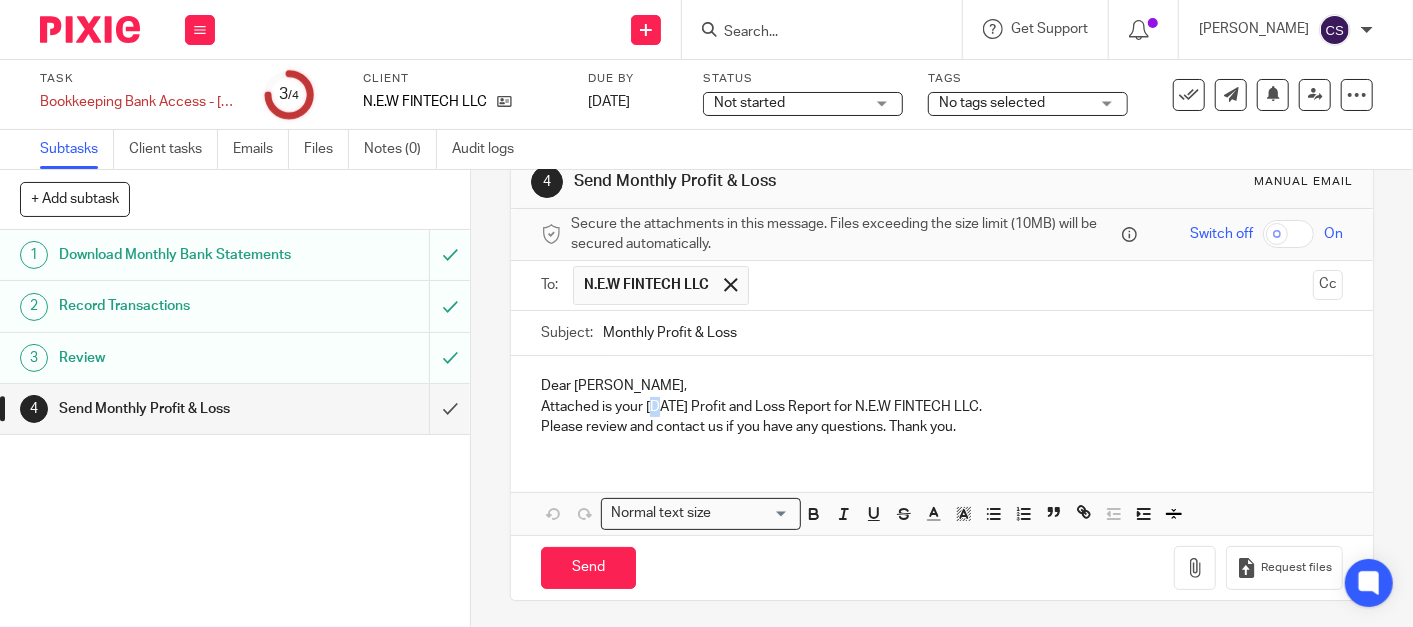 click on "Attached is your [DATE] Profit and Loss Report for N.E.W FINTECH LLC." at bounding box center [942, 407] 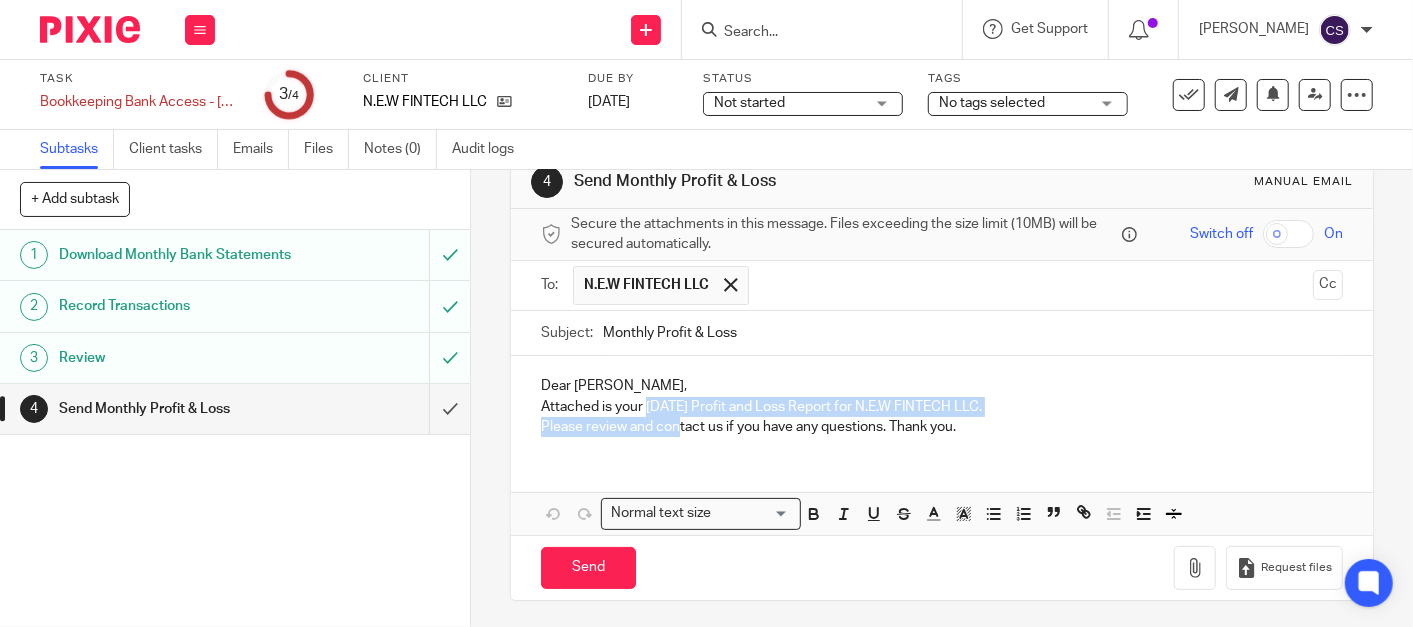 drag, startPoint x: 641, startPoint y: 408, endPoint x: 673, endPoint y: 414, distance: 32.55764 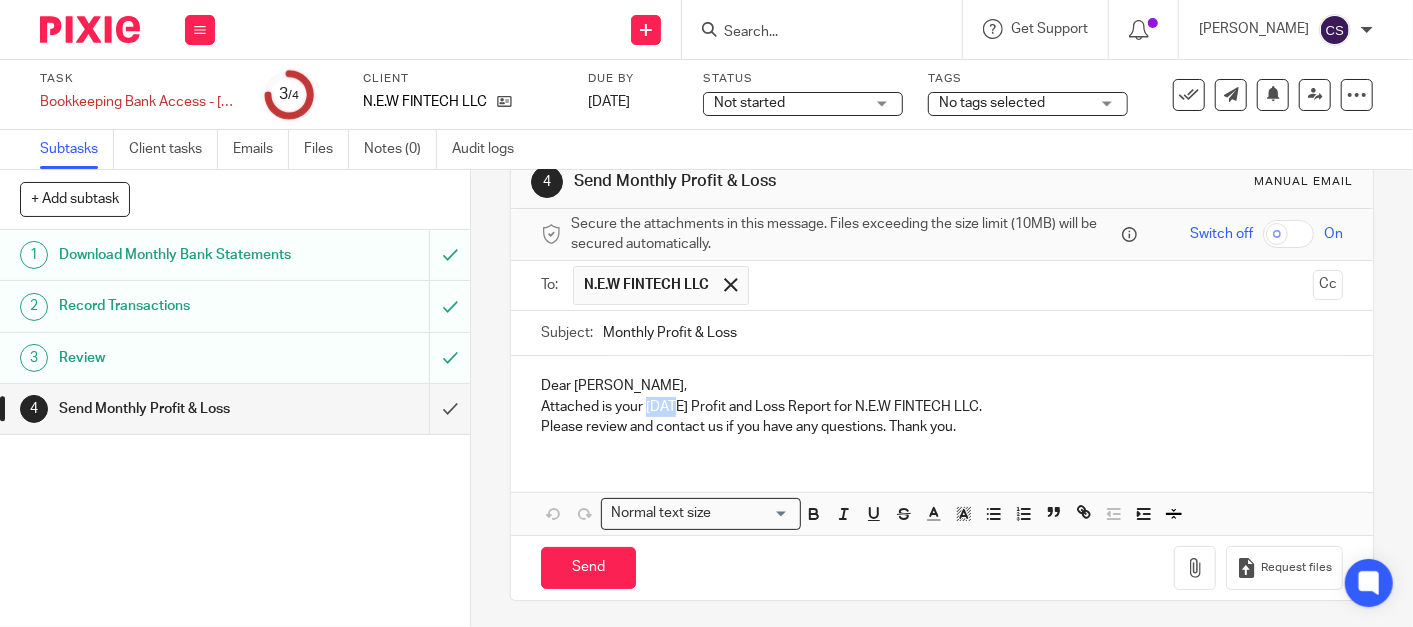 drag, startPoint x: 640, startPoint y: 402, endPoint x: 671, endPoint y: 405, distance: 31.144823 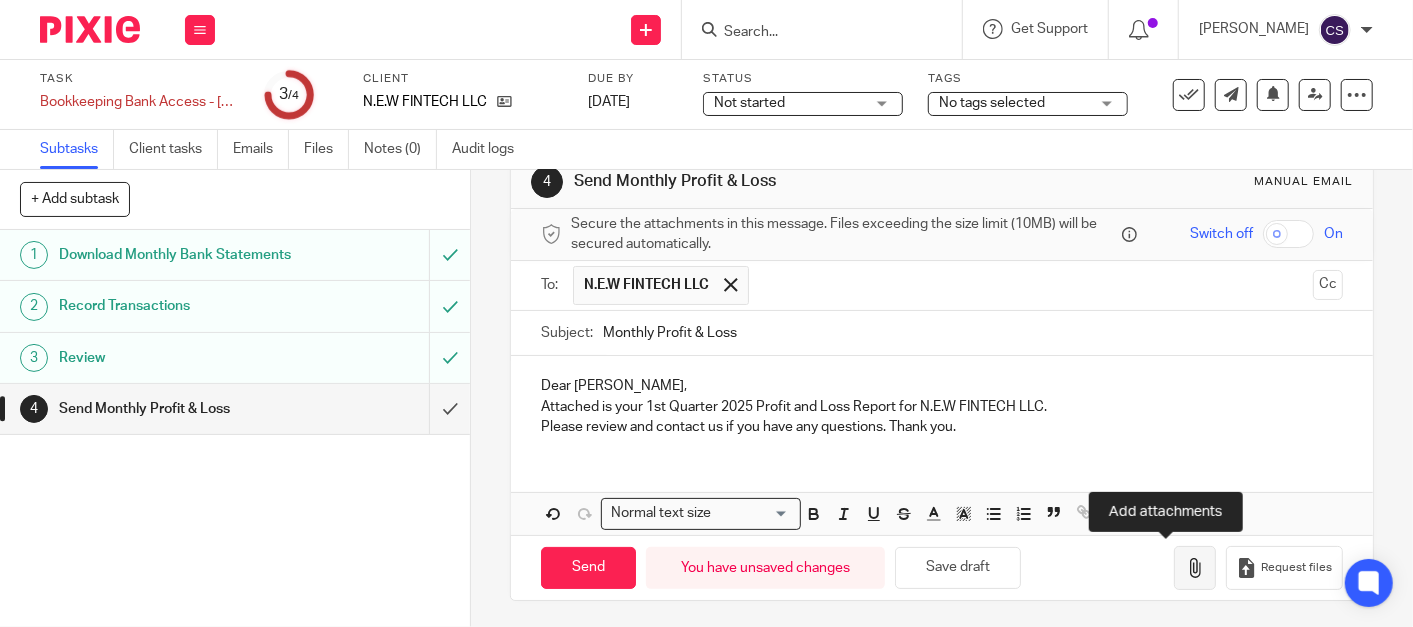 click at bounding box center (1195, 568) 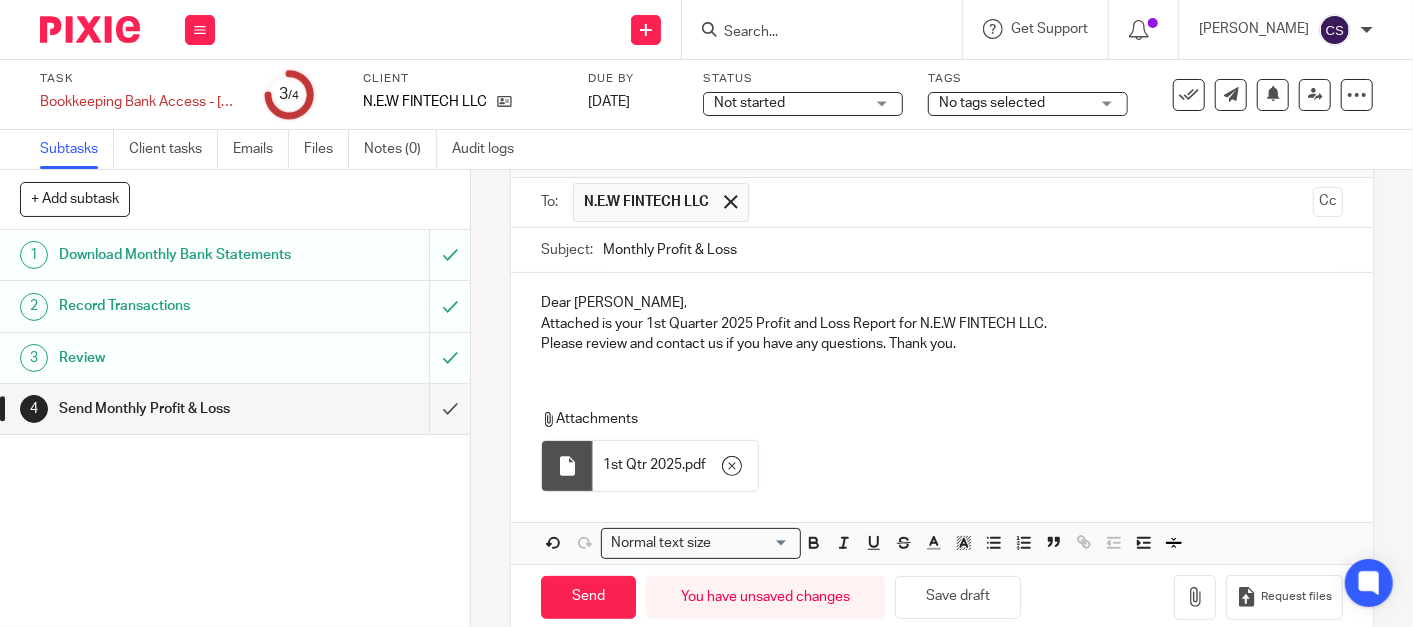 scroll, scrollTop: 157, scrollLeft: 0, axis: vertical 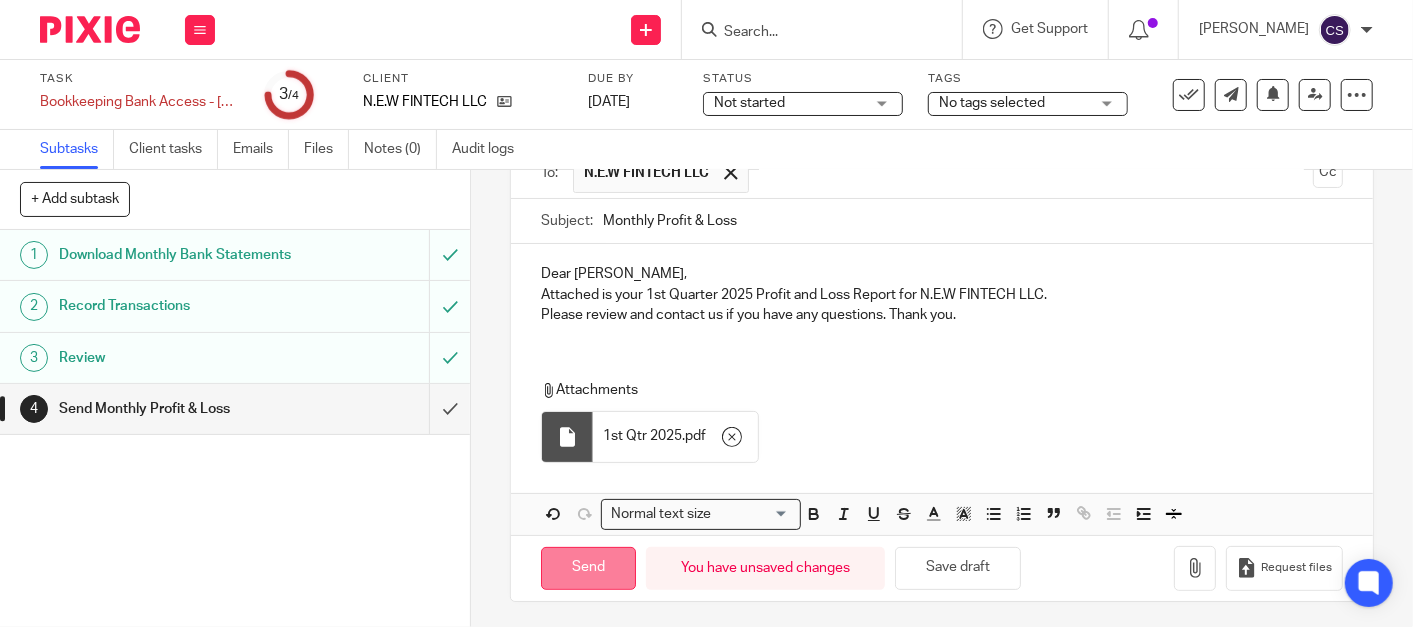 click on "Send" at bounding box center (588, 568) 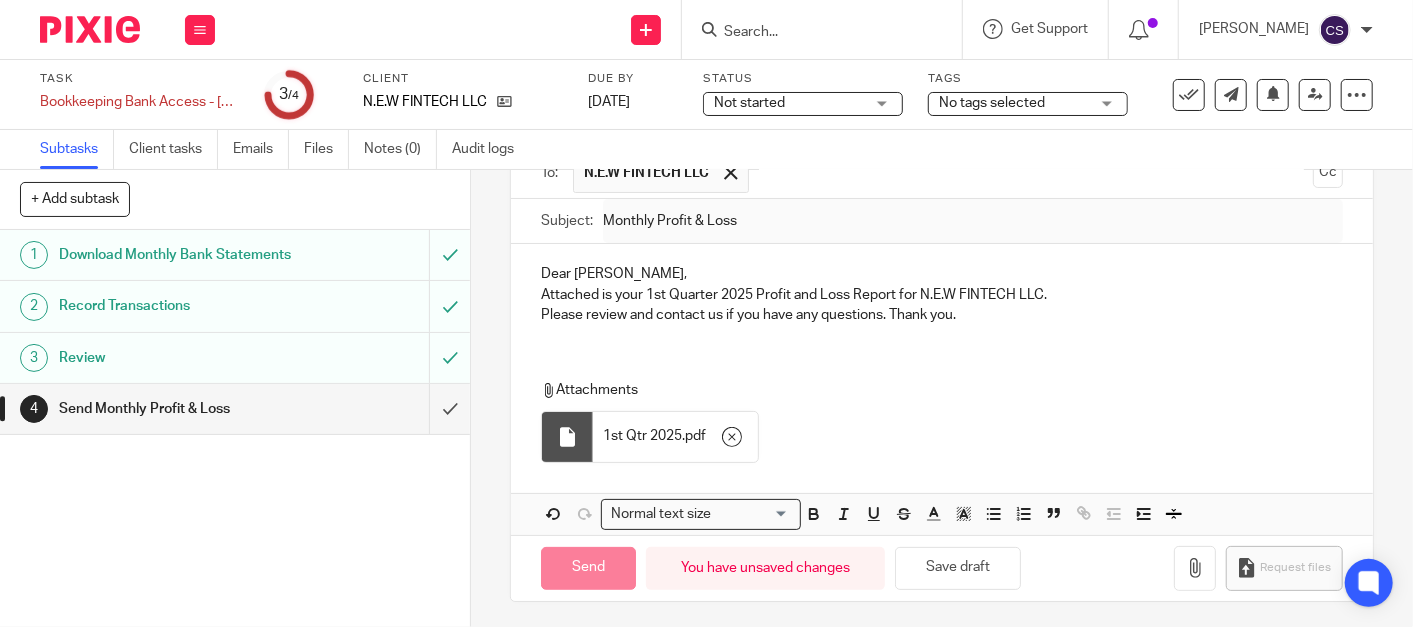 type on "Sent" 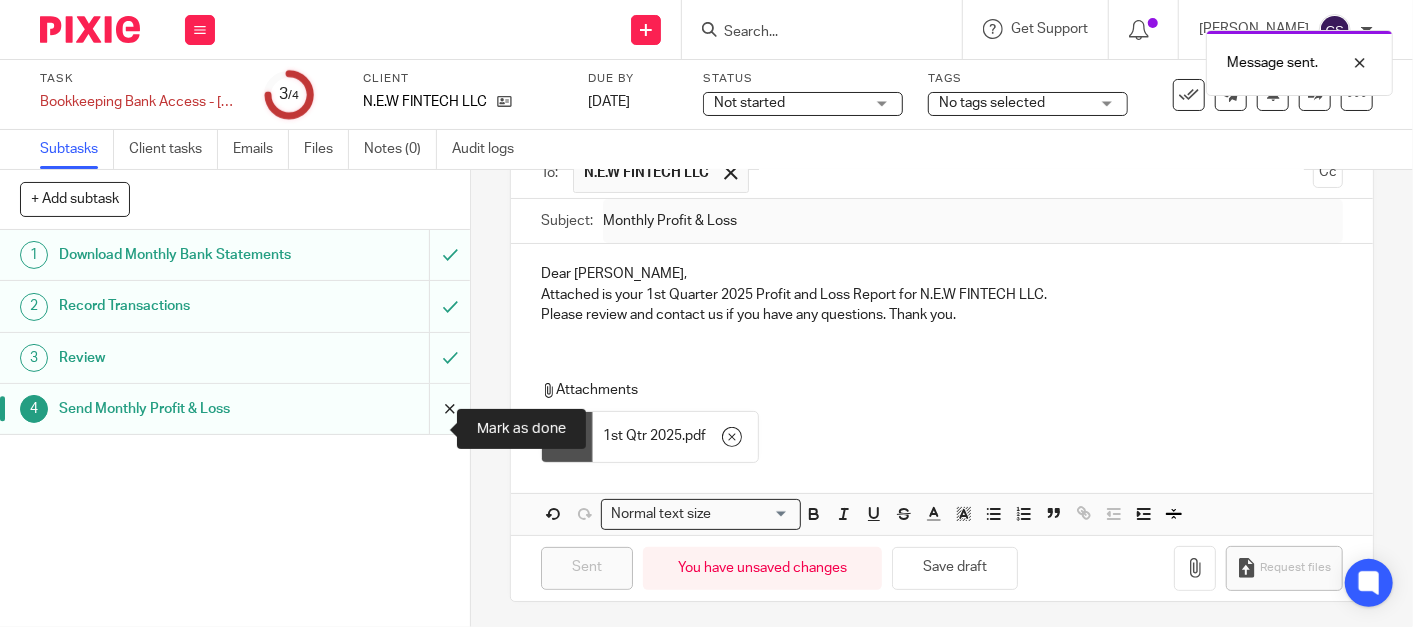 click at bounding box center [235, 409] 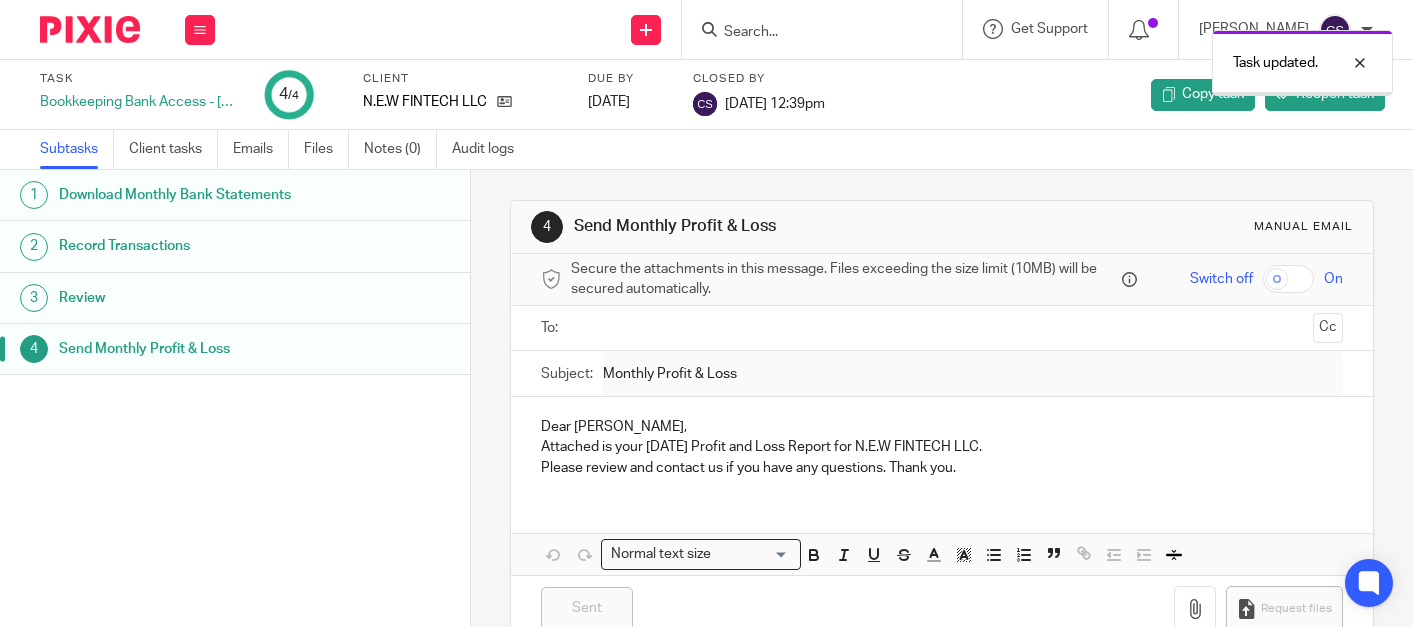 scroll, scrollTop: 0, scrollLeft: 0, axis: both 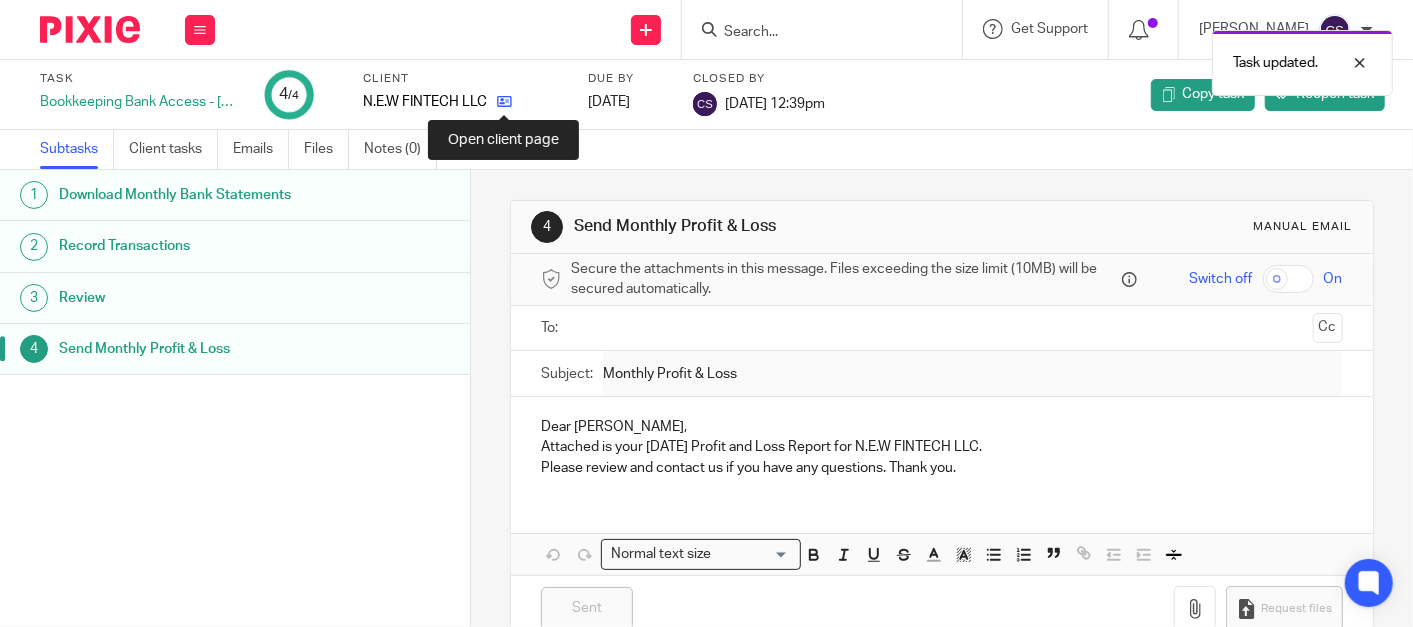 click at bounding box center [504, 101] 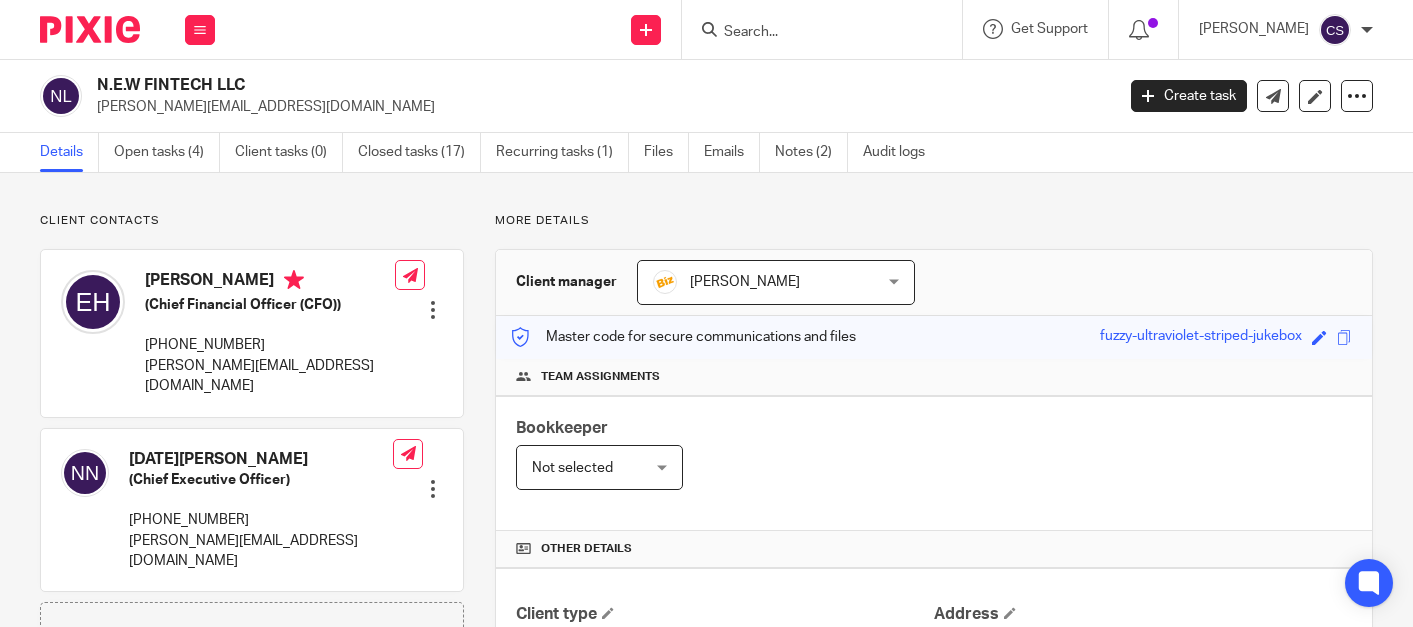 scroll, scrollTop: 0, scrollLeft: 0, axis: both 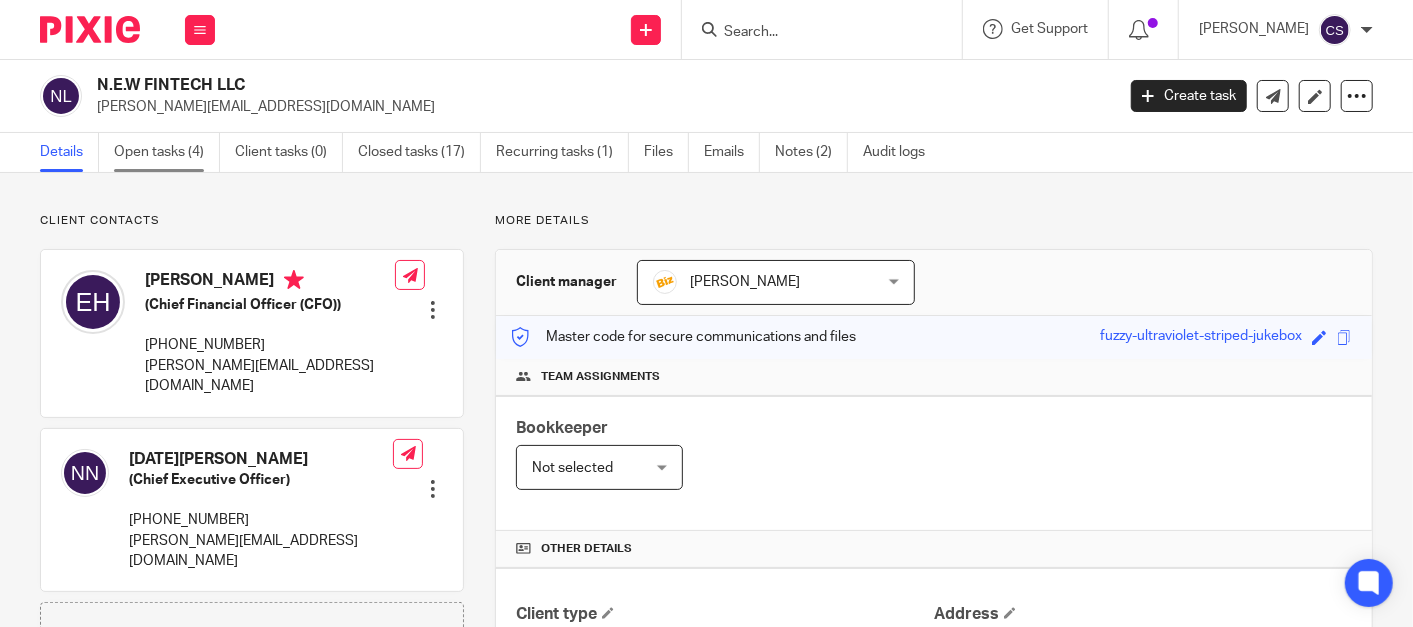 click on "Open tasks (4)" at bounding box center (167, 152) 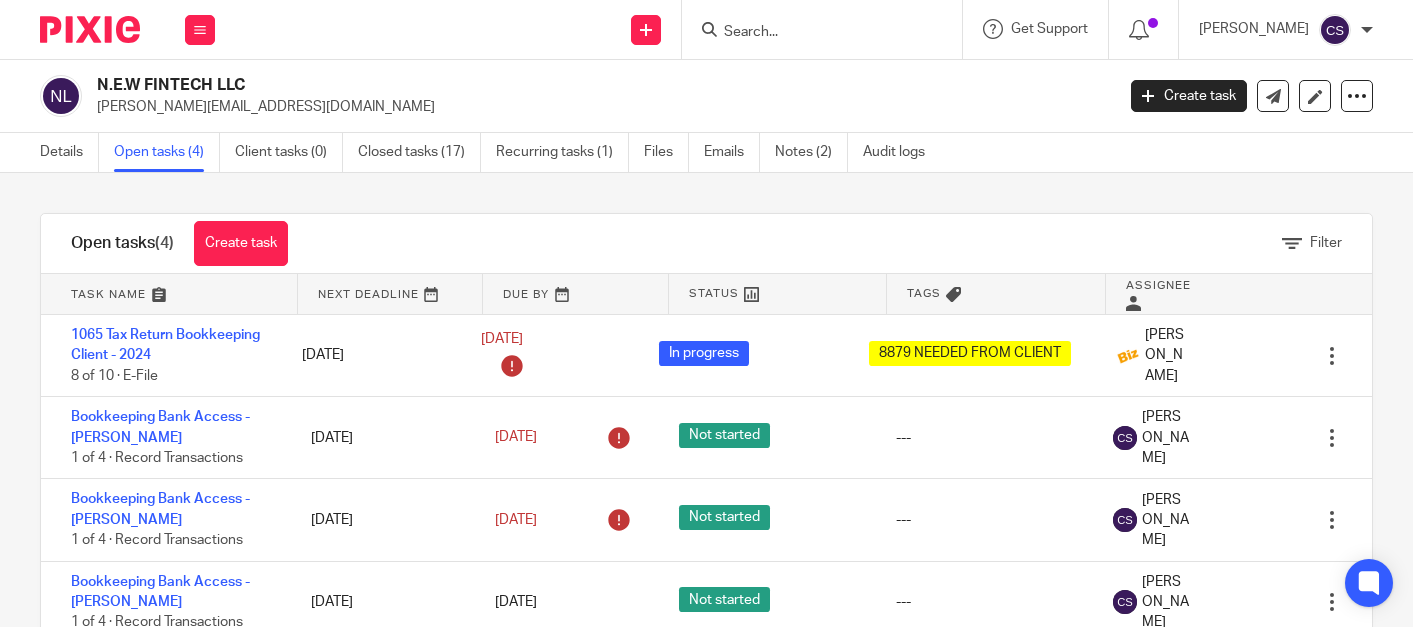 scroll, scrollTop: 0, scrollLeft: 0, axis: both 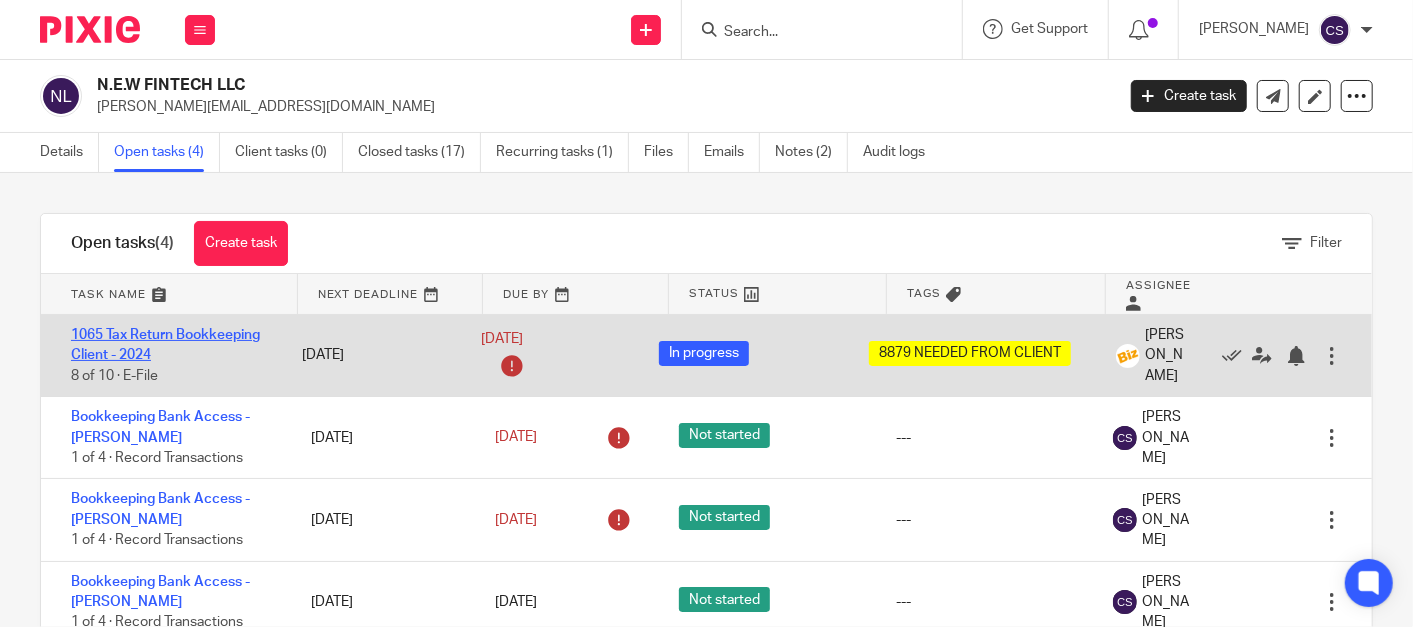 click on "1065 Tax Return Bookkeeping Client - 2024" at bounding box center [165, 345] 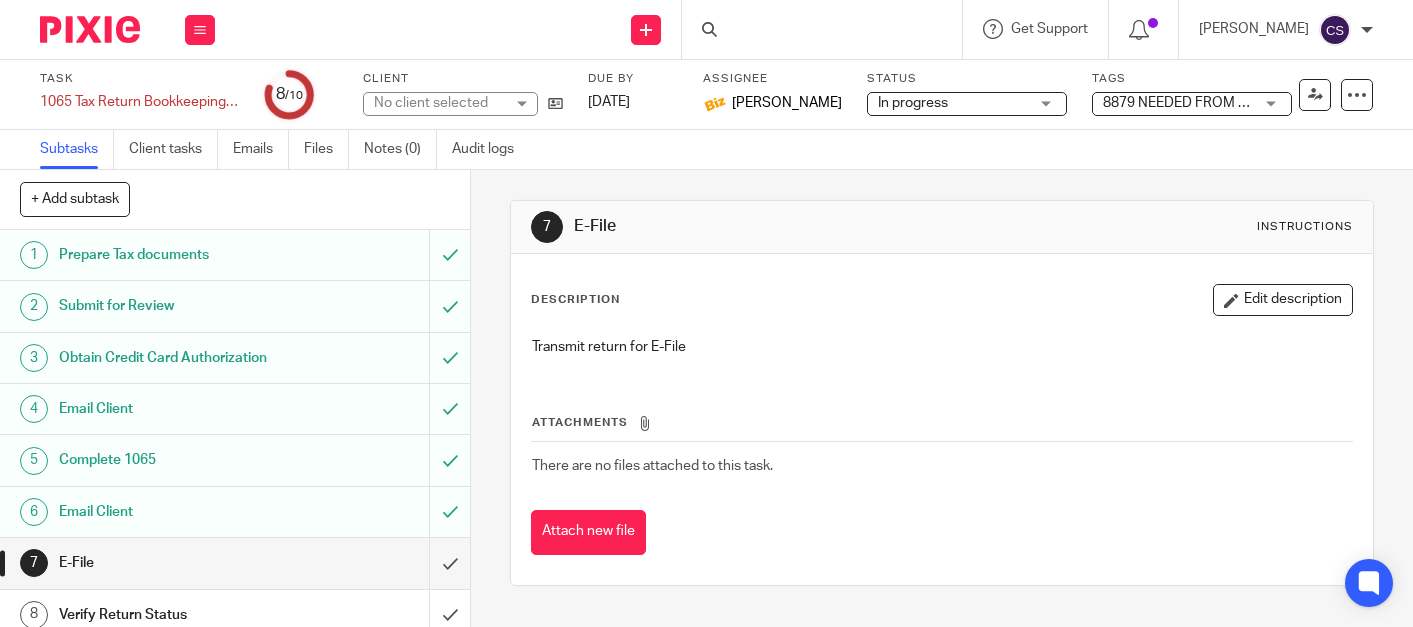 scroll, scrollTop: 0, scrollLeft: 0, axis: both 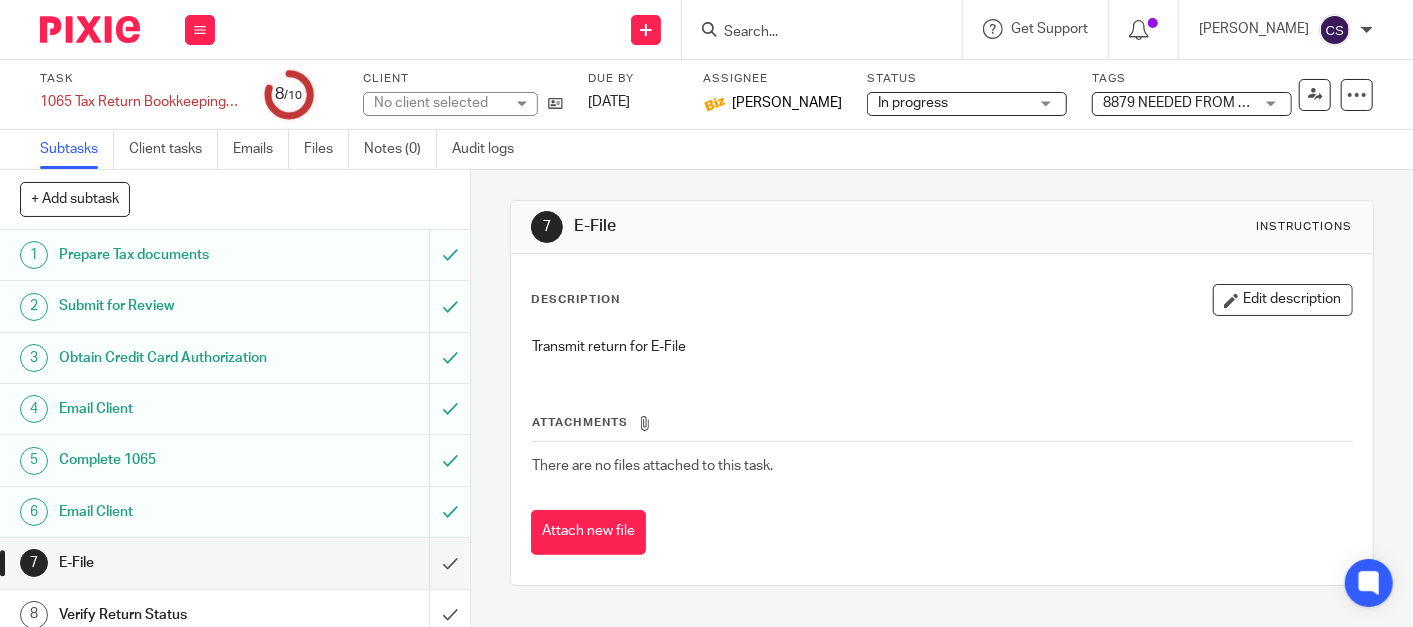 click on "Complete 1065" at bounding box center [176, 460] 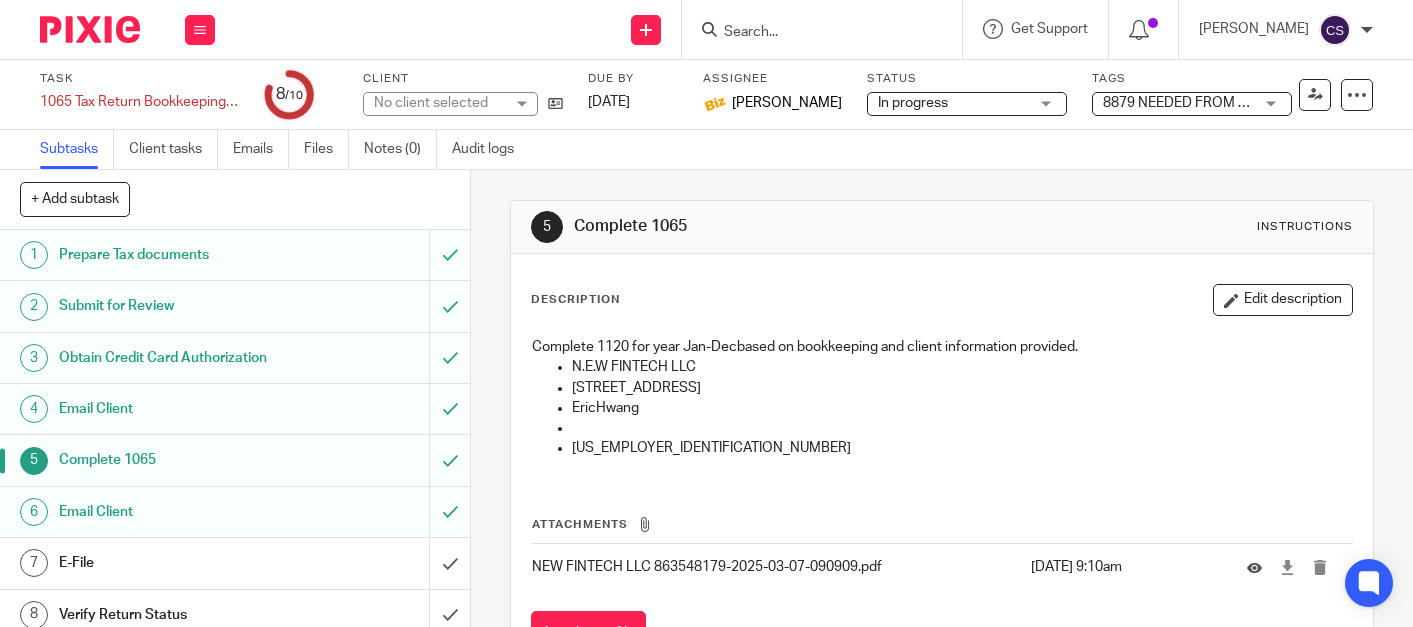 scroll, scrollTop: 0, scrollLeft: 0, axis: both 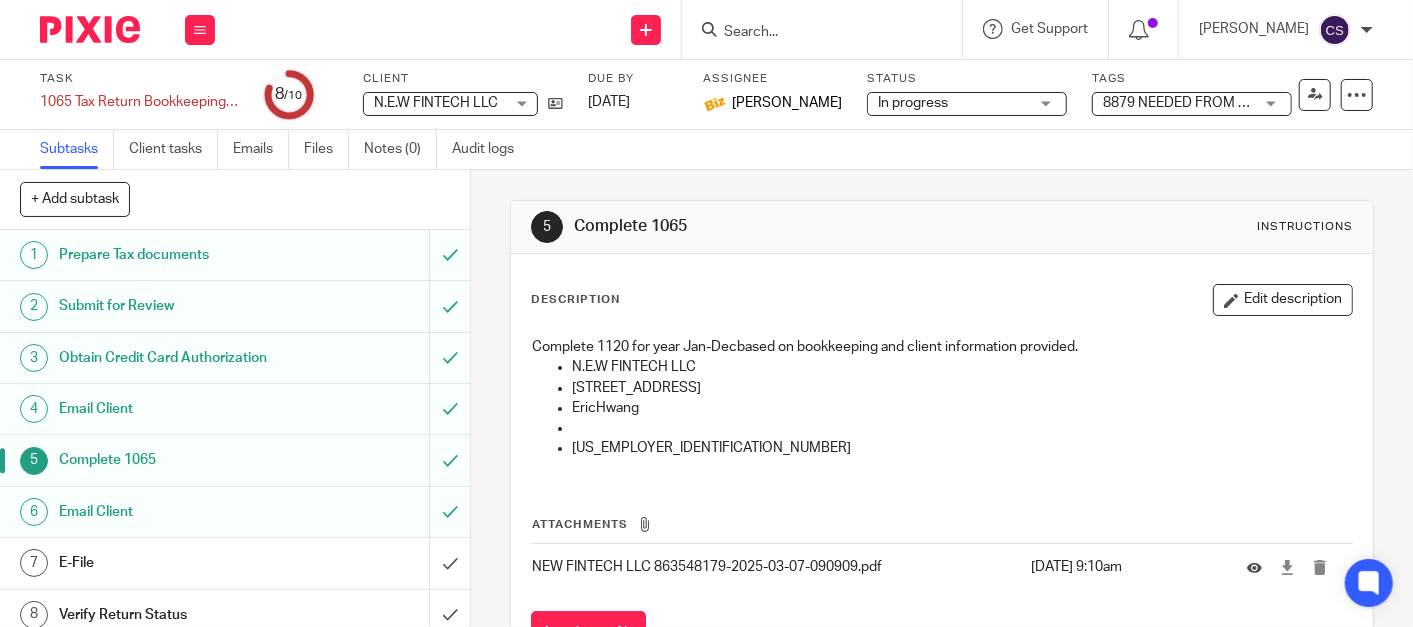 click on "Email Client" at bounding box center [176, 409] 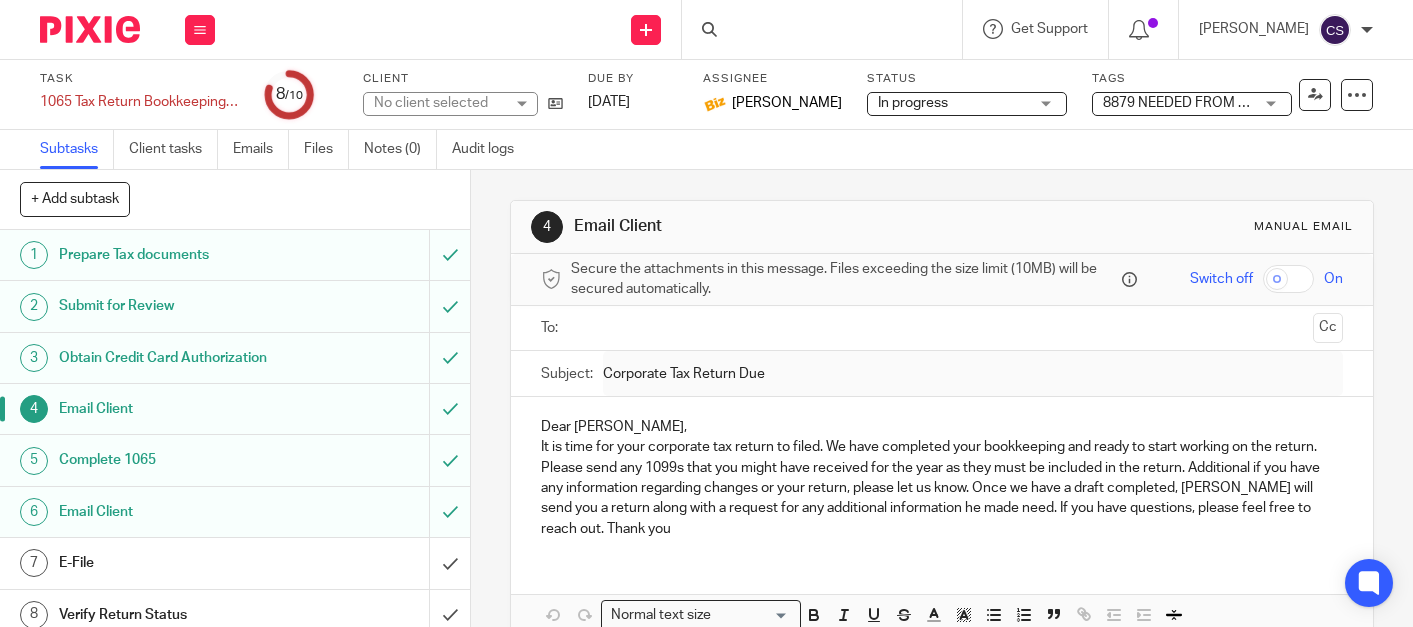 scroll, scrollTop: 0, scrollLeft: 0, axis: both 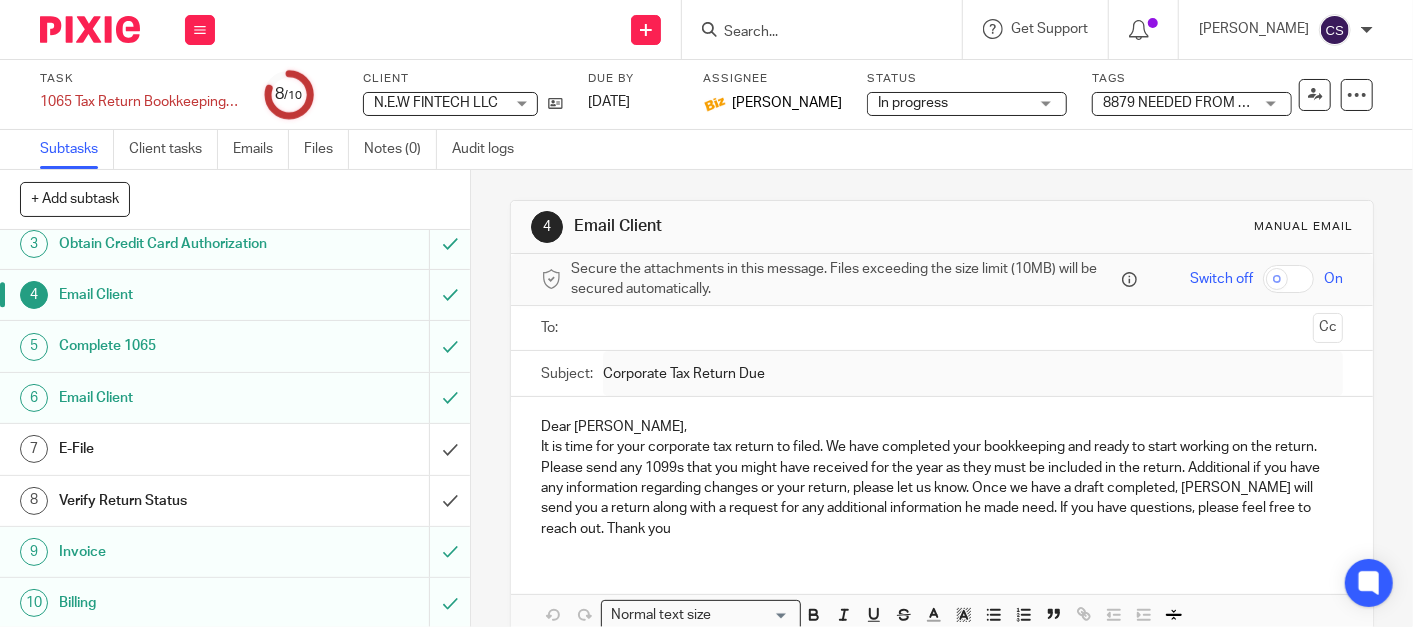click on "Email Client" at bounding box center [176, 398] 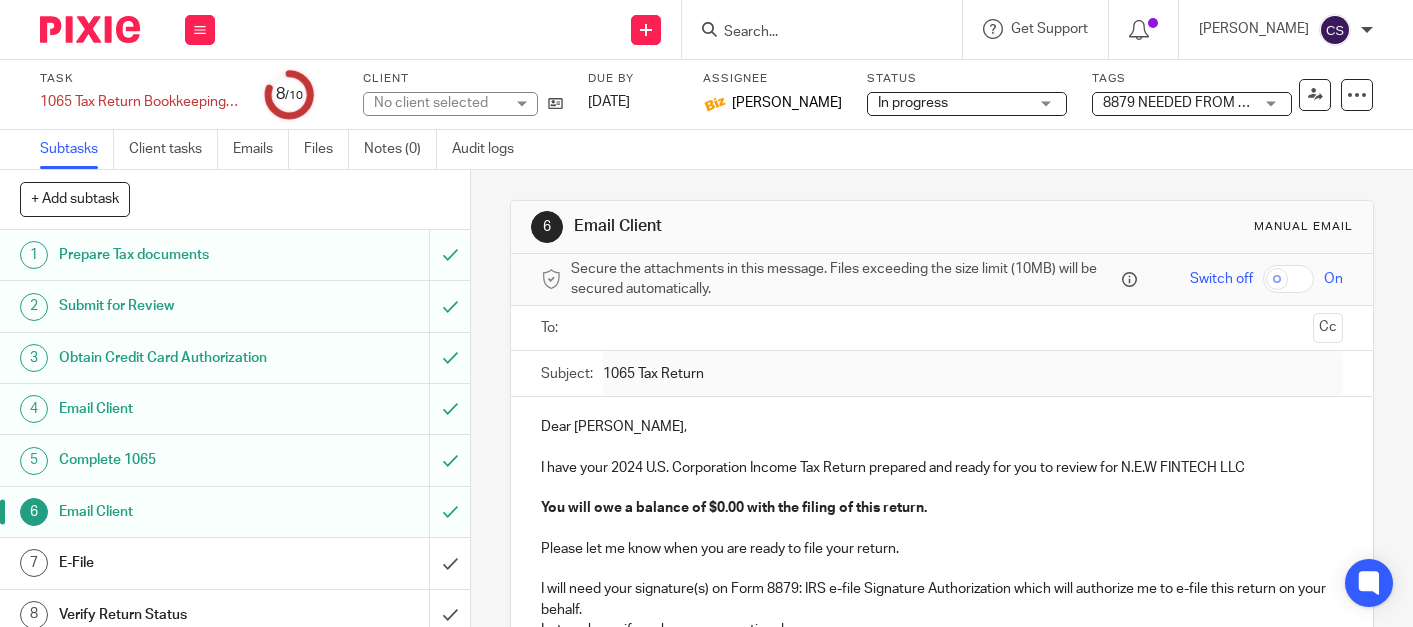 scroll, scrollTop: 0, scrollLeft: 0, axis: both 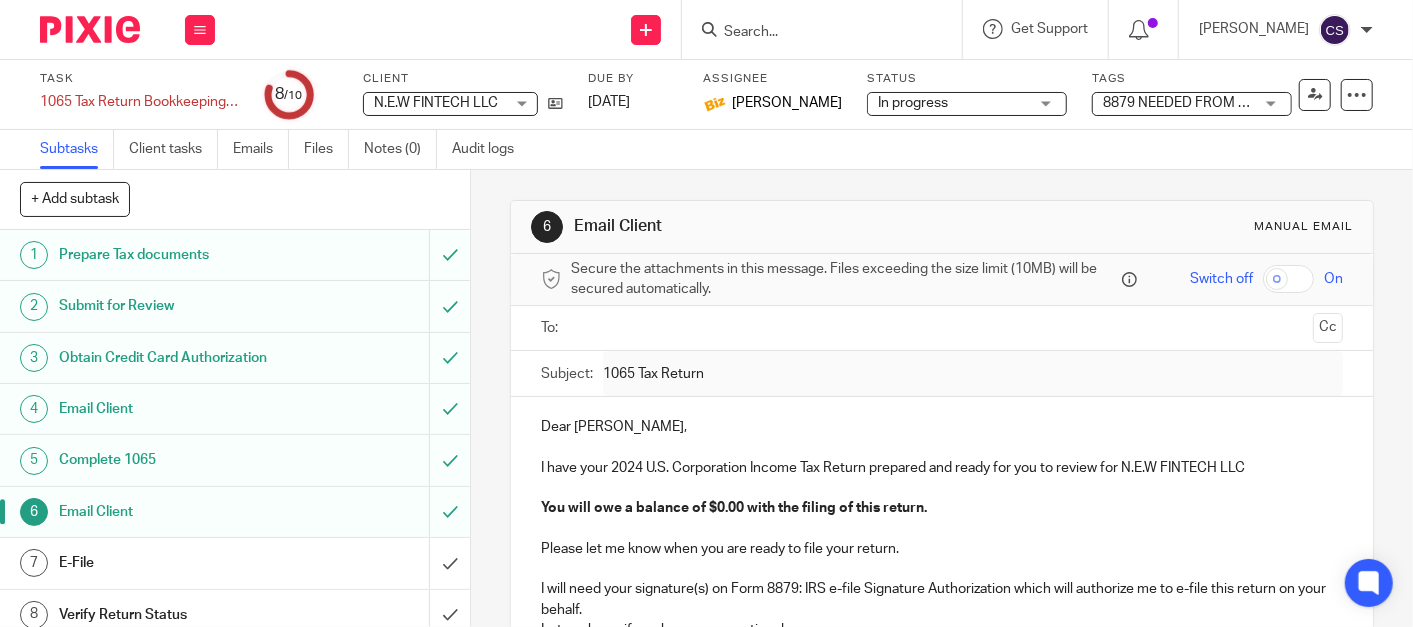 click on "Complete 1065" at bounding box center [176, 460] 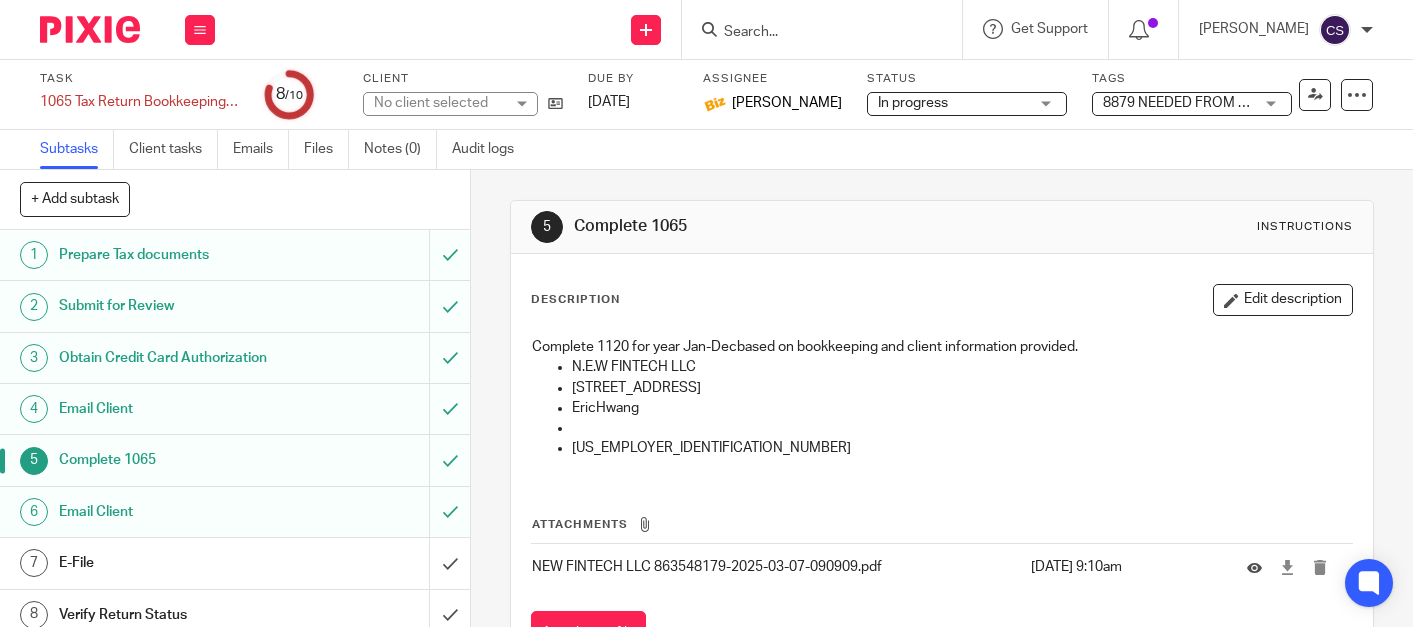 scroll, scrollTop: 0, scrollLeft: 0, axis: both 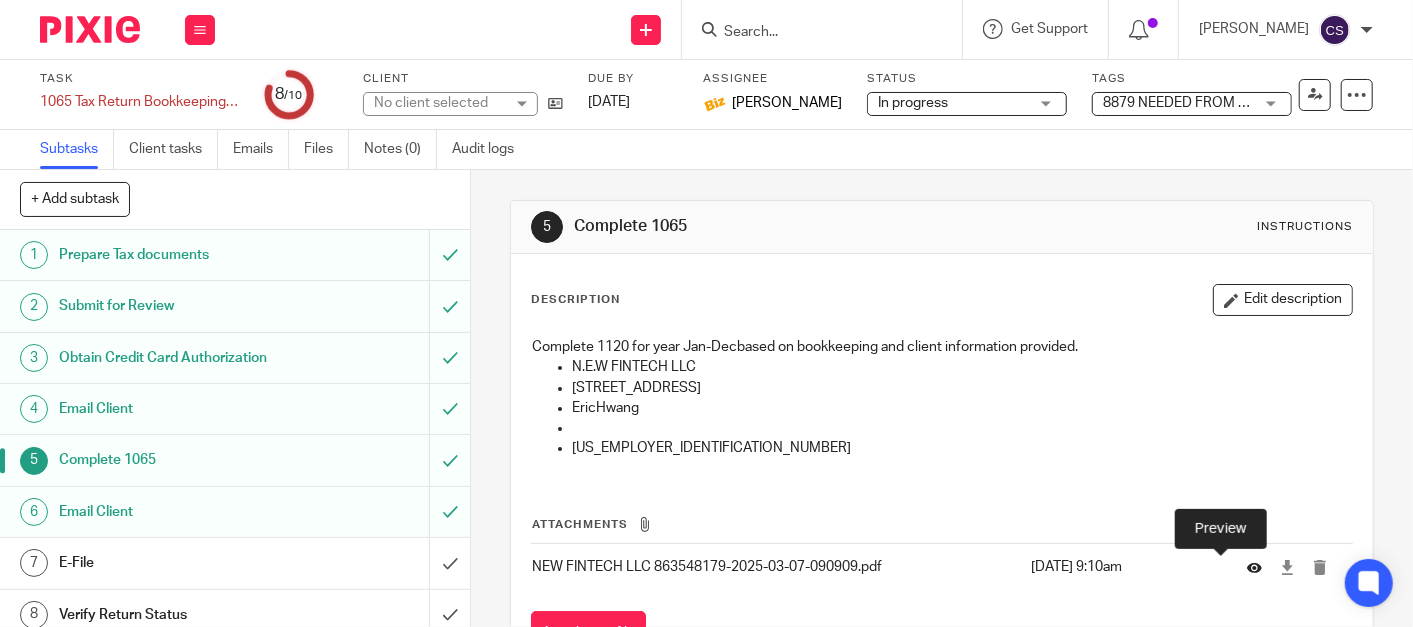 click at bounding box center (1254, 567) 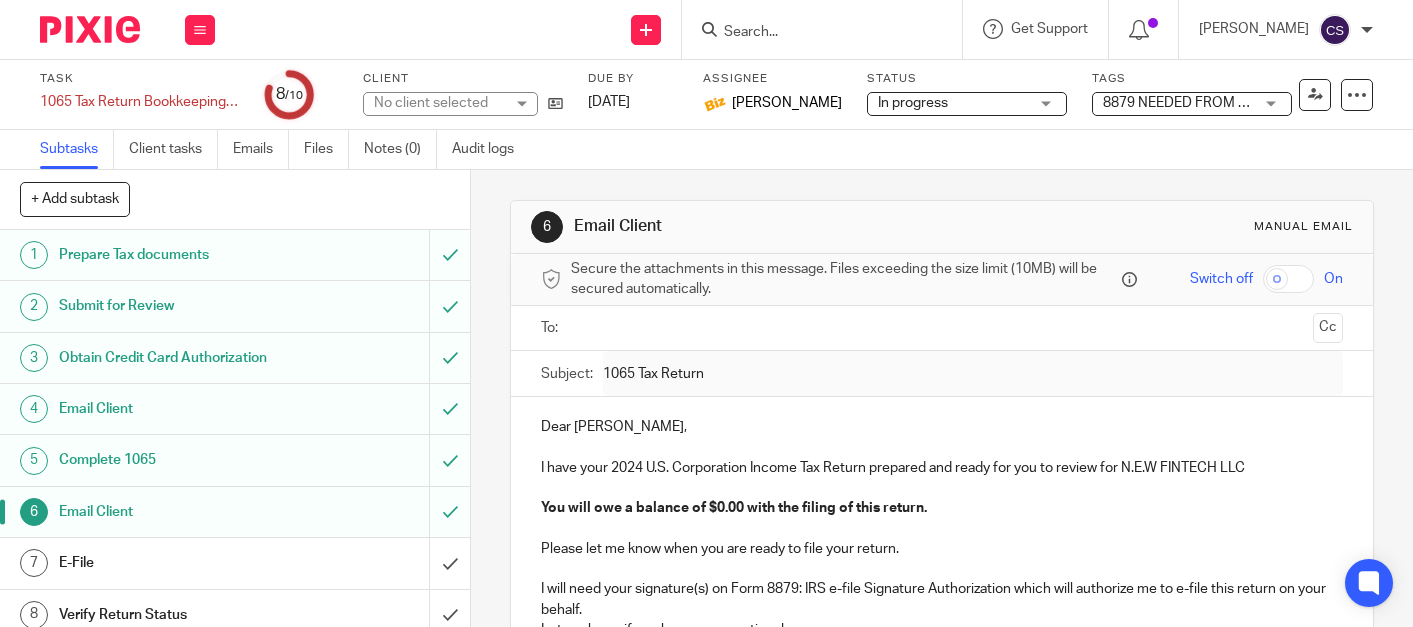 scroll, scrollTop: 0, scrollLeft: 0, axis: both 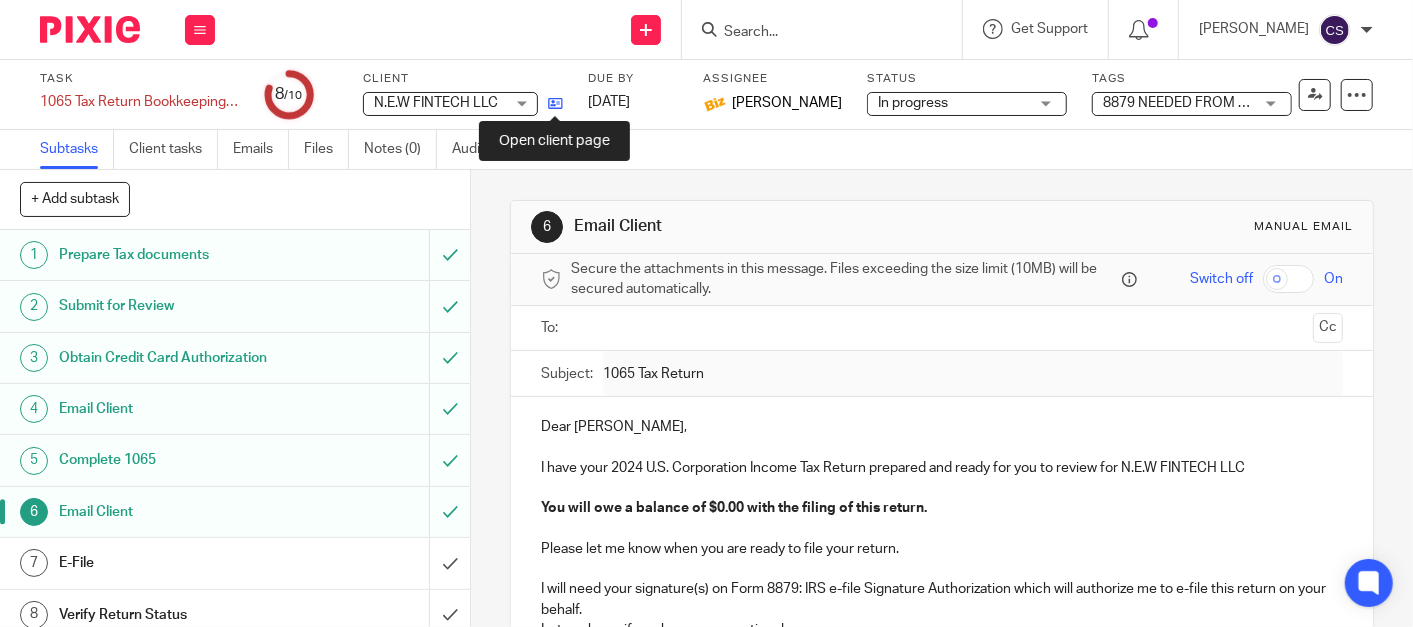 click at bounding box center [555, 103] 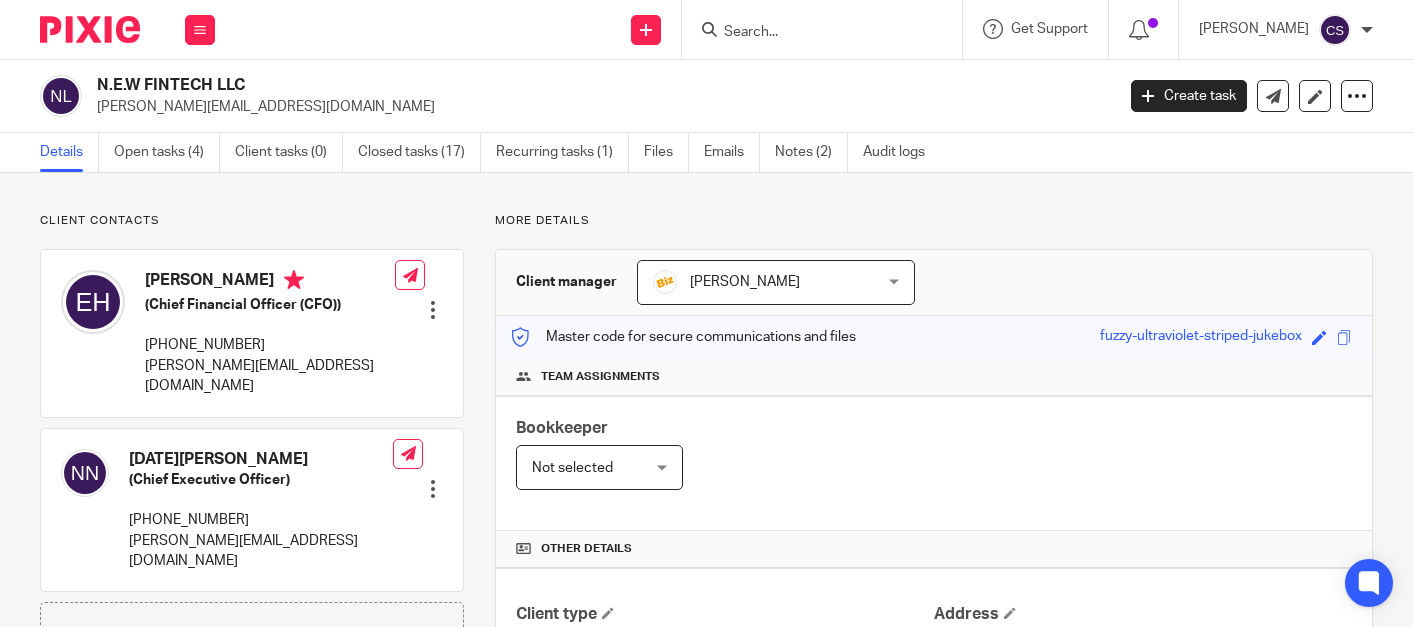 scroll, scrollTop: 0, scrollLeft: 0, axis: both 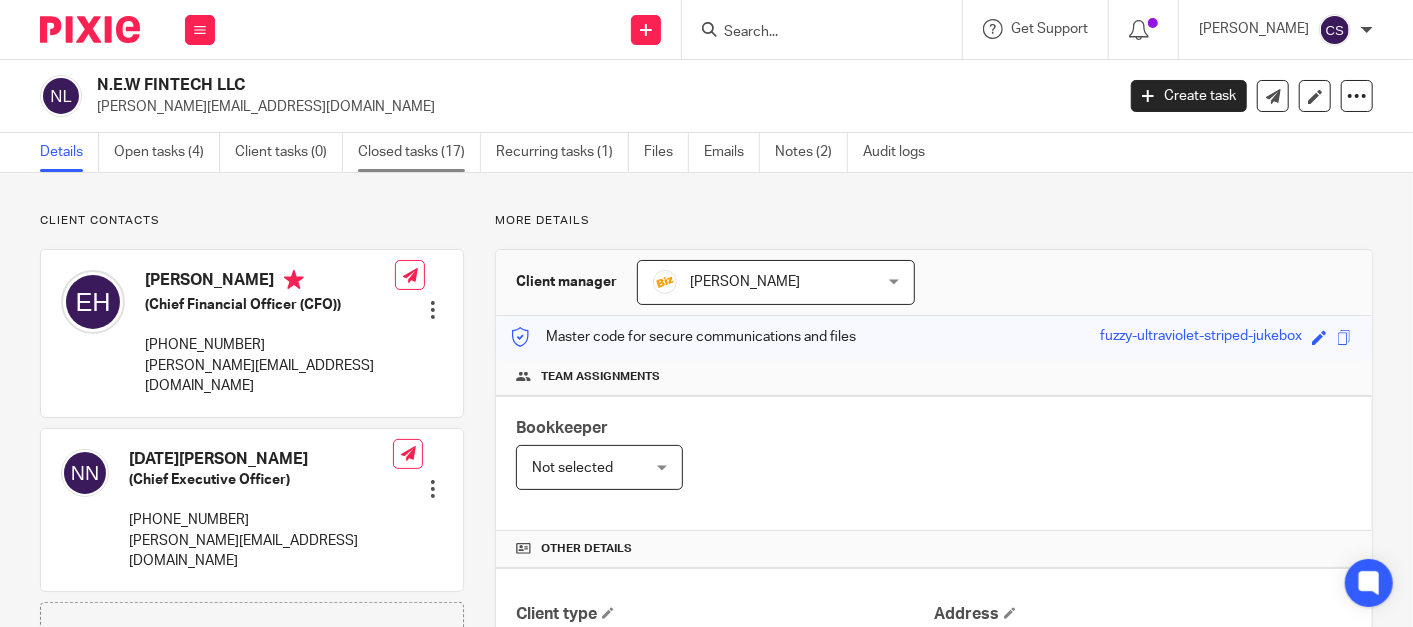 click on "Closed tasks (17)" at bounding box center (419, 152) 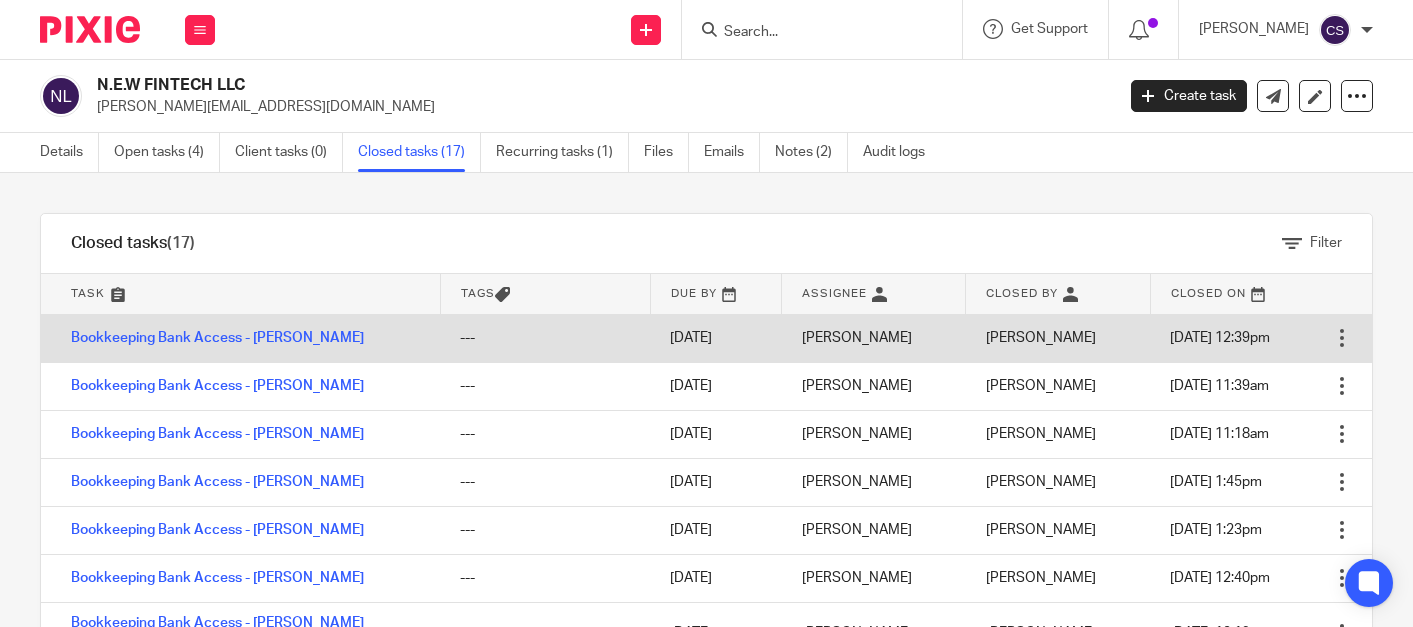 scroll, scrollTop: 0, scrollLeft: 0, axis: both 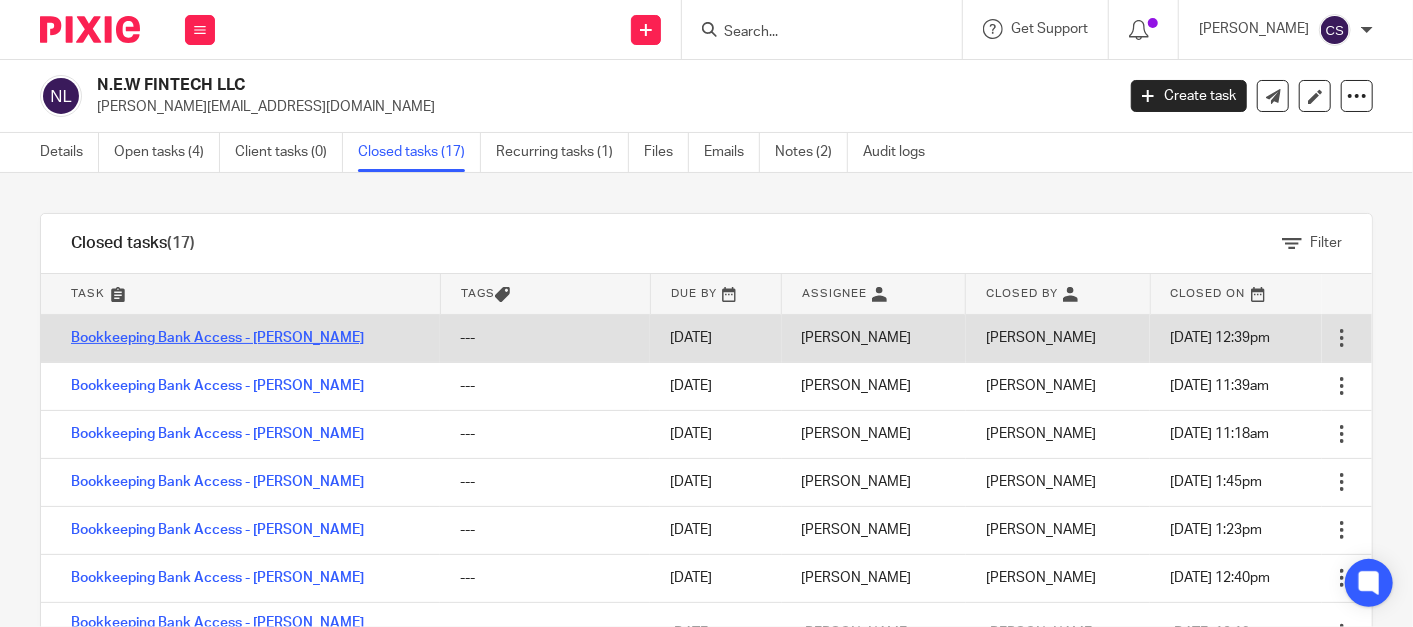 click on "Bookkeeping Bank Access - [PERSON_NAME]" at bounding box center [217, 338] 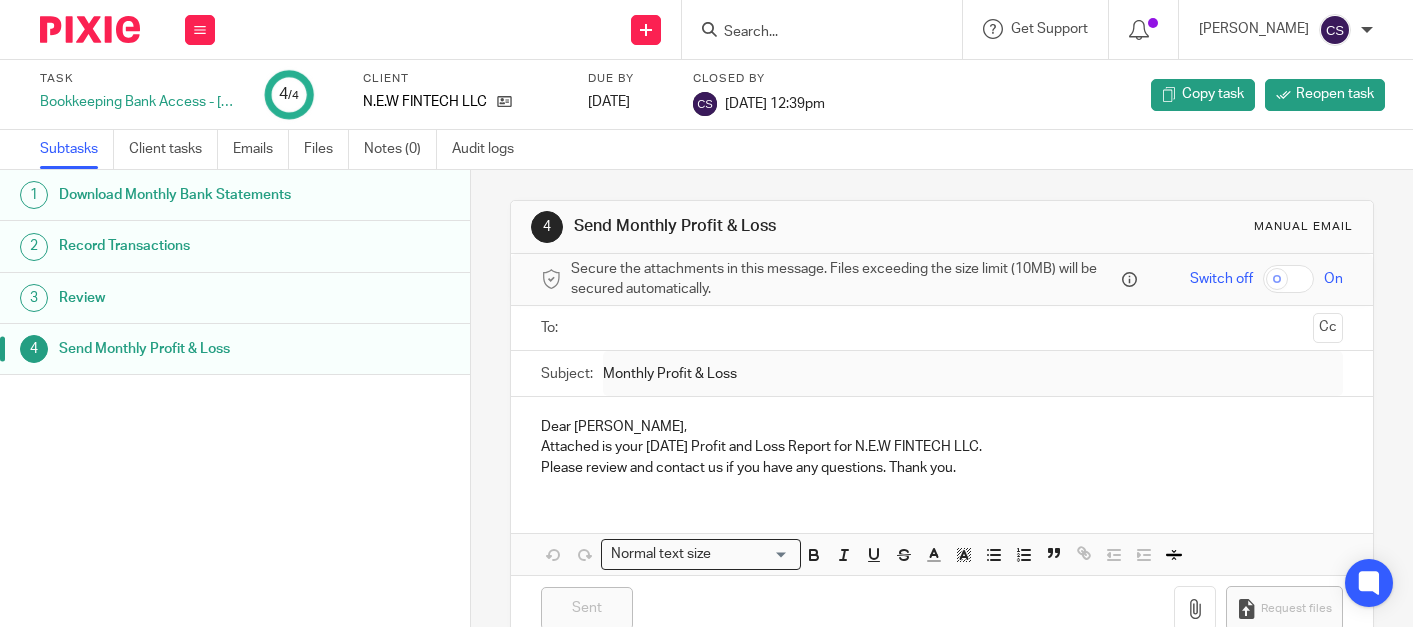 scroll, scrollTop: 0, scrollLeft: 0, axis: both 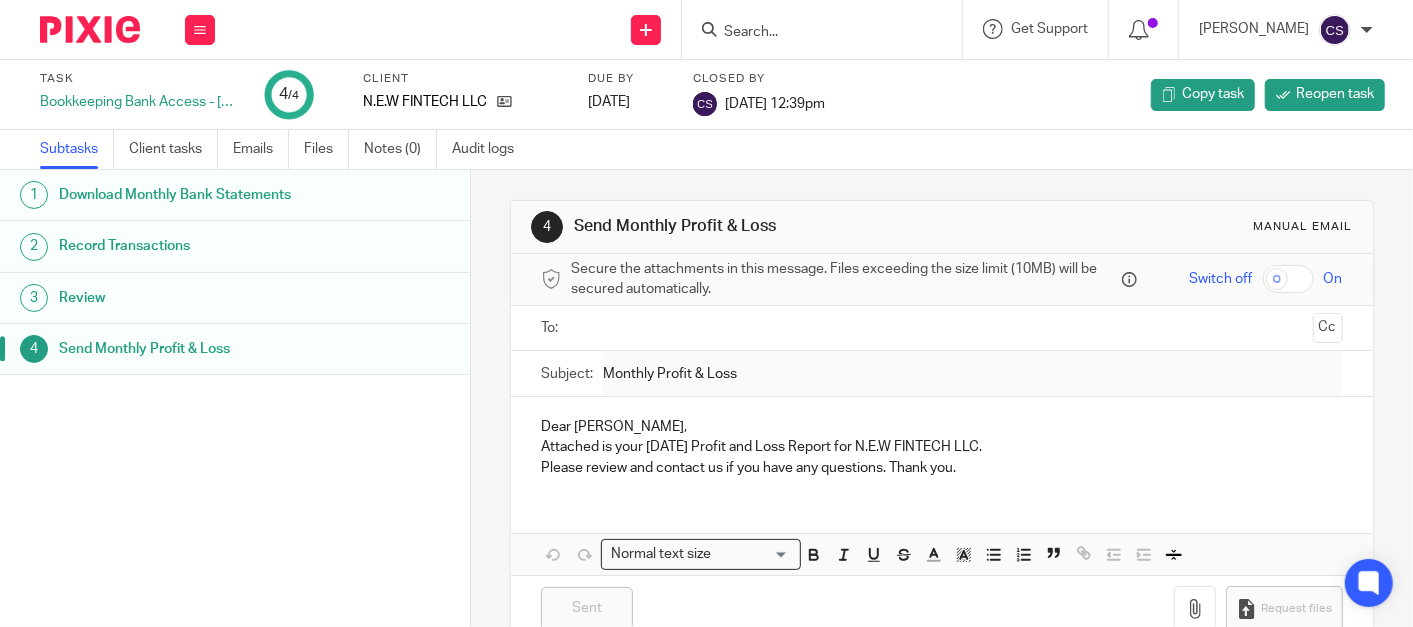 click at bounding box center (941, 328) 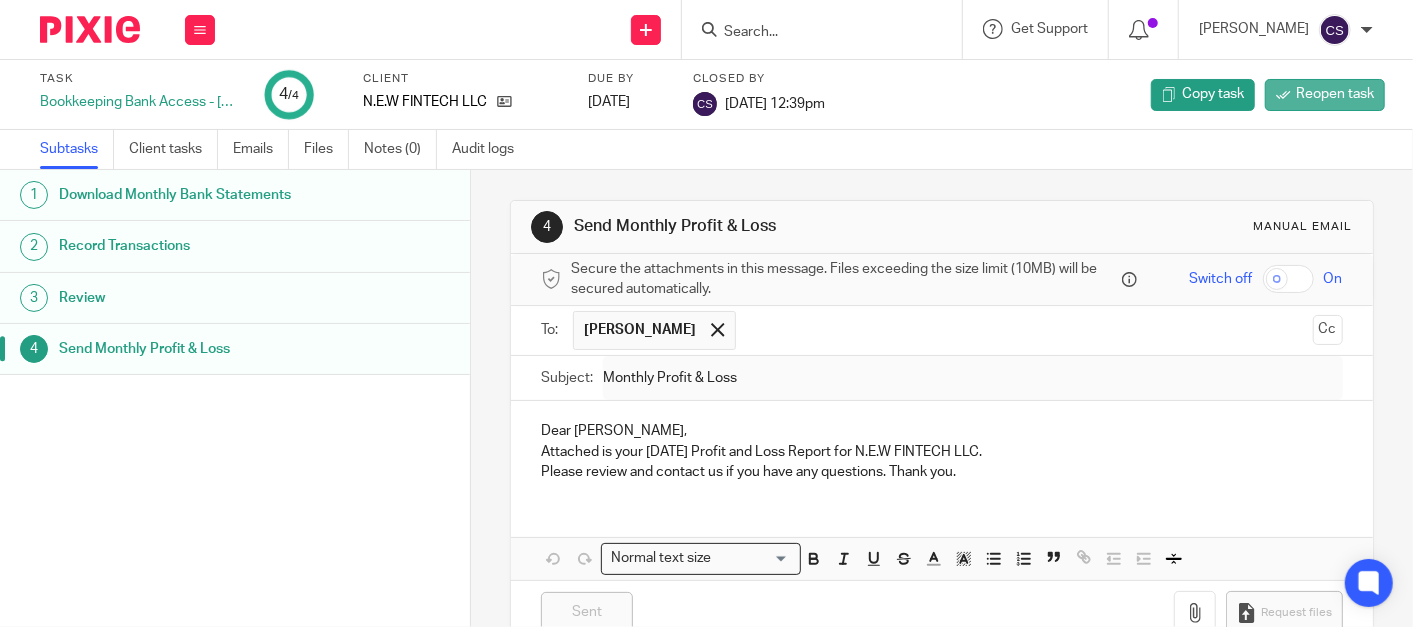 click on "Reopen task" at bounding box center [1335, 94] 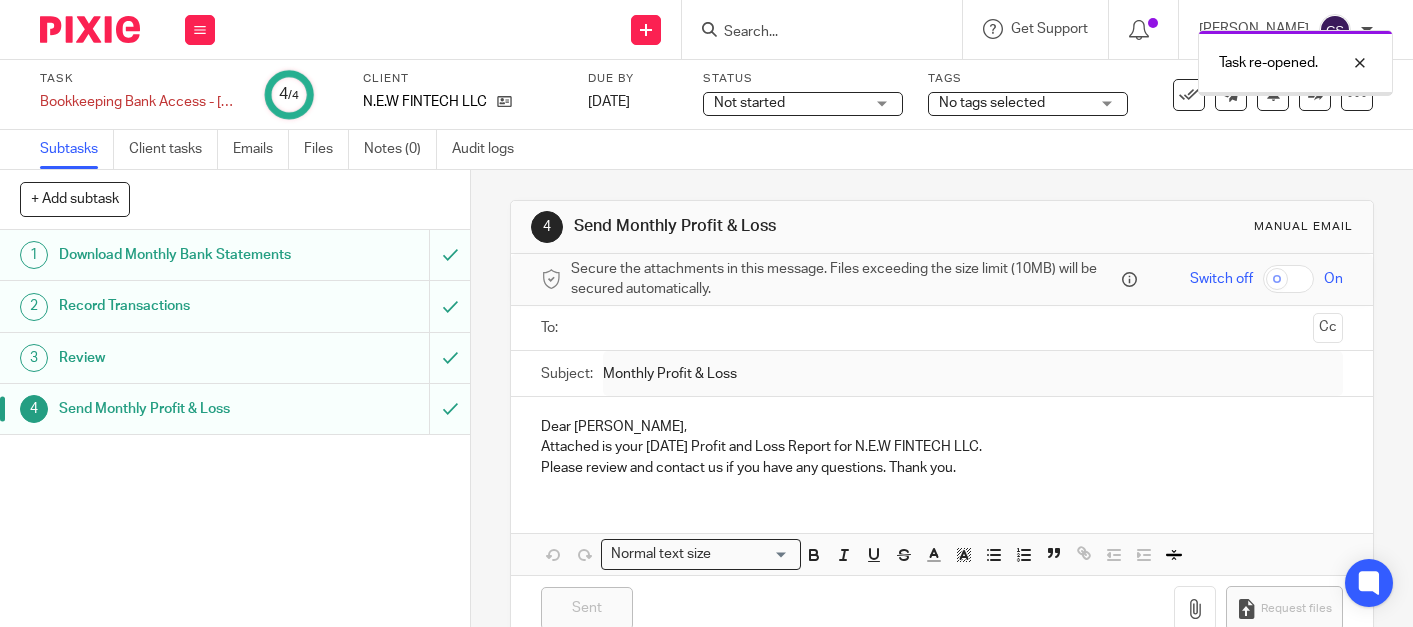 scroll, scrollTop: 0, scrollLeft: 0, axis: both 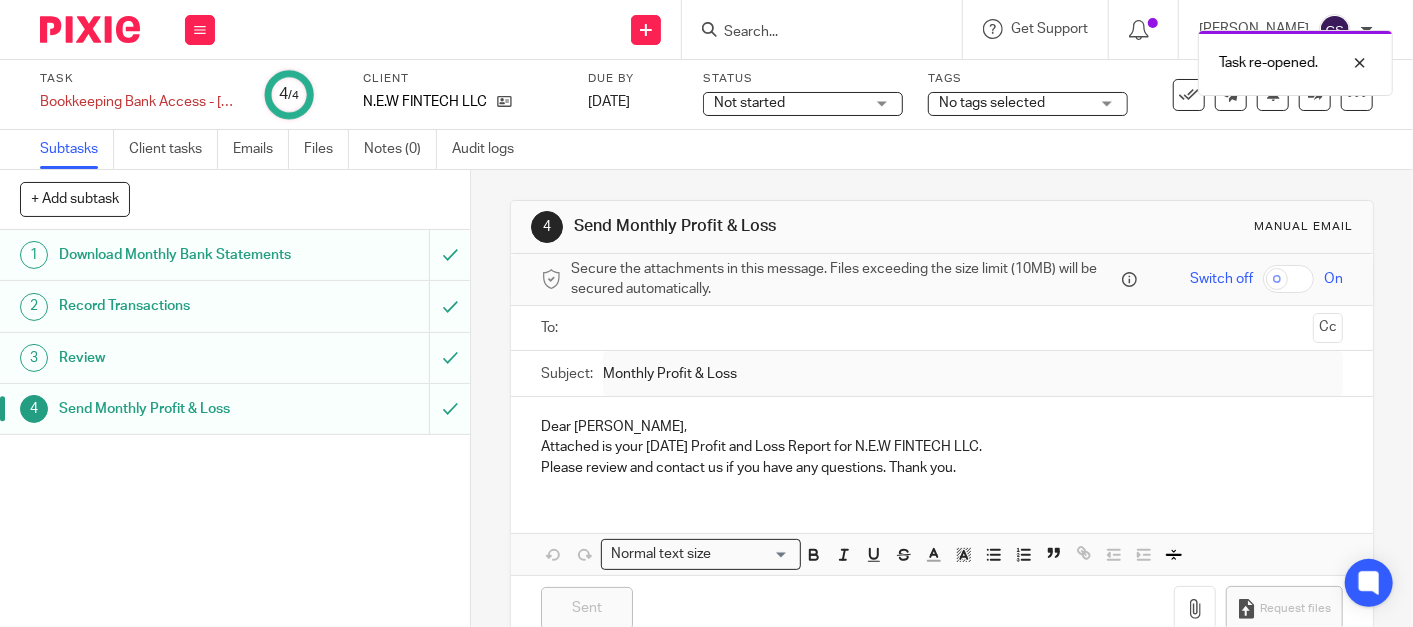 click at bounding box center (943, 328) 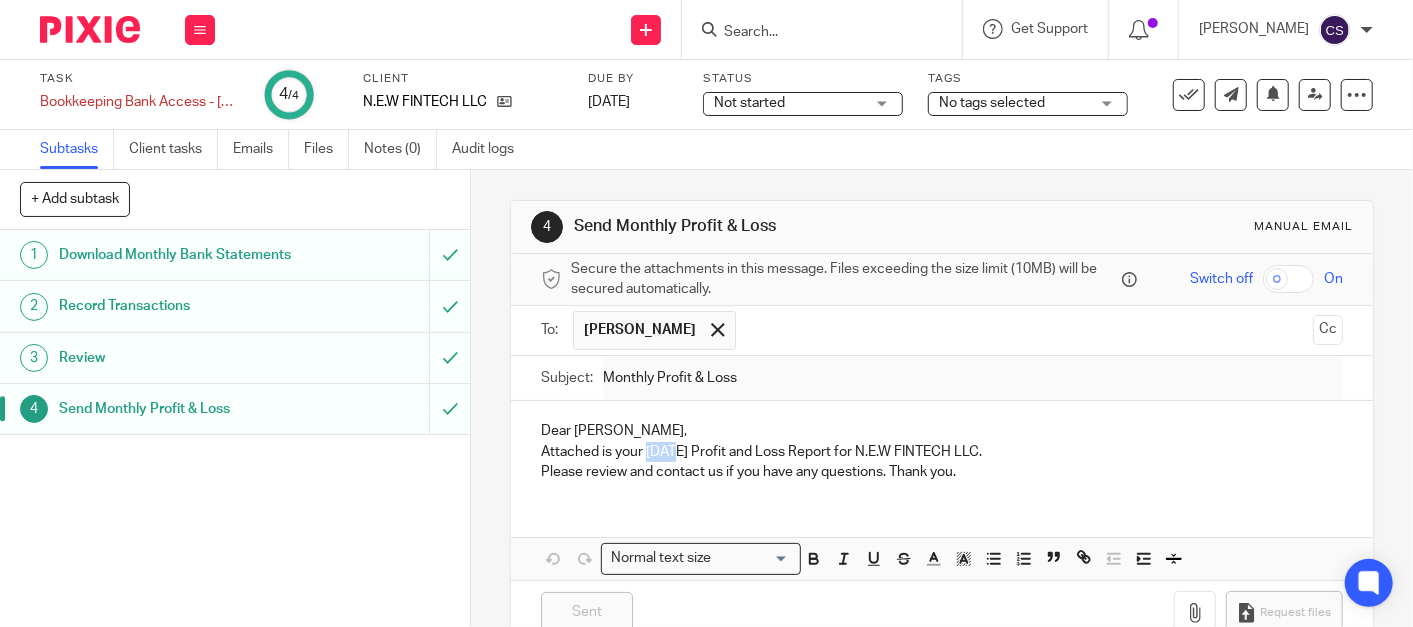 drag, startPoint x: 642, startPoint y: 451, endPoint x: 671, endPoint y: 453, distance: 29.068884 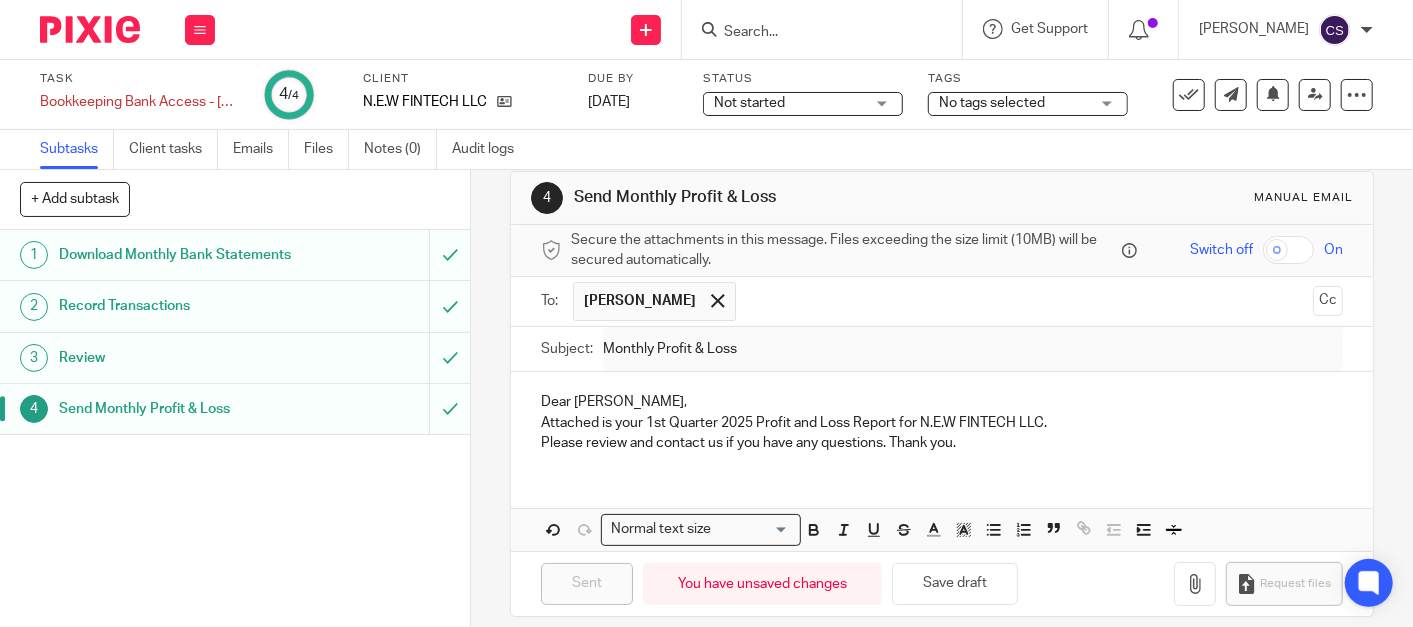 scroll, scrollTop: 45, scrollLeft: 0, axis: vertical 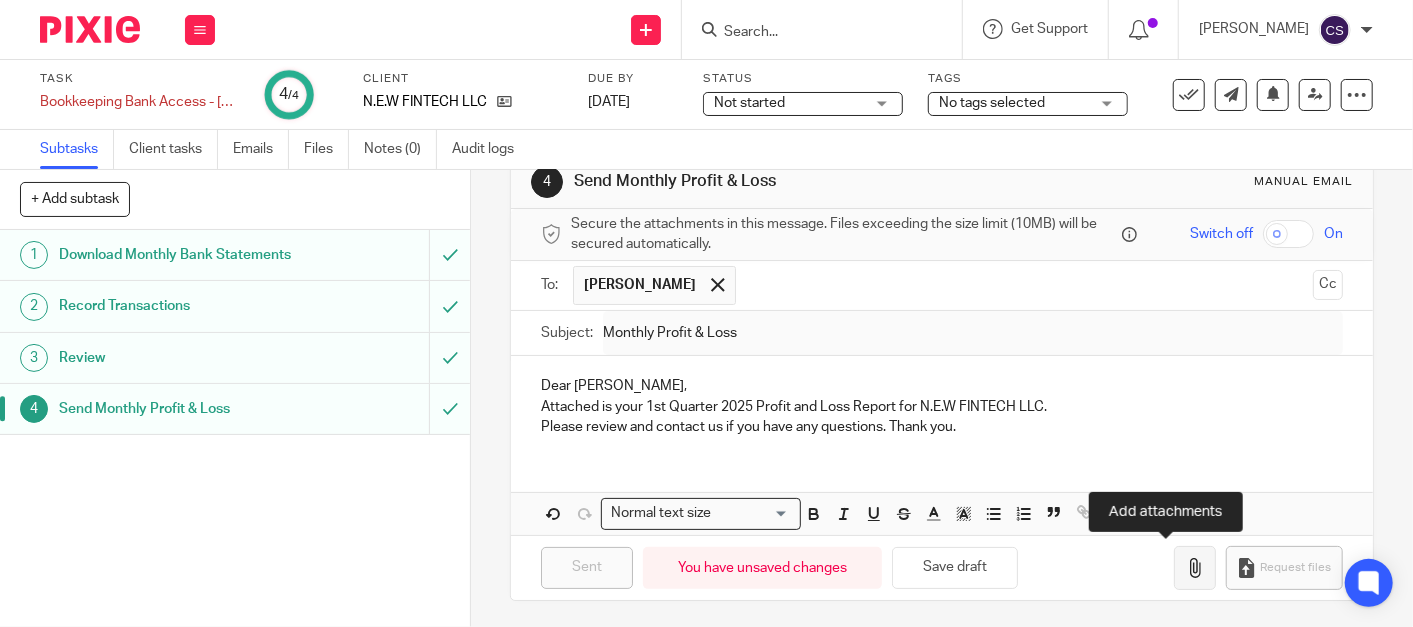 click at bounding box center (1195, 568) 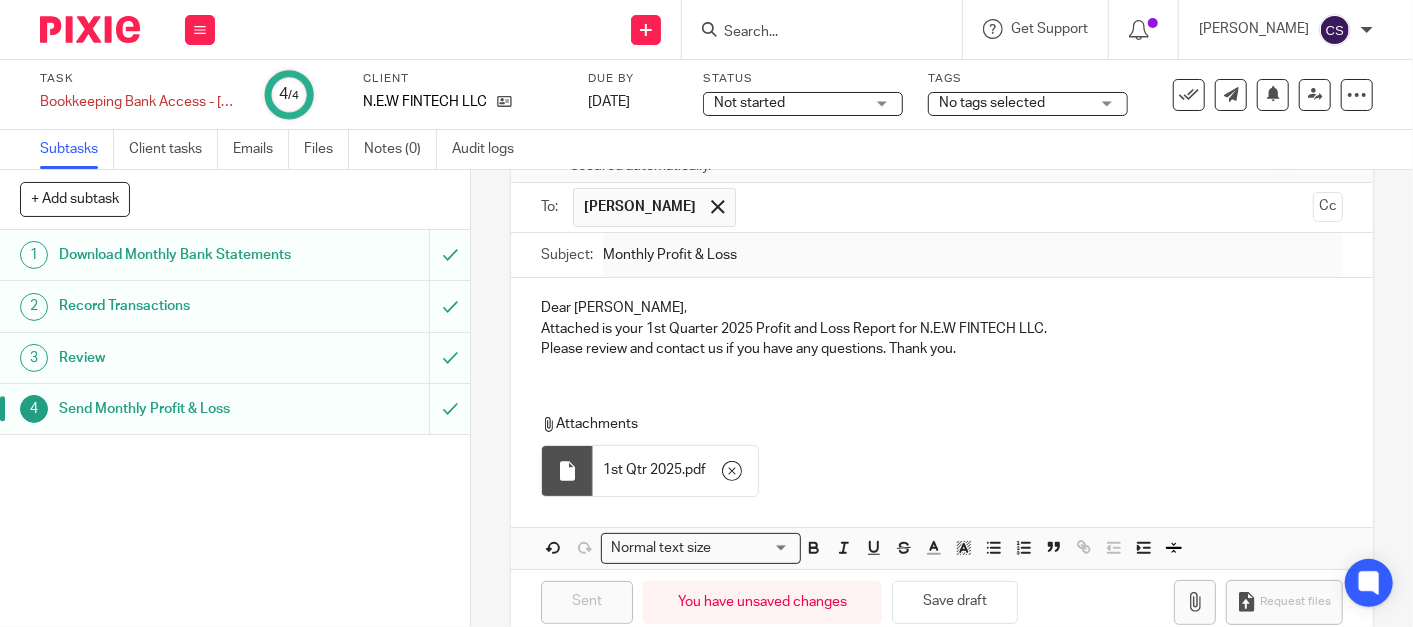 scroll, scrollTop: 157, scrollLeft: 0, axis: vertical 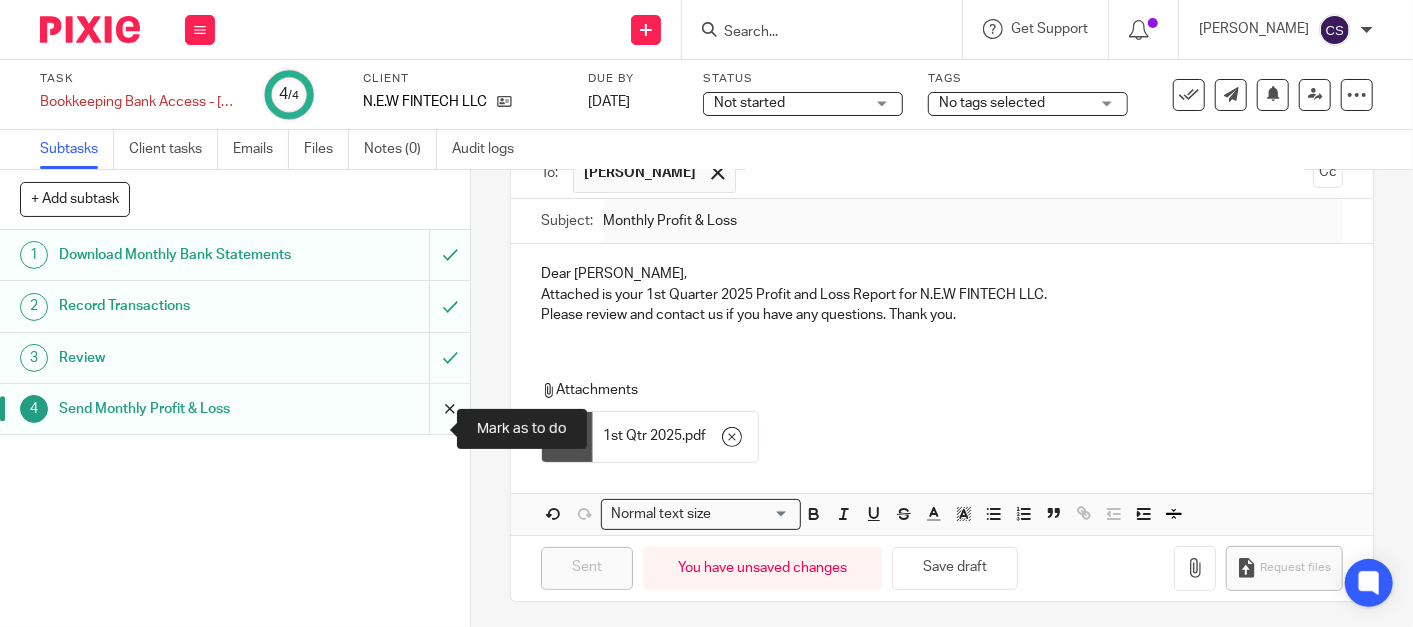 click at bounding box center [235, 409] 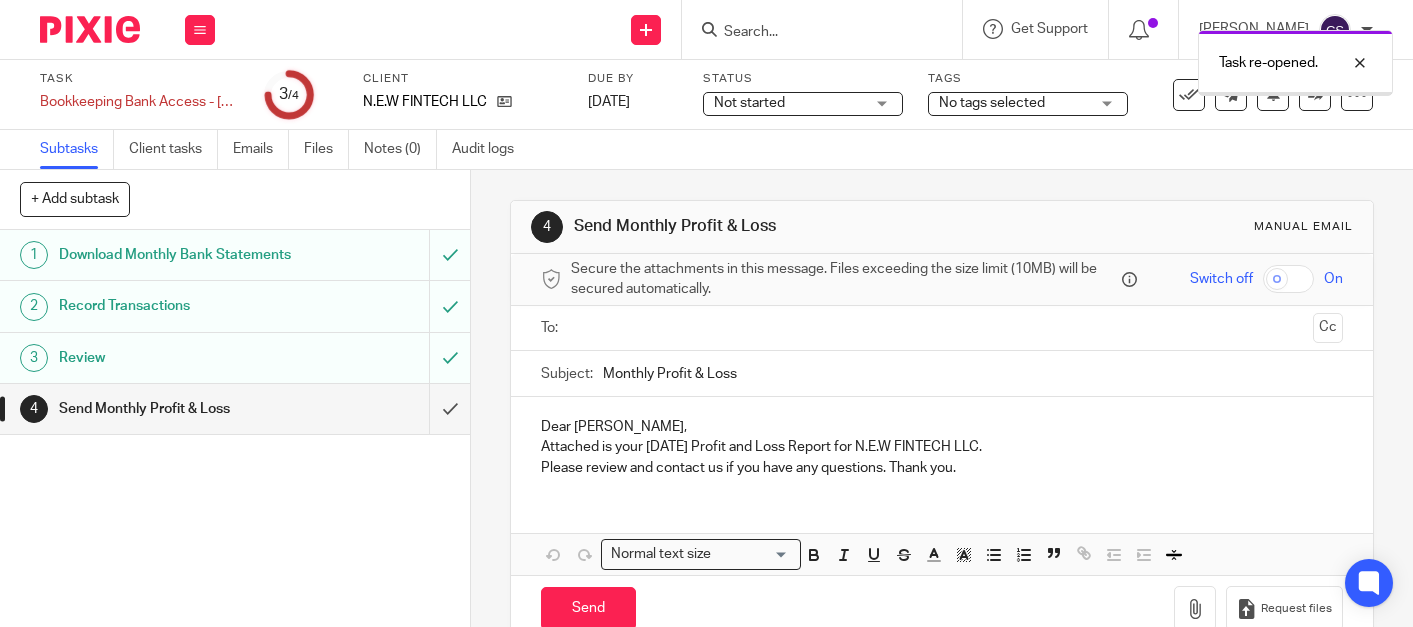 scroll, scrollTop: 0, scrollLeft: 0, axis: both 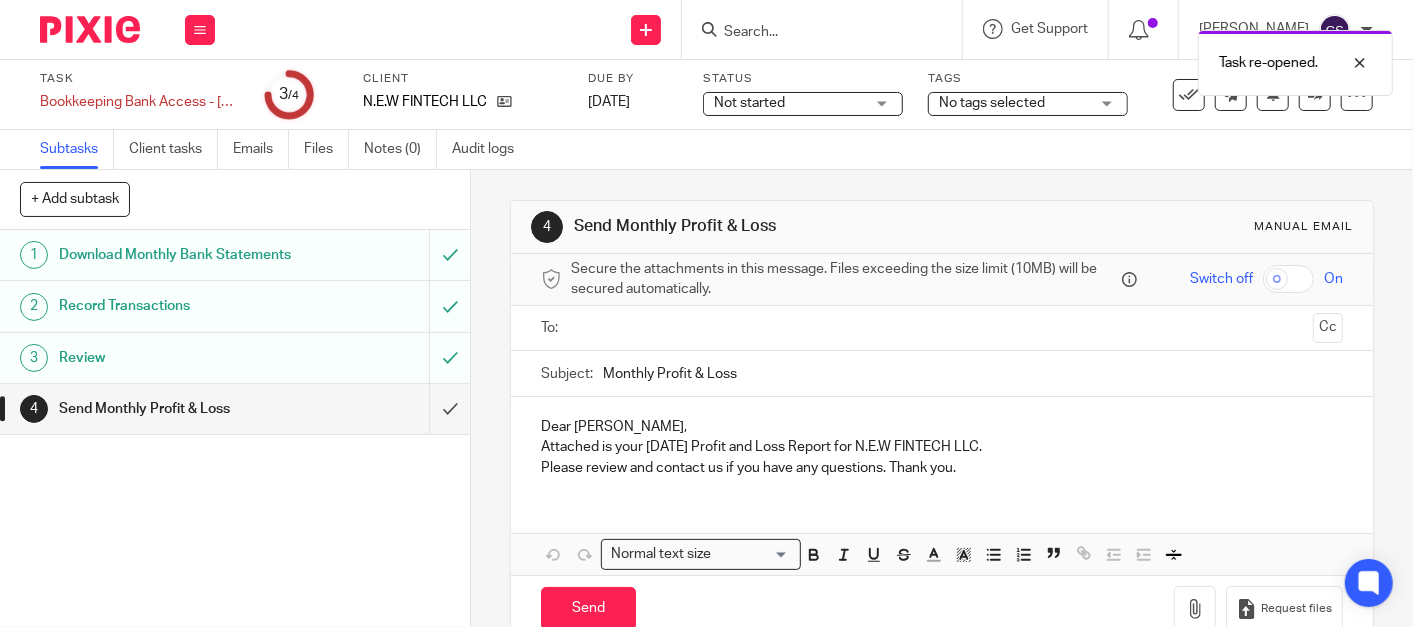 click at bounding box center [943, 328] 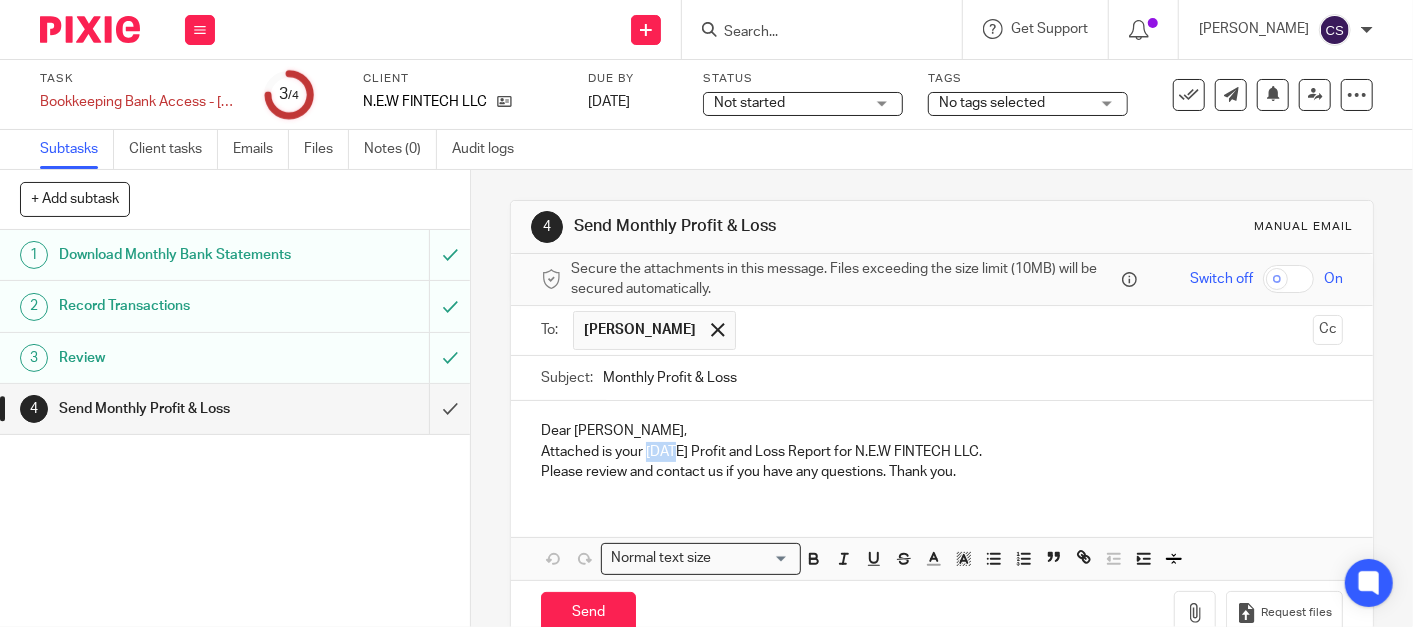 drag, startPoint x: 642, startPoint y: 451, endPoint x: 673, endPoint y: 451, distance: 31 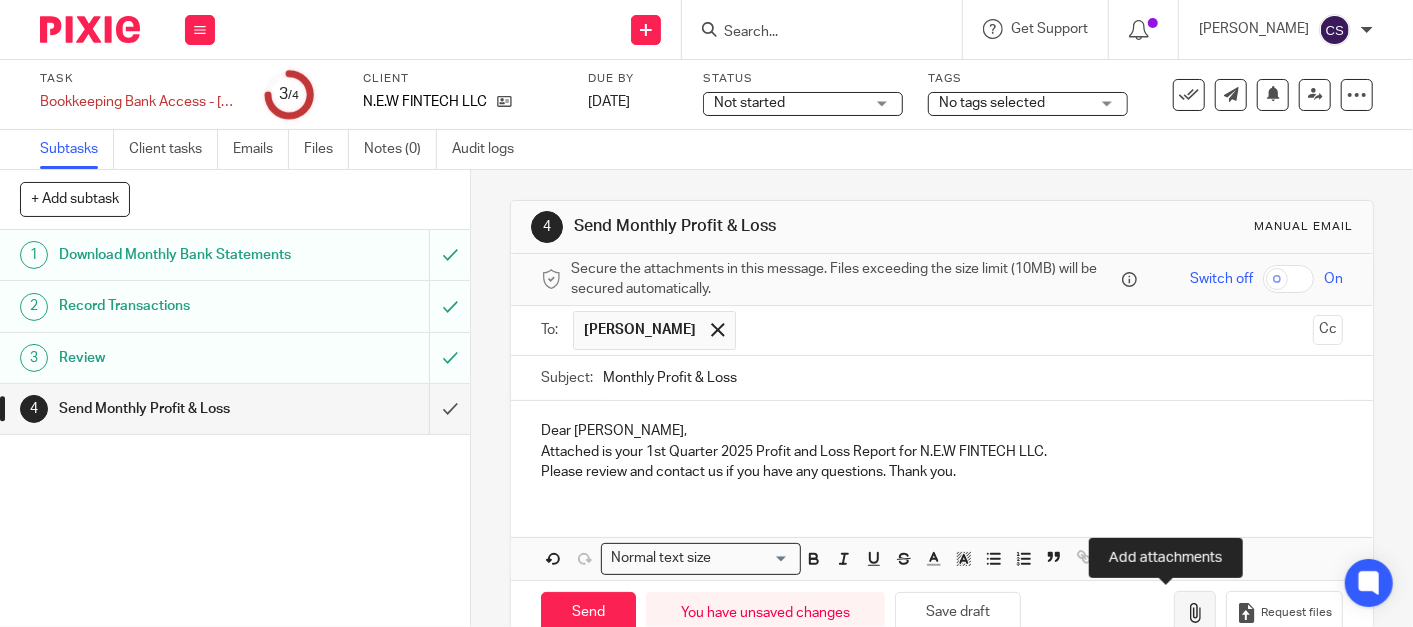 click at bounding box center [1195, 613] 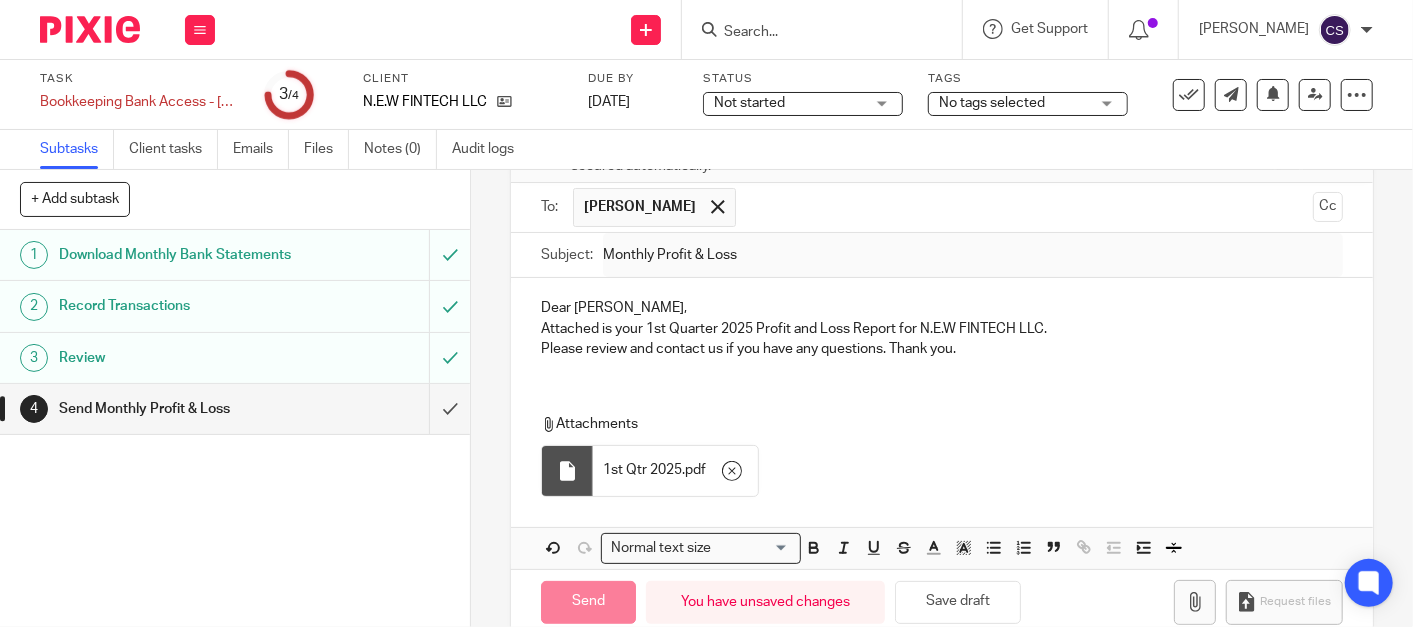 scroll, scrollTop: 157, scrollLeft: 0, axis: vertical 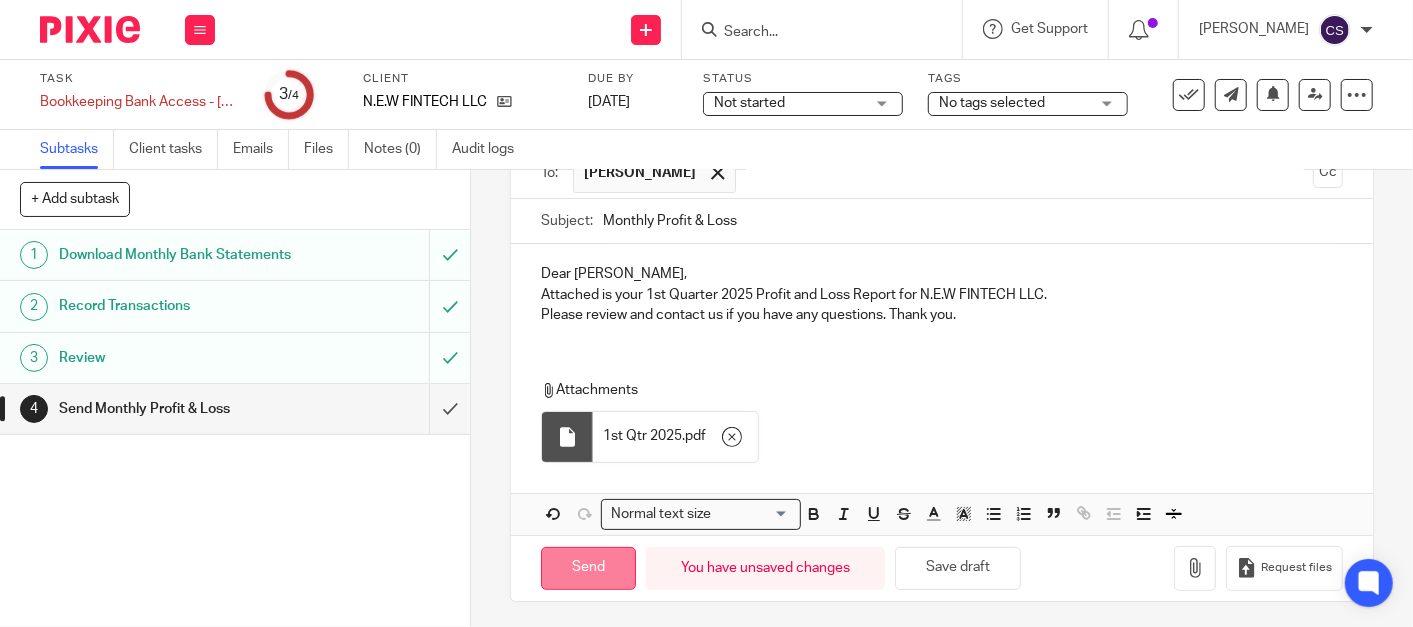 click on "Send" at bounding box center [588, 568] 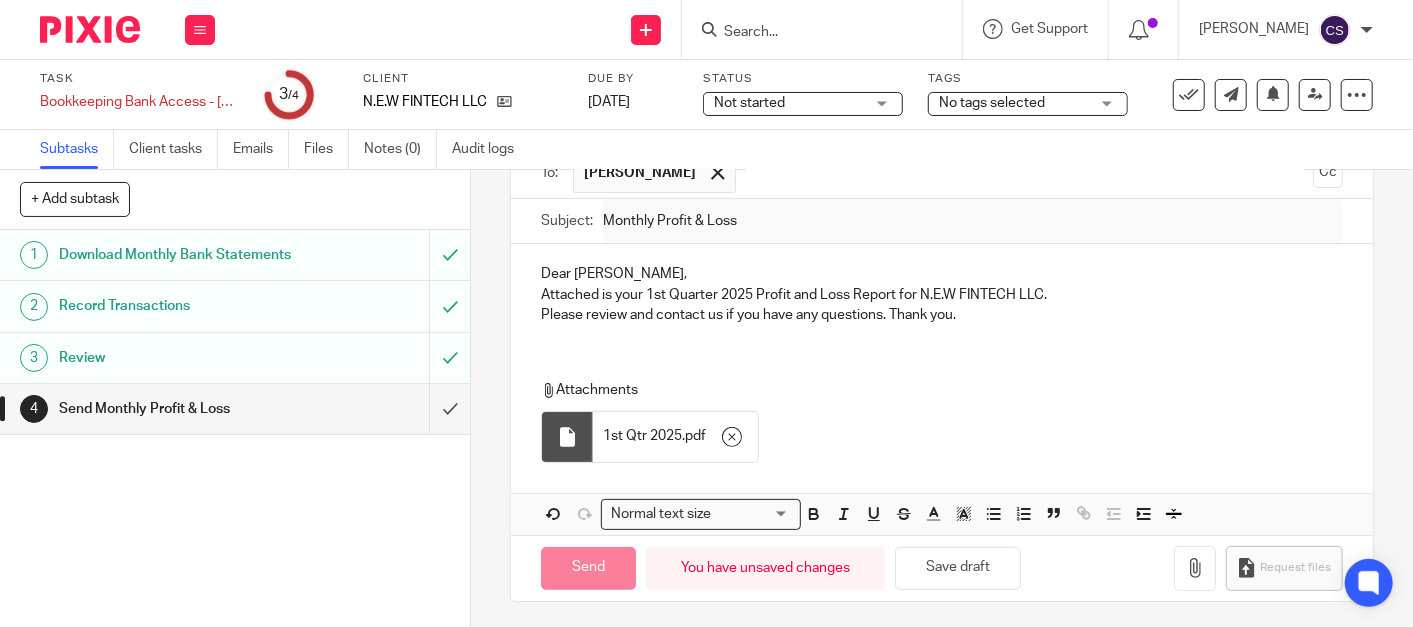 type on "Sent" 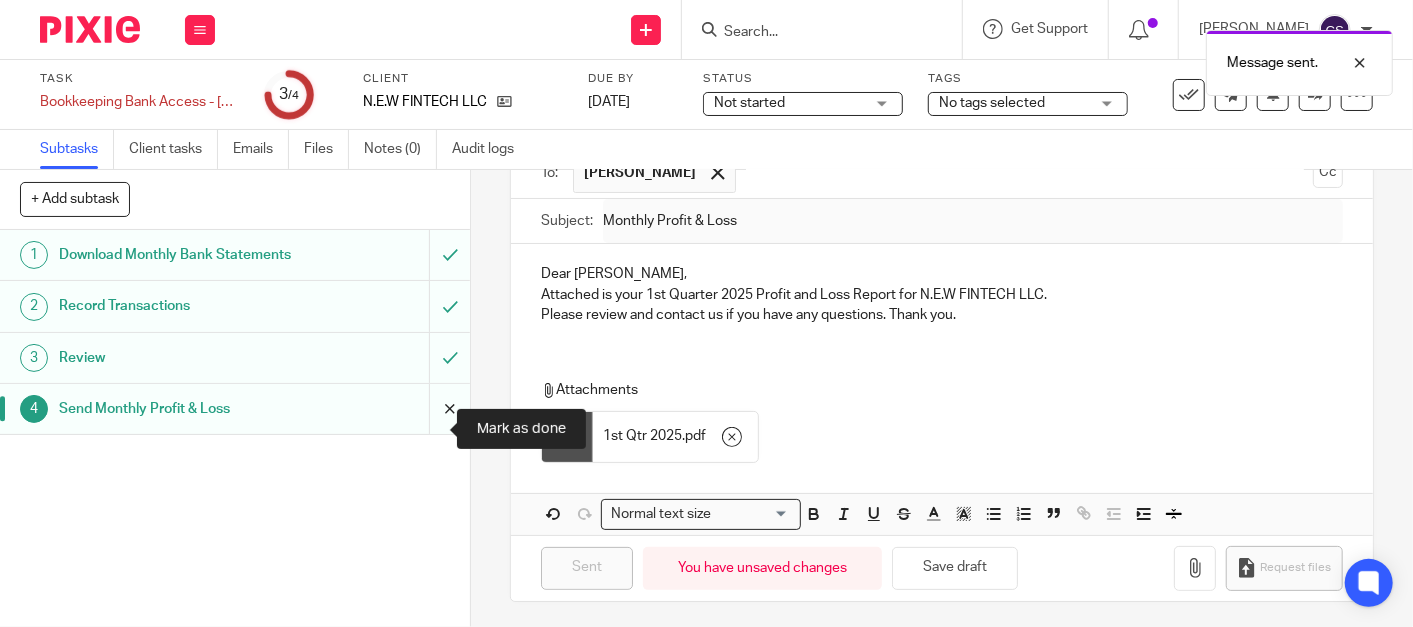 click at bounding box center (235, 409) 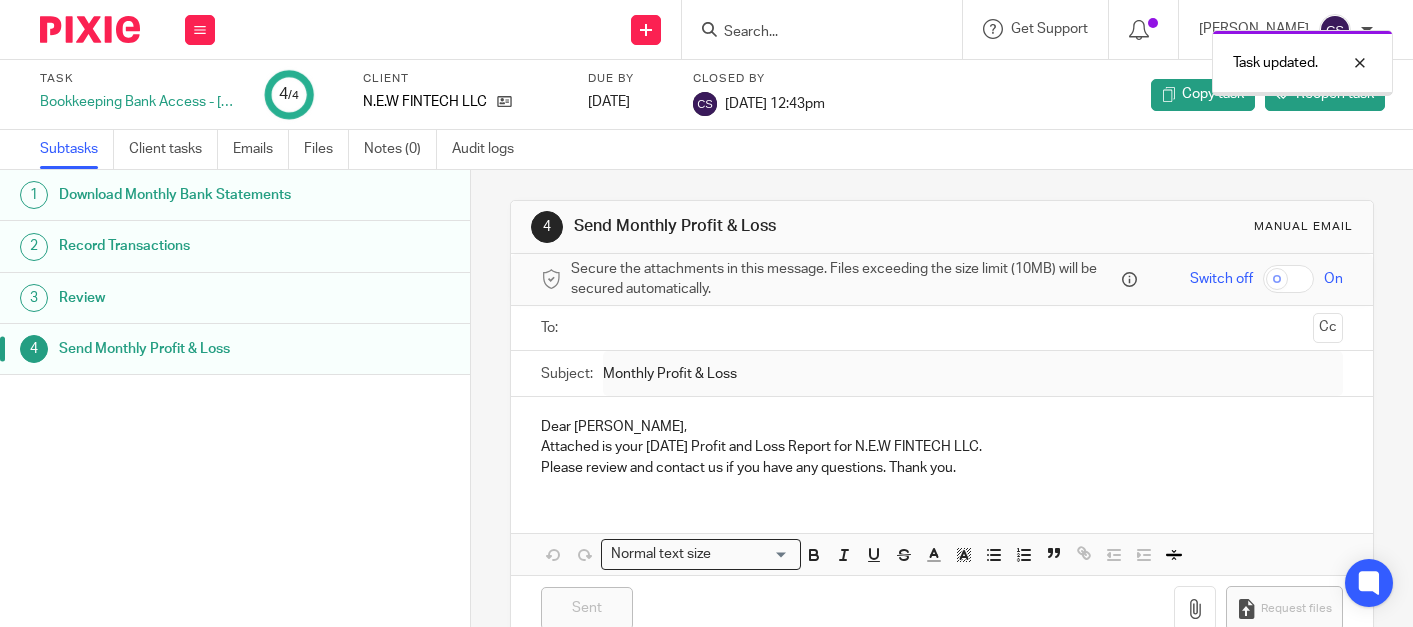 scroll, scrollTop: 0, scrollLeft: 0, axis: both 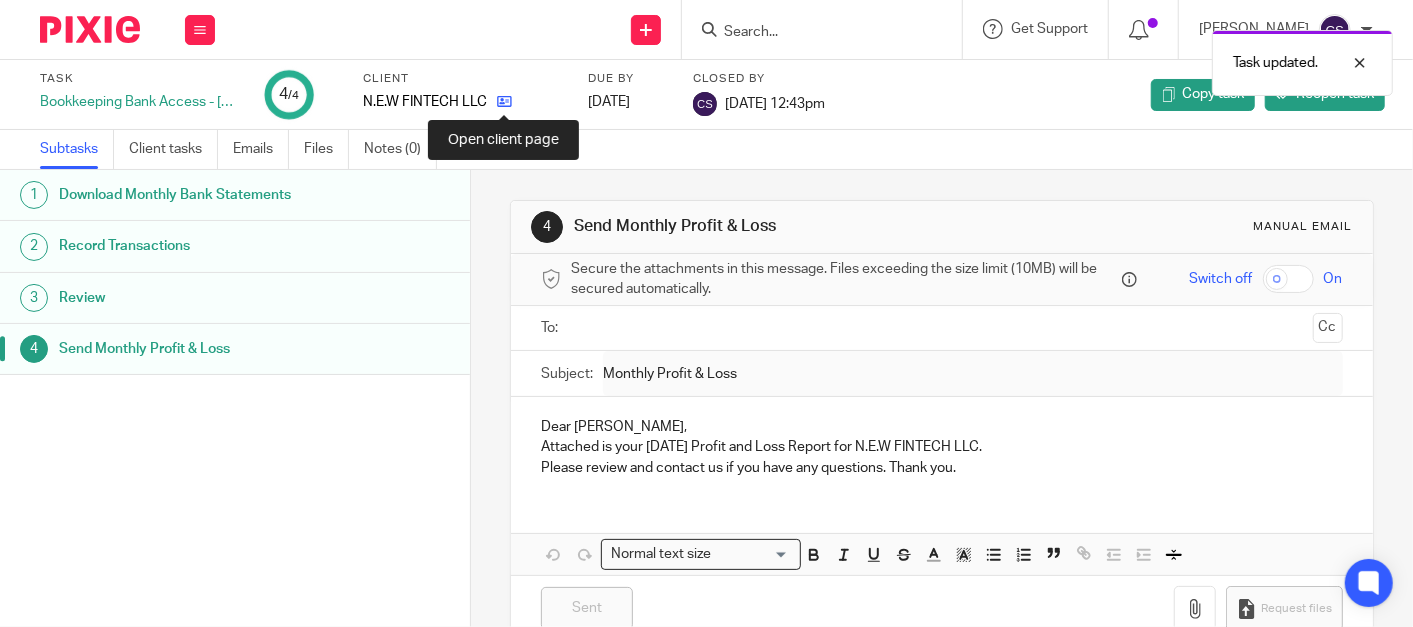 click at bounding box center (504, 101) 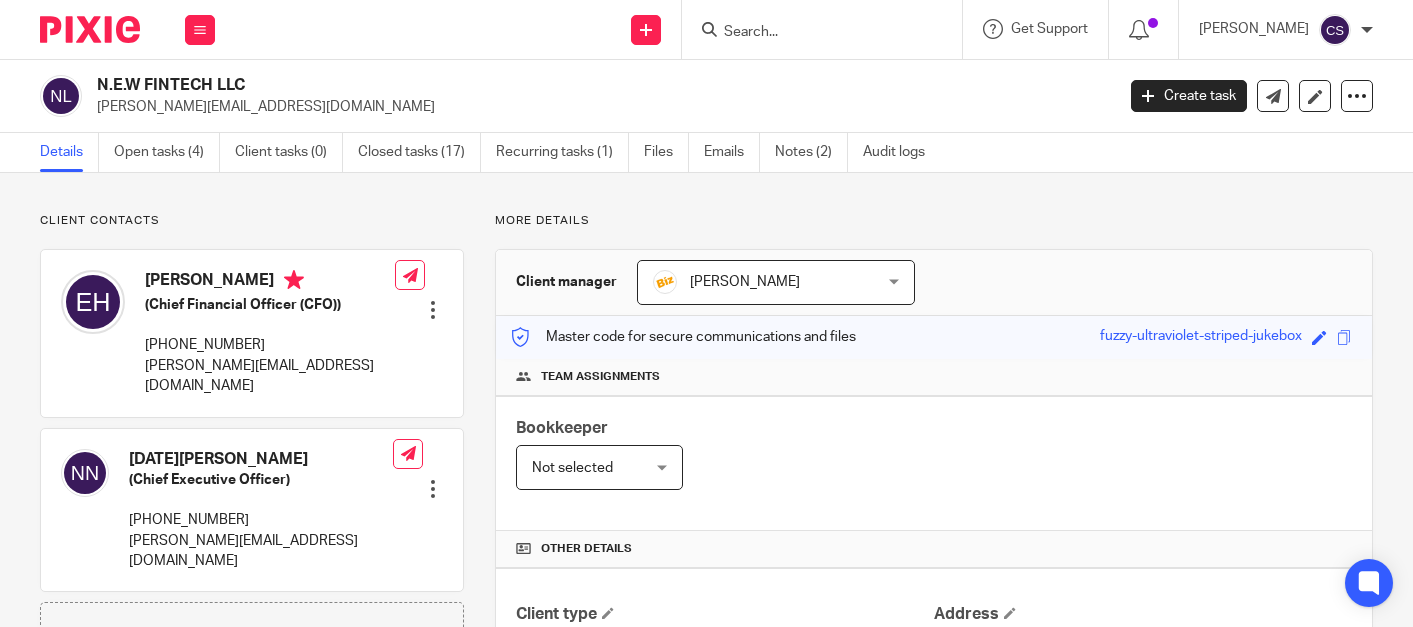 scroll, scrollTop: 0, scrollLeft: 0, axis: both 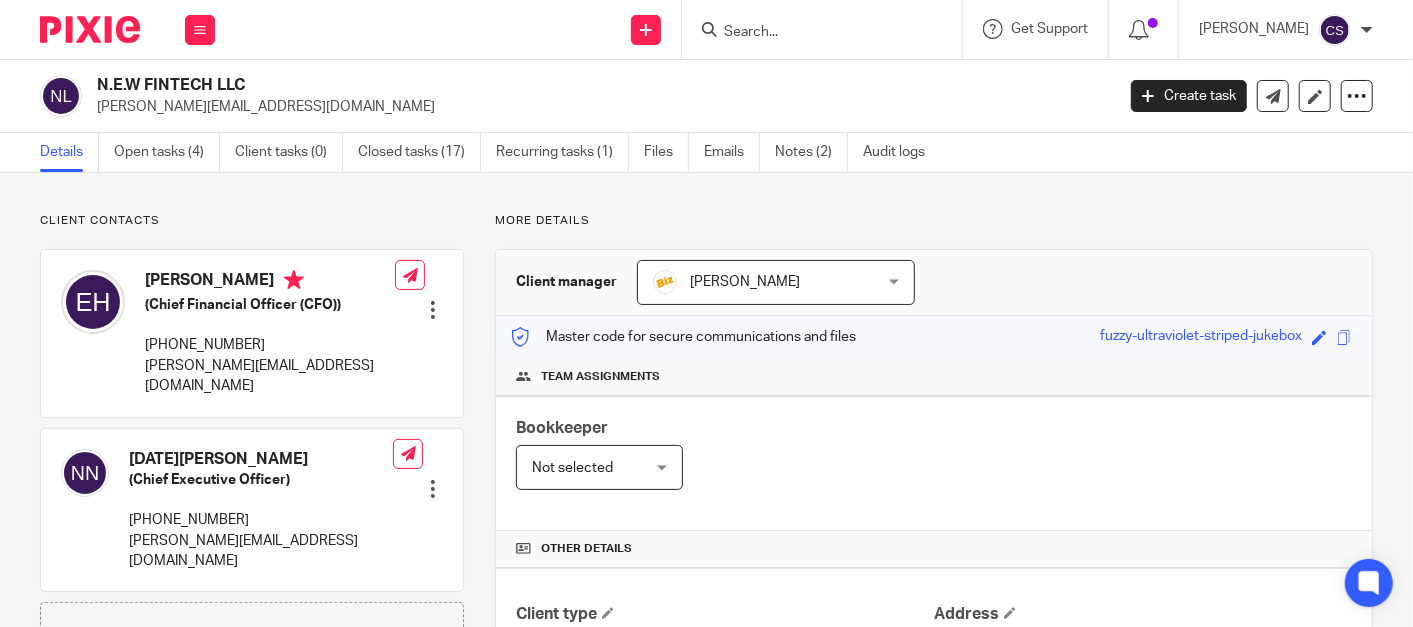 click at bounding box center (433, 489) 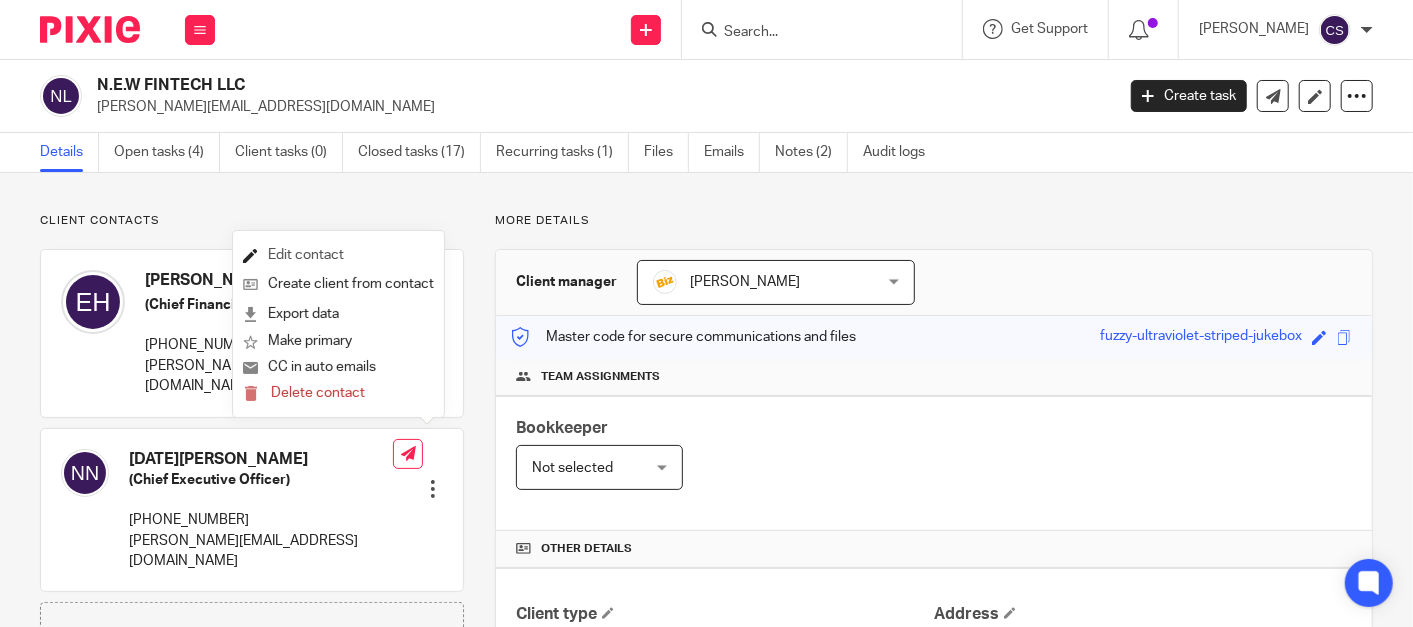 click on "Edit contact" at bounding box center (338, 255) 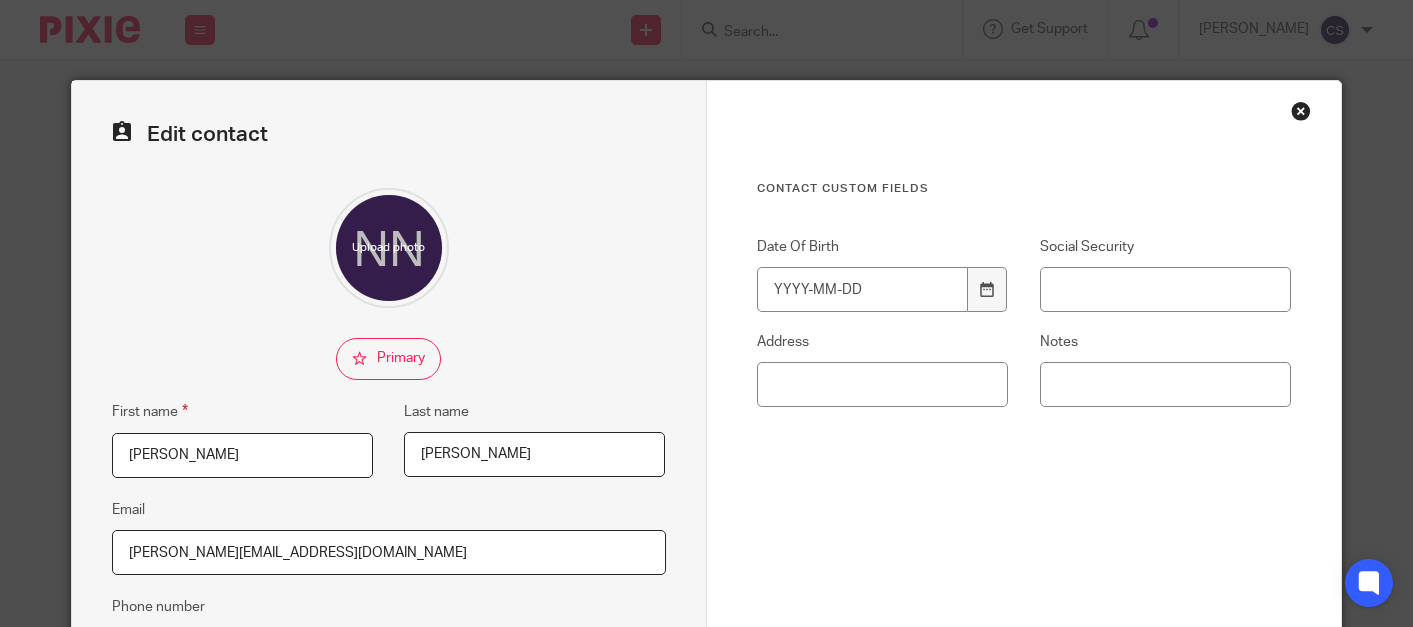 scroll, scrollTop: 0, scrollLeft: 0, axis: both 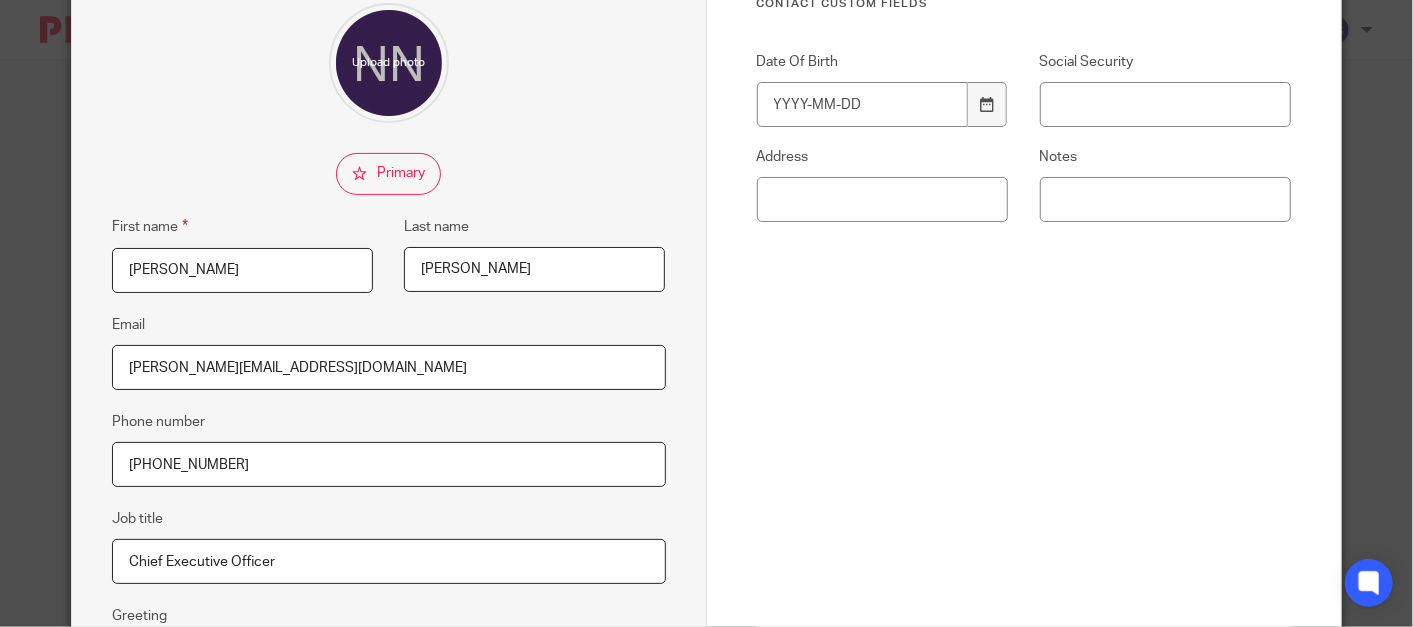 click on "[PERSON_NAME][EMAIL_ADDRESS][DOMAIN_NAME]" at bounding box center [389, 367] 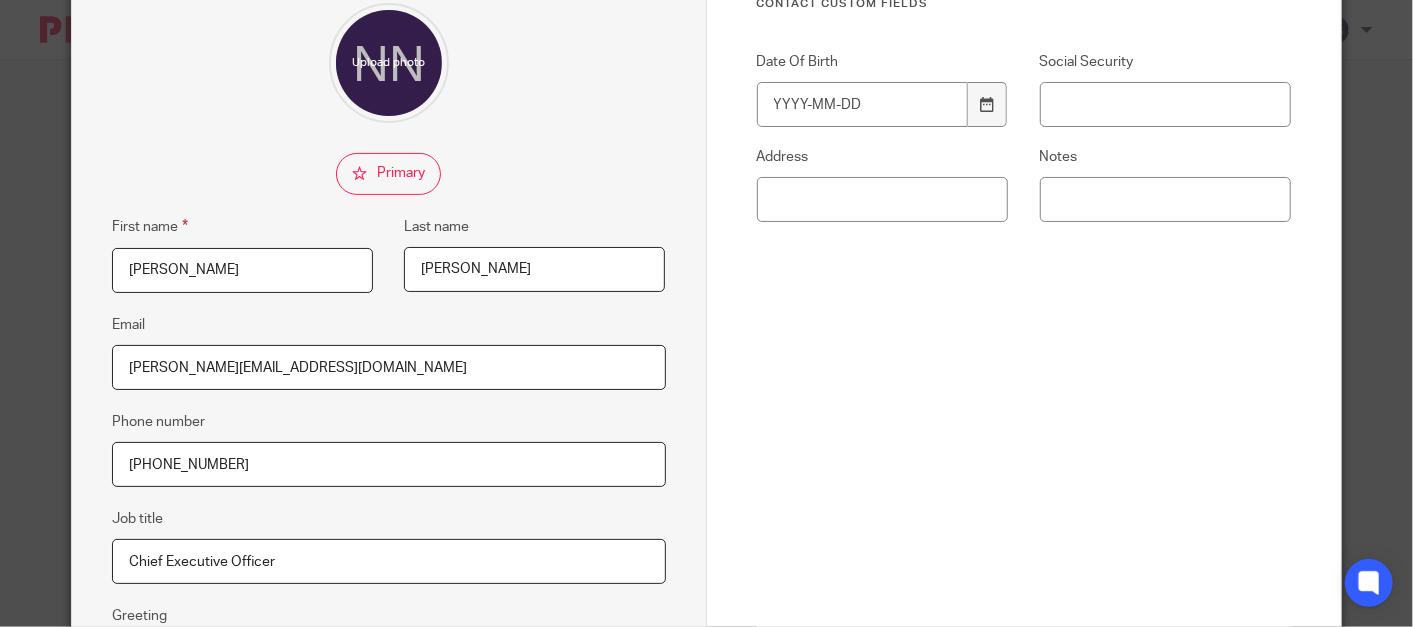 drag, startPoint x: 175, startPoint y: 371, endPoint x: 205, endPoint y: 371, distance: 30 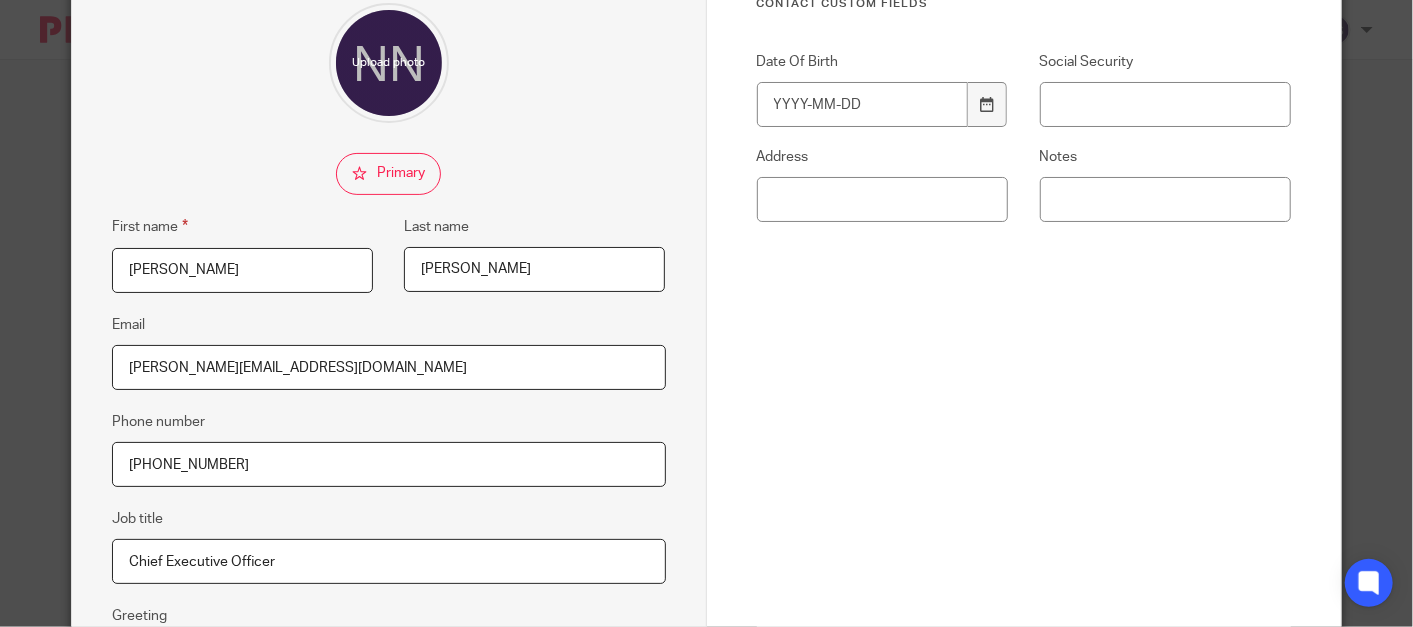 click on "[PERSON_NAME][EMAIL_ADDRESS][DOMAIN_NAME]" at bounding box center (389, 367) 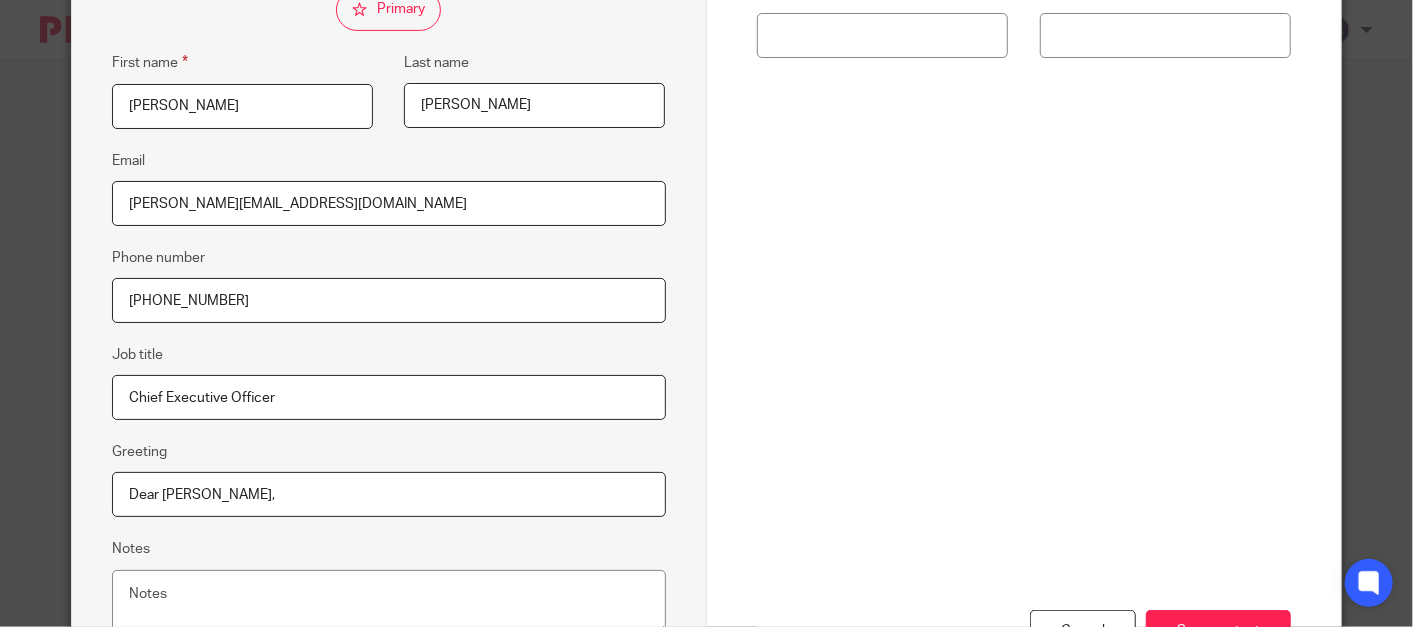 scroll, scrollTop: 370, scrollLeft: 0, axis: vertical 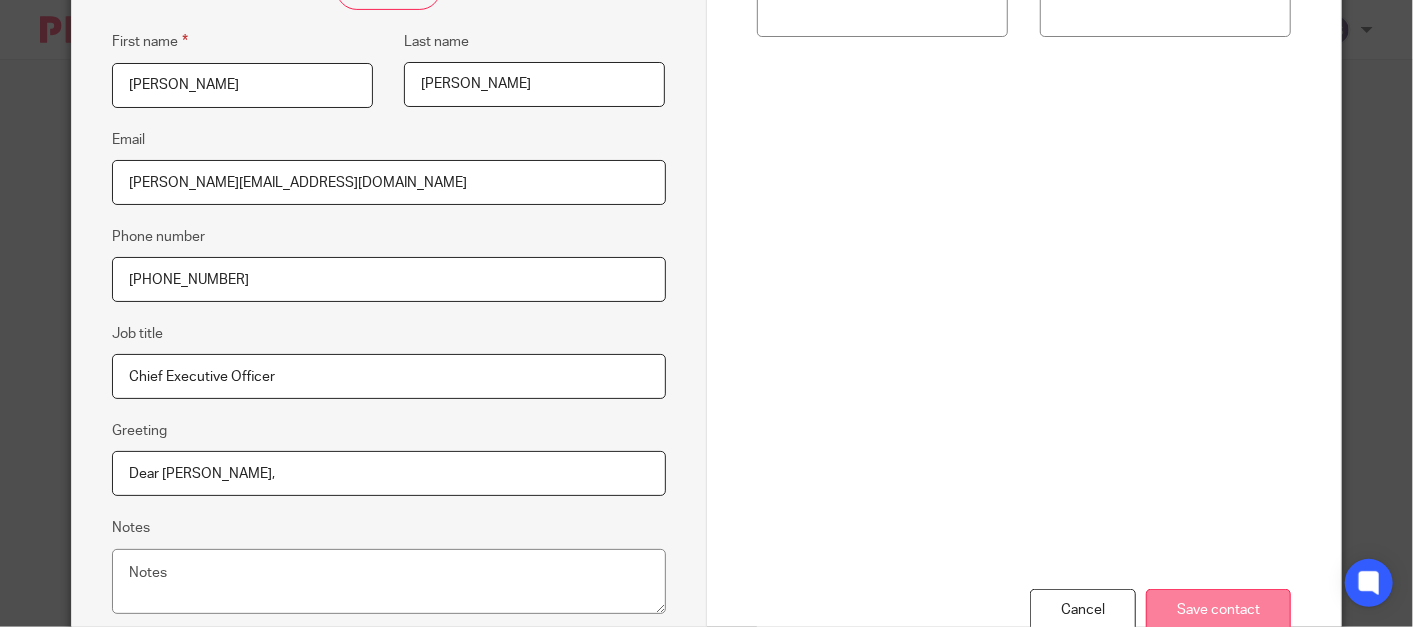 type on "[PERSON_NAME][EMAIL_ADDRESS][DOMAIN_NAME]" 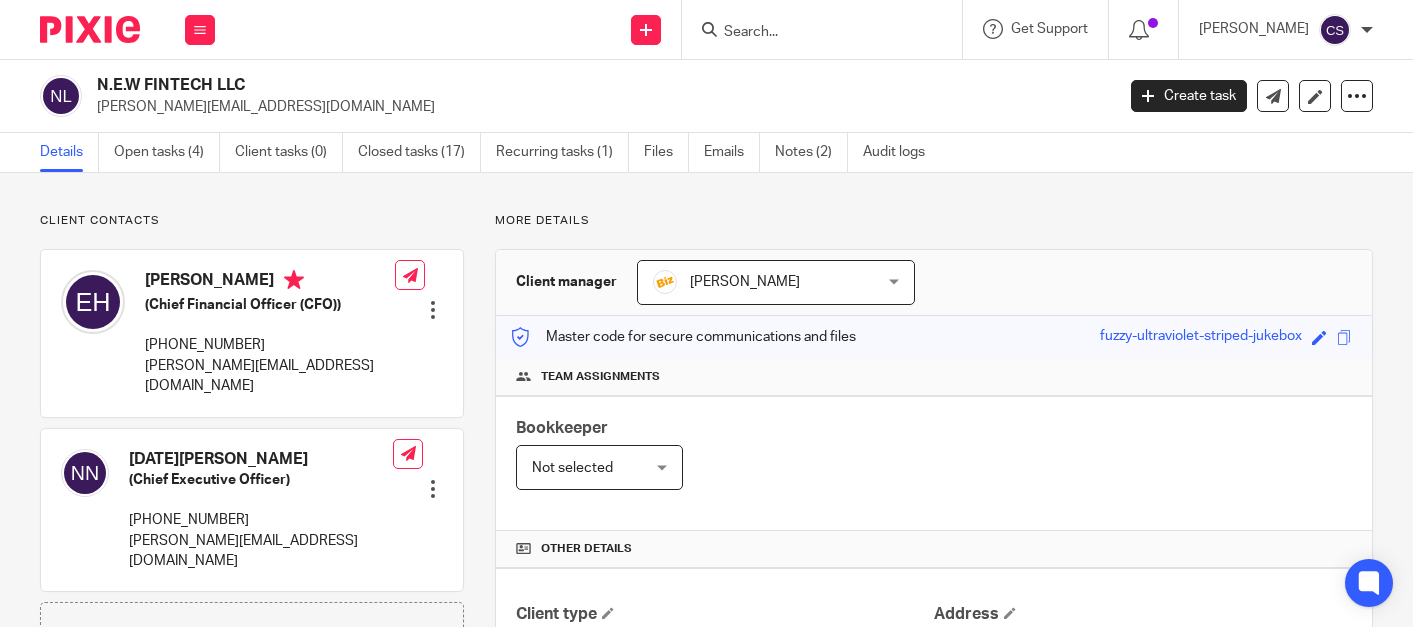 scroll, scrollTop: 0, scrollLeft: 0, axis: both 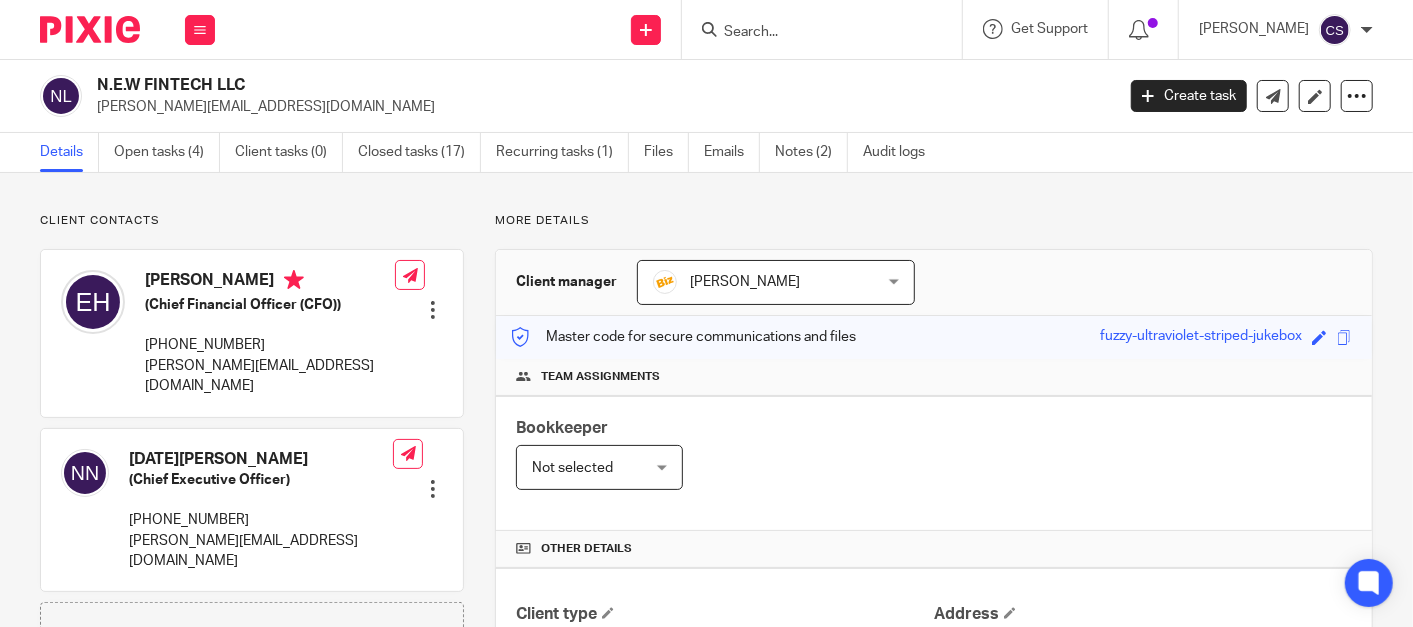 click at bounding box center (828, 29) 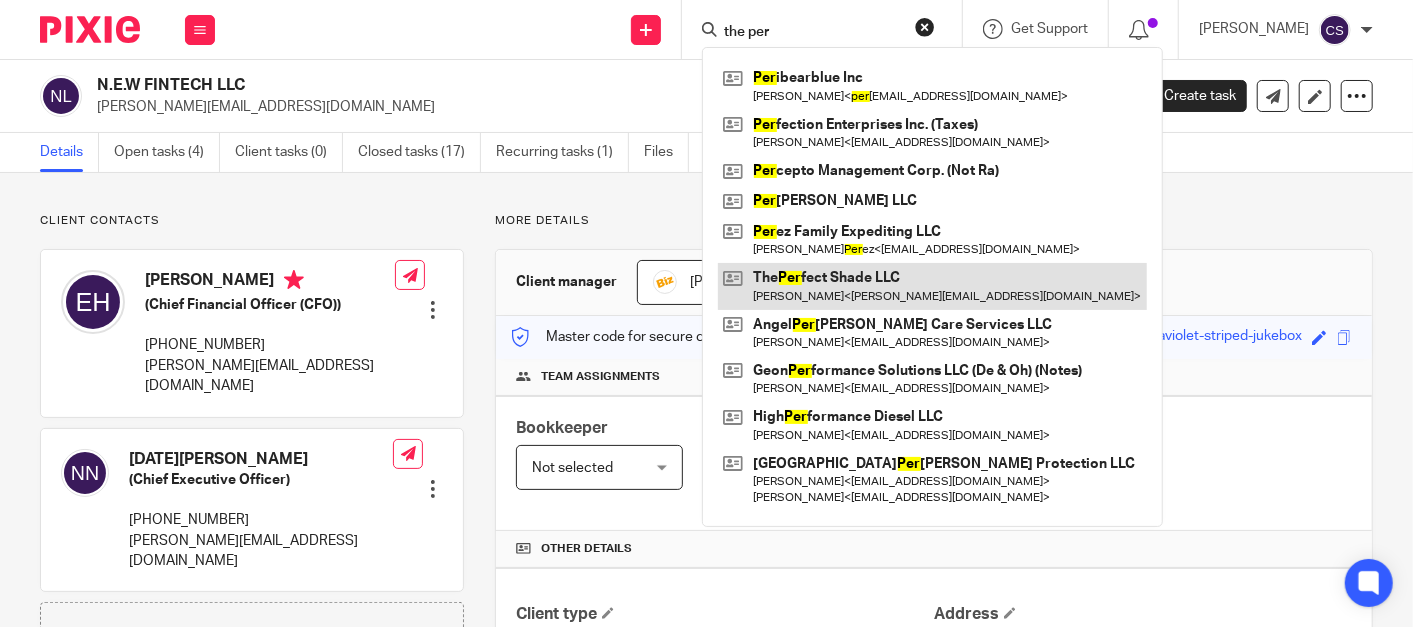 type on "the per" 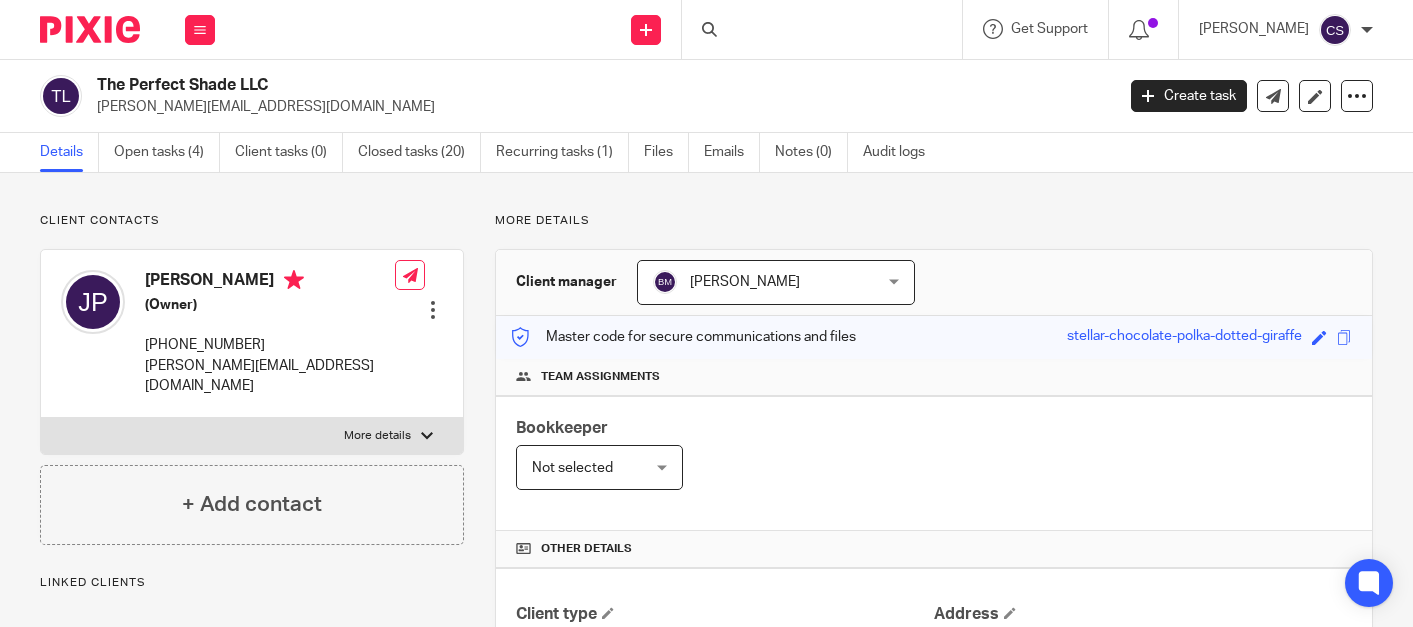 scroll, scrollTop: 0, scrollLeft: 0, axis: both 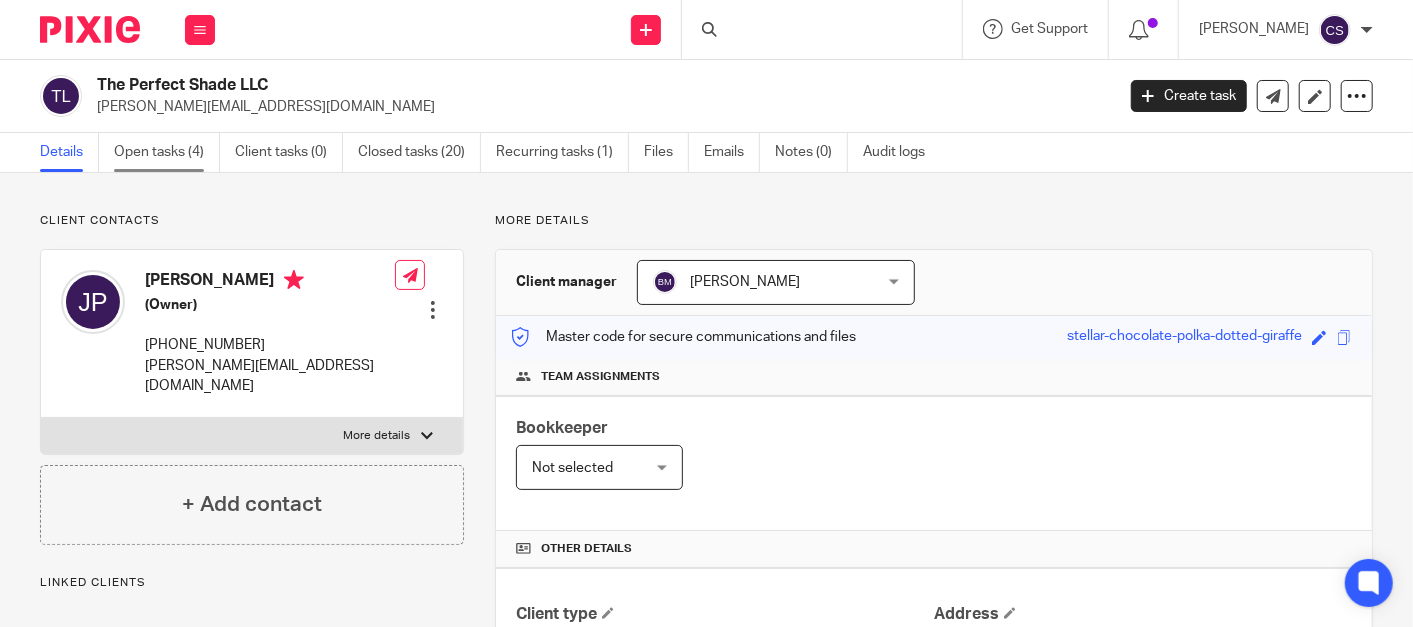 click on "Open tasks (4)" at bounding box center [167, 152] 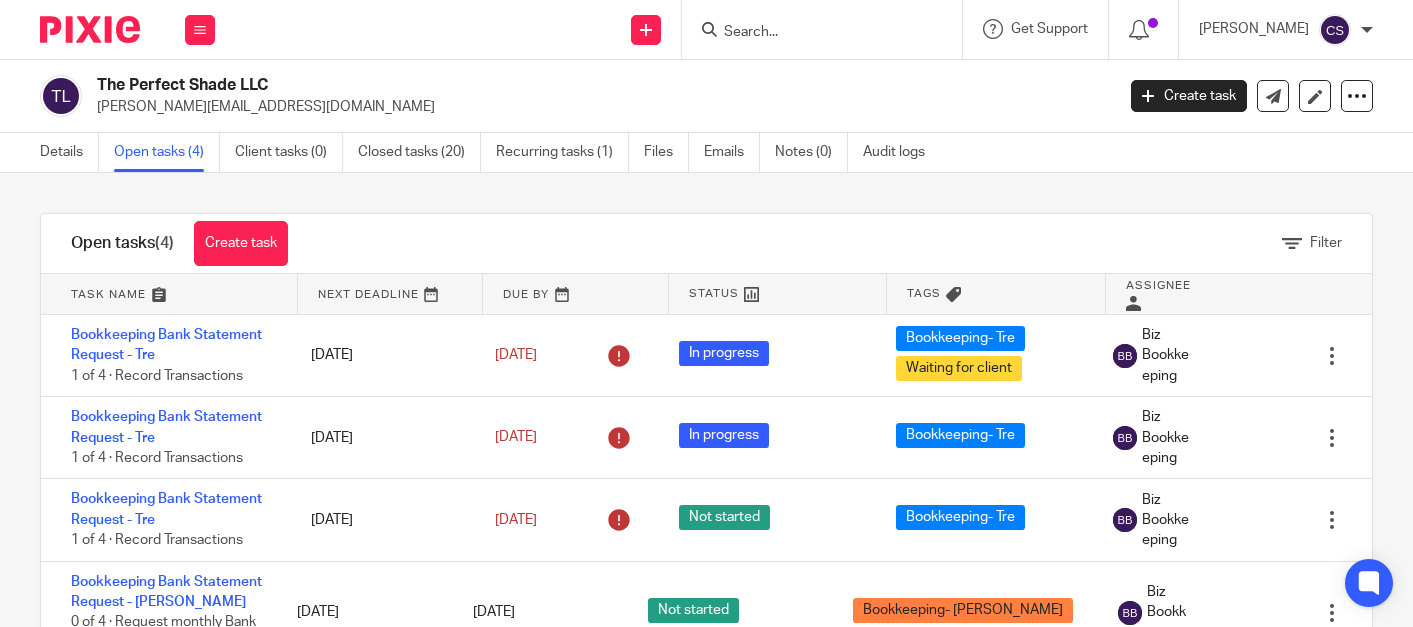 scroll, scrollTop: 0, scrollLeft: 0, axis: both 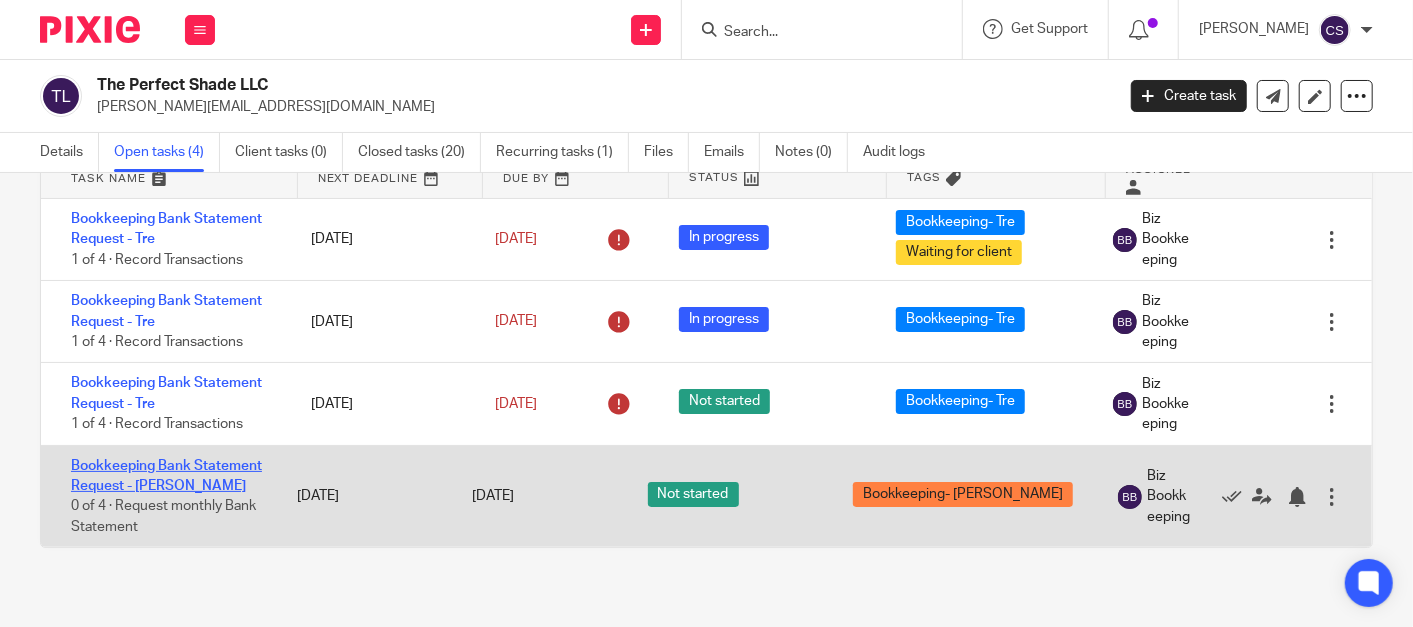 click on "Bookkeeping Bank Statement Request - [PERSON_NAME]" at bounding box center [166, 476] 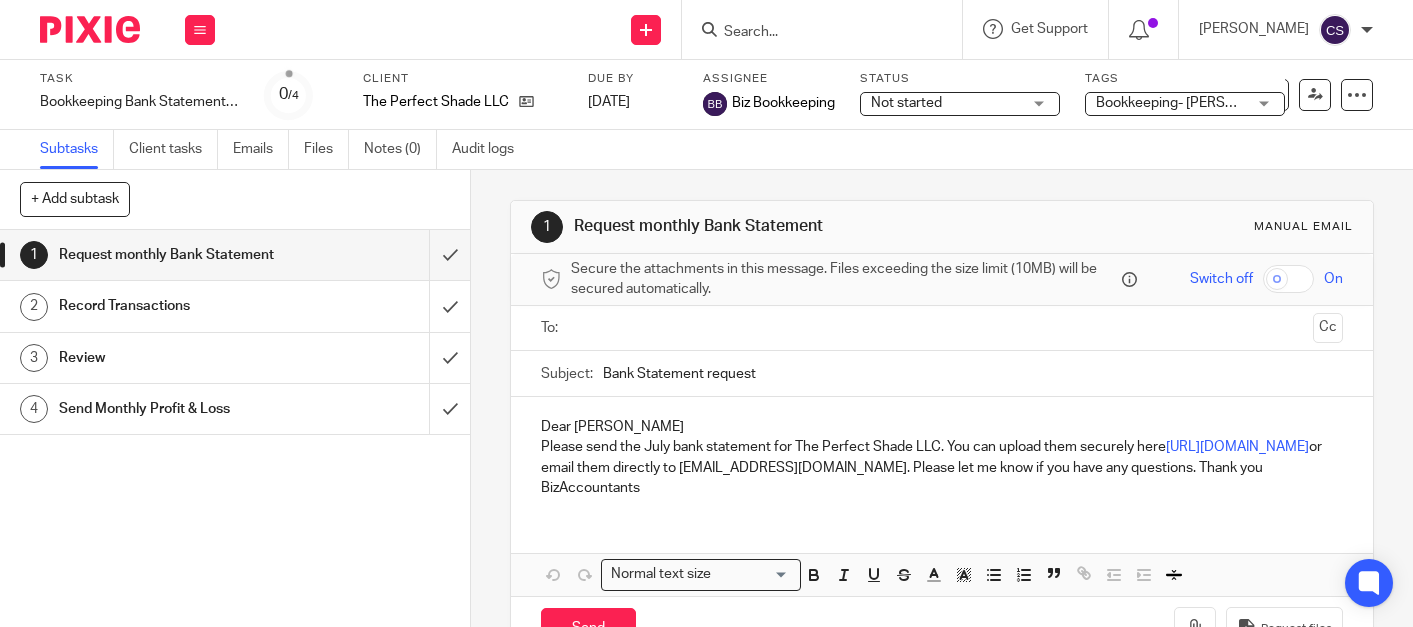 scroll, scrollTop: 0, scrollLeft: 0, axis: both 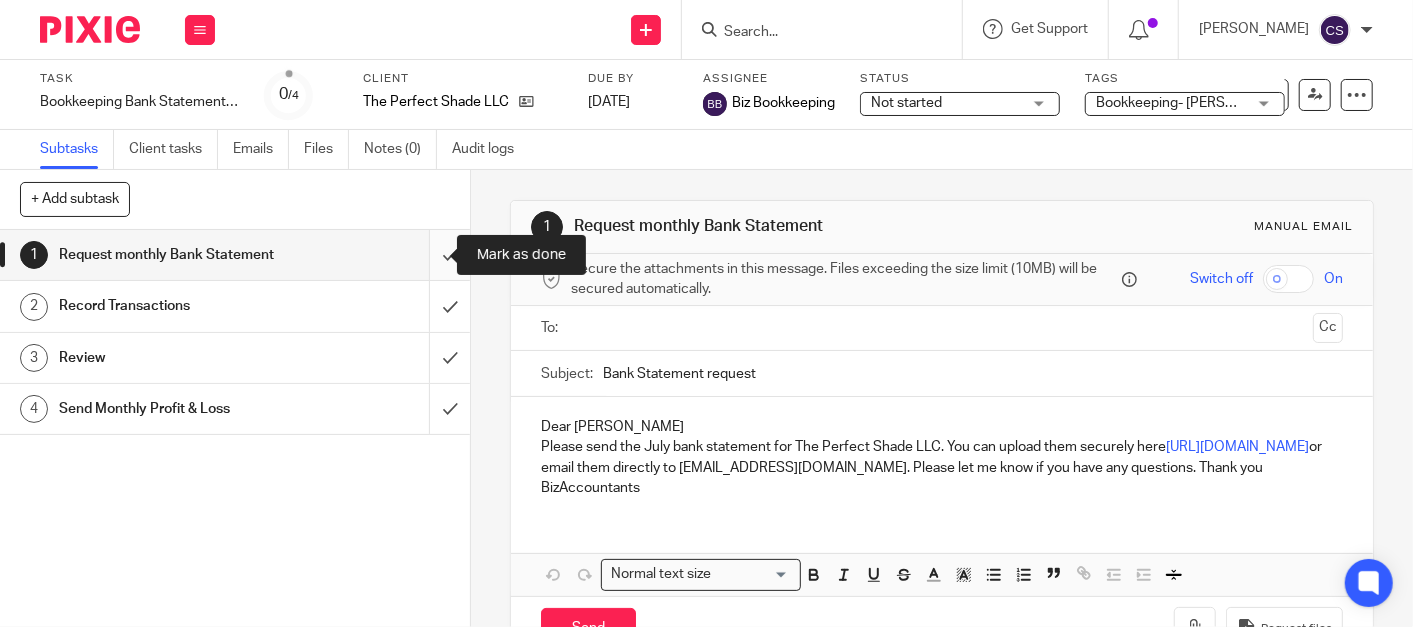 click at bounding box center [235, 255] 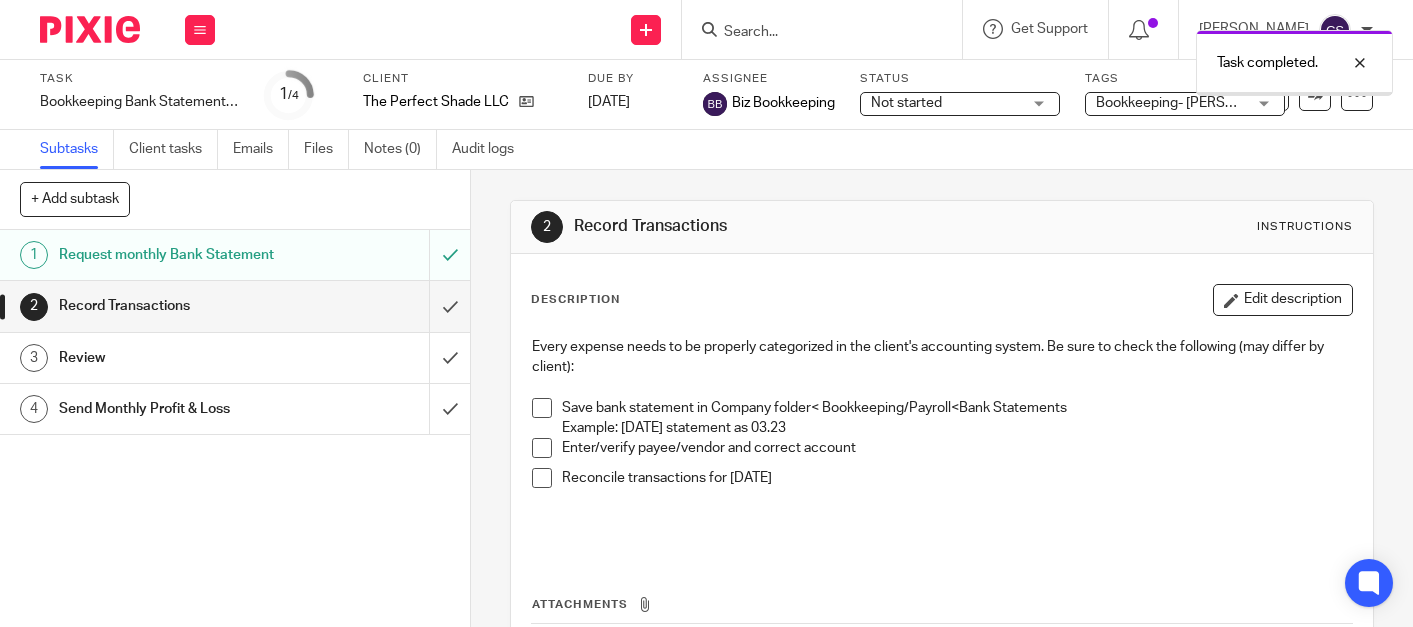 scroll, scrollTop: 0, scrollLeft: 0, axis: both 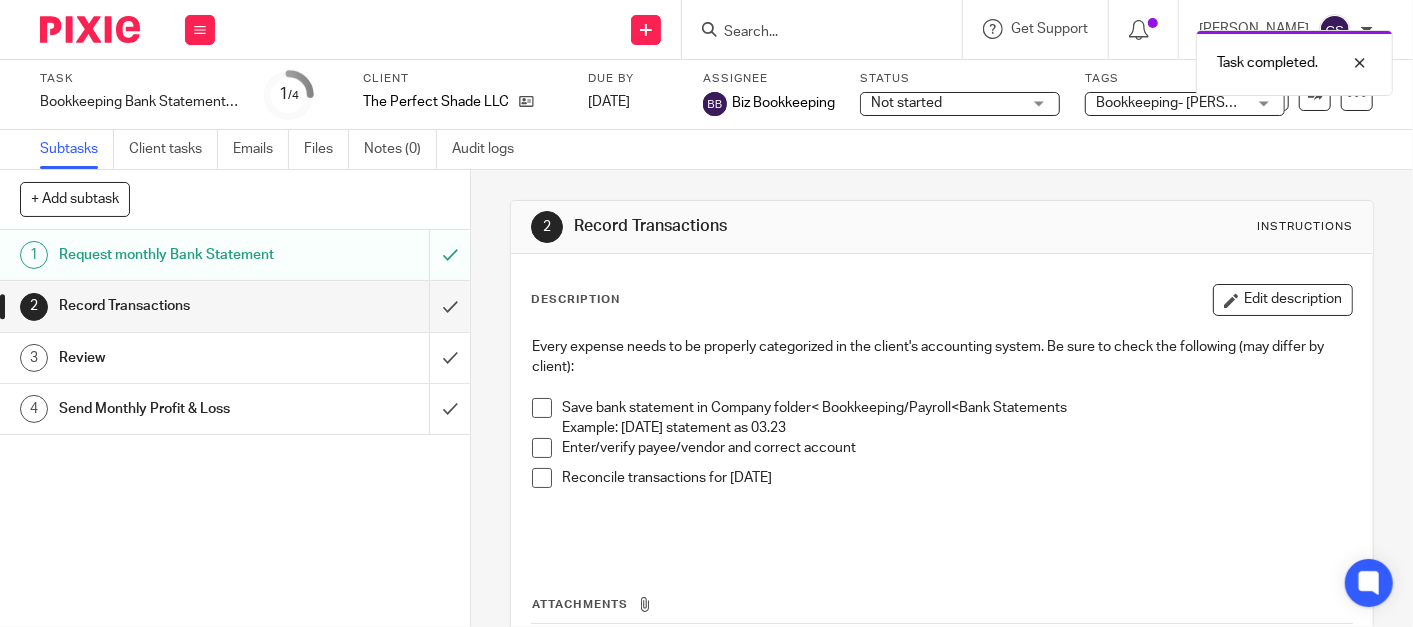 click at bounding box center [542, 408] 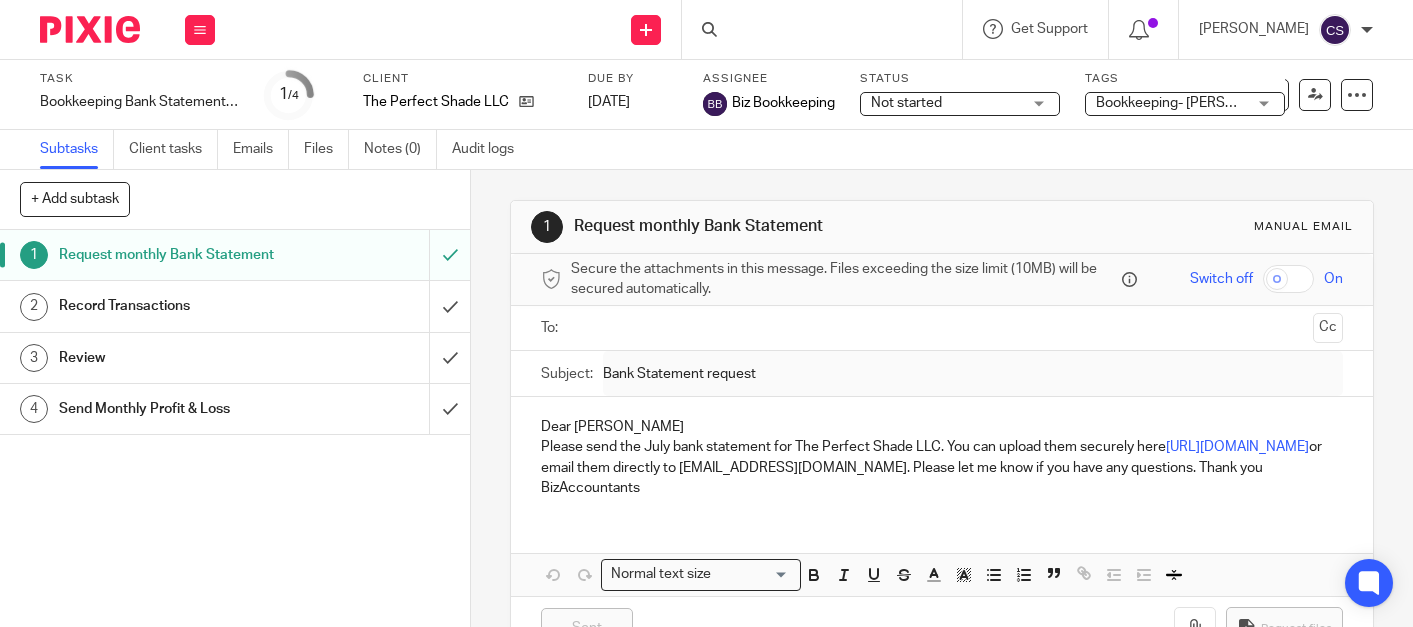 scroll, scrollTop: 0, scrollLeft: 0, axis: both 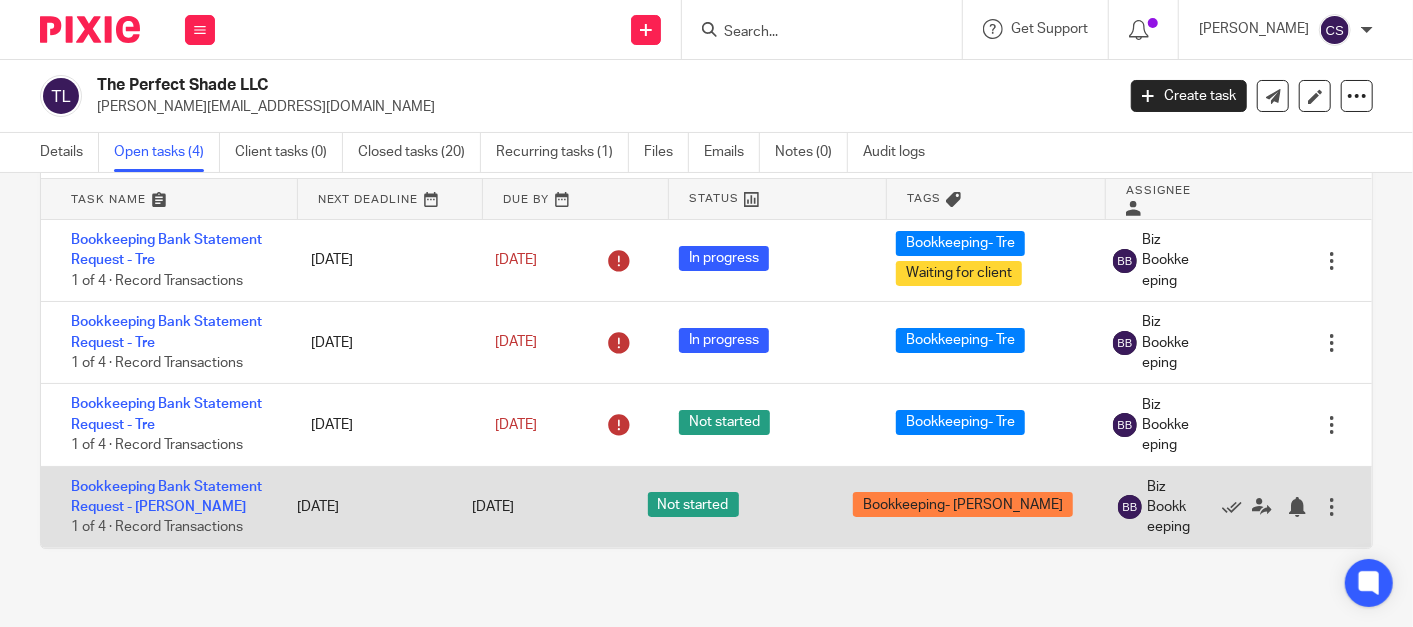 click on "Bookkeeping Bank Statement Request - Kane
1
of
4 ·
Record Transactions
Jul 20, 2025
Jul 20, 2025
Not started
Bookkeeping- Kane     Biz Bookkeeping             Edit task
Delete" at bounding box center (706, 507) 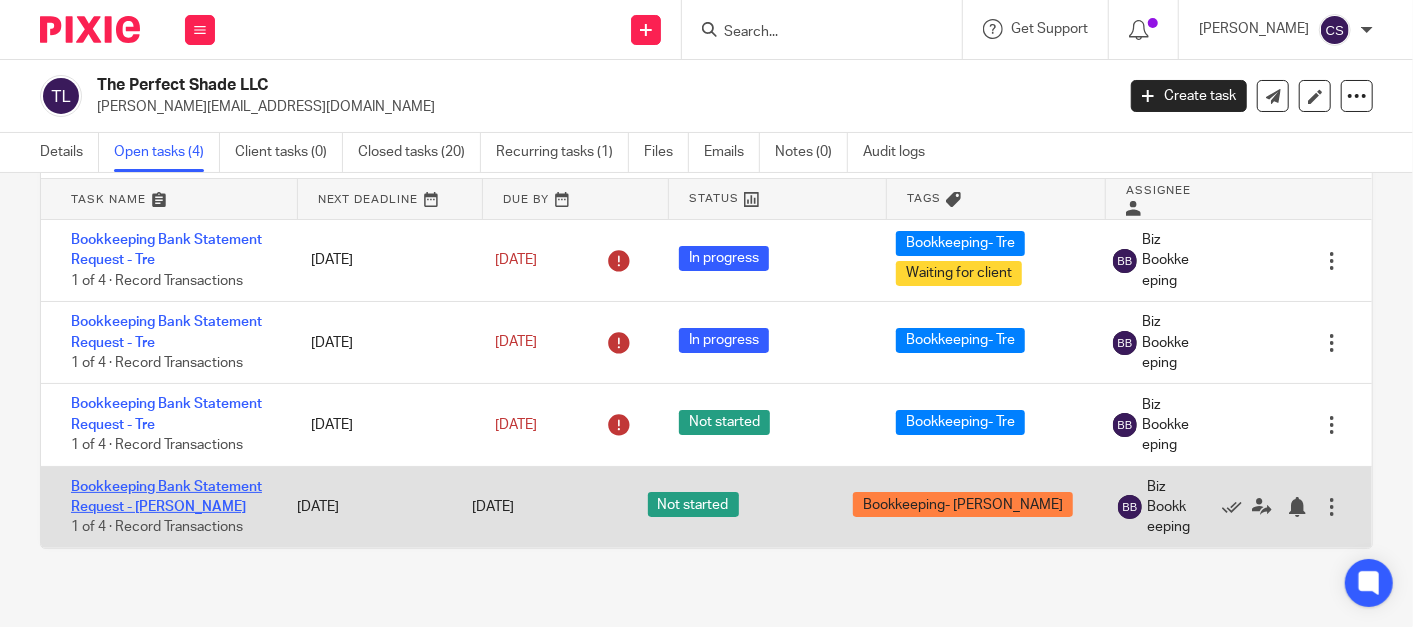 click on "Bookkeeping Bank Statement Request - Kane" at bounding box center [166, 497] 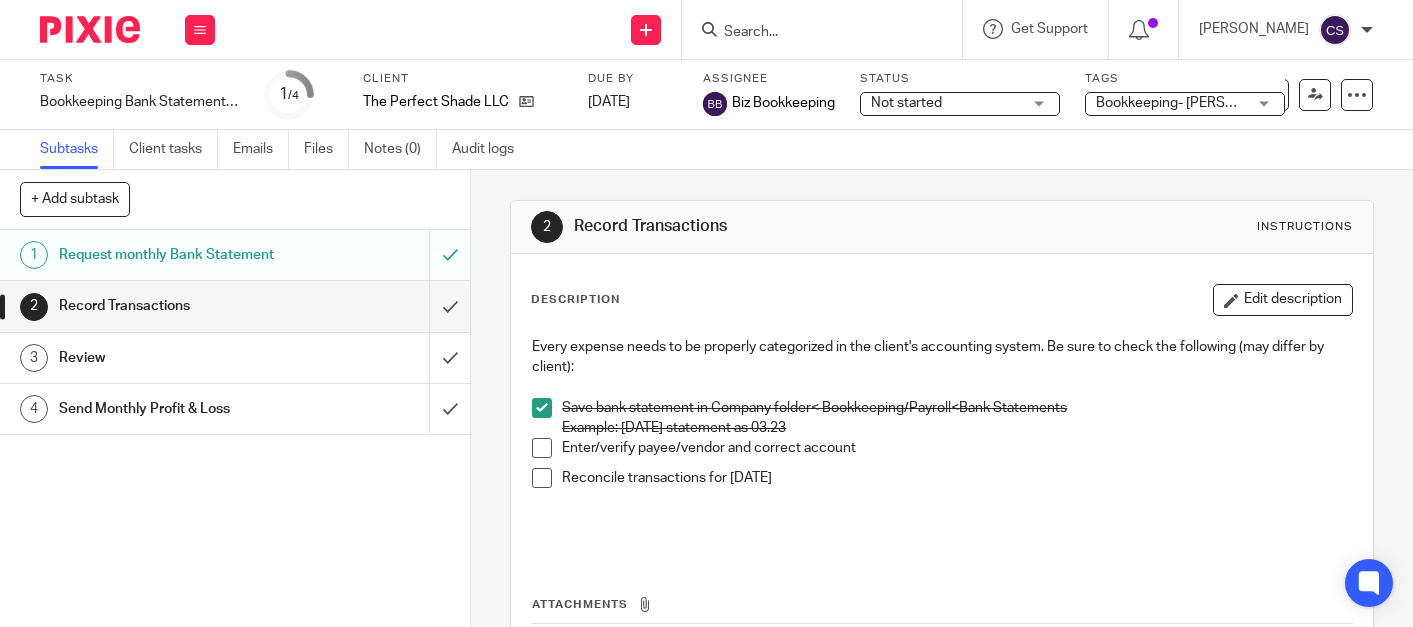scroll, scrollTop: 0, scrollLeft: 0, axis: both 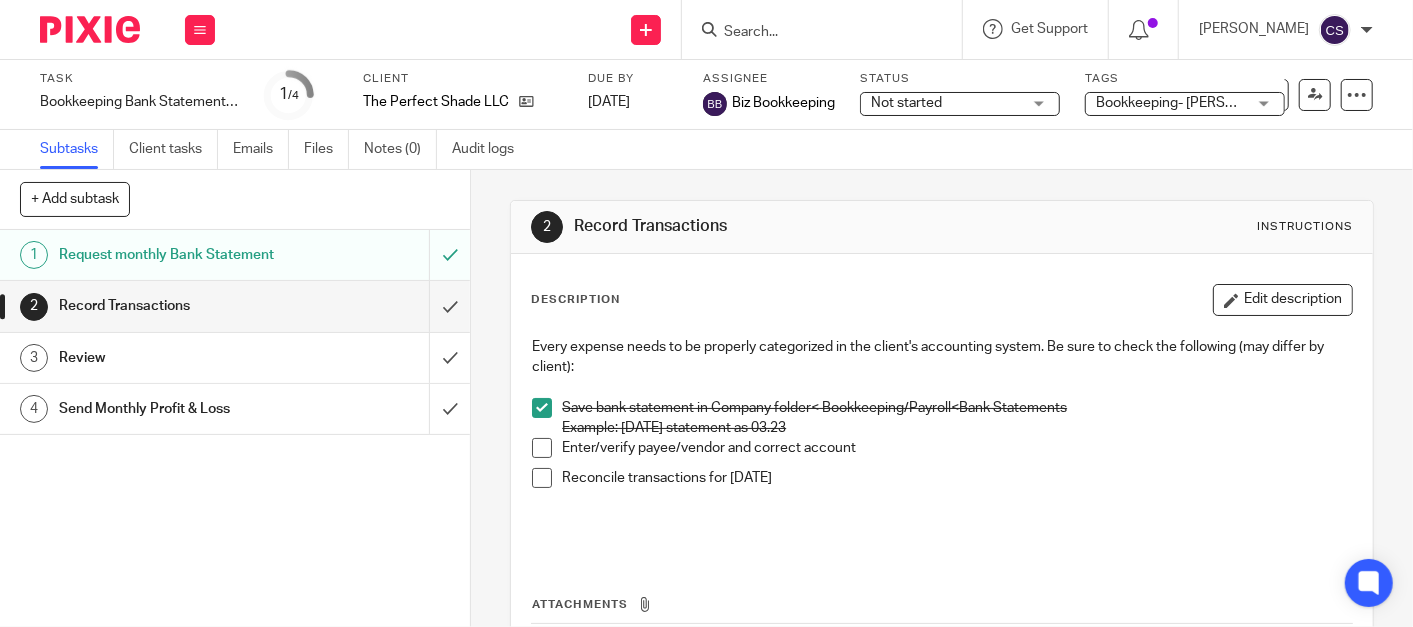 click on "Not started
Not started" at bounding box center (960, 104) 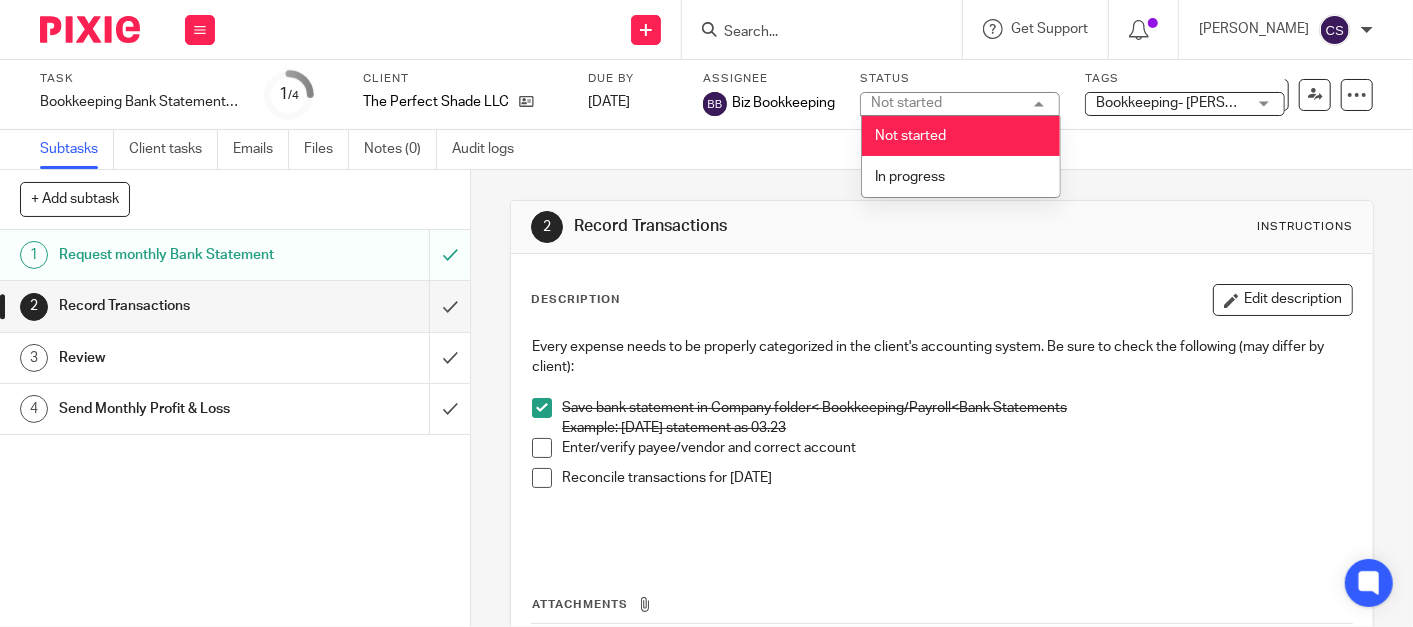 click on "Not started
Not started" at bounding box center (960, 104) 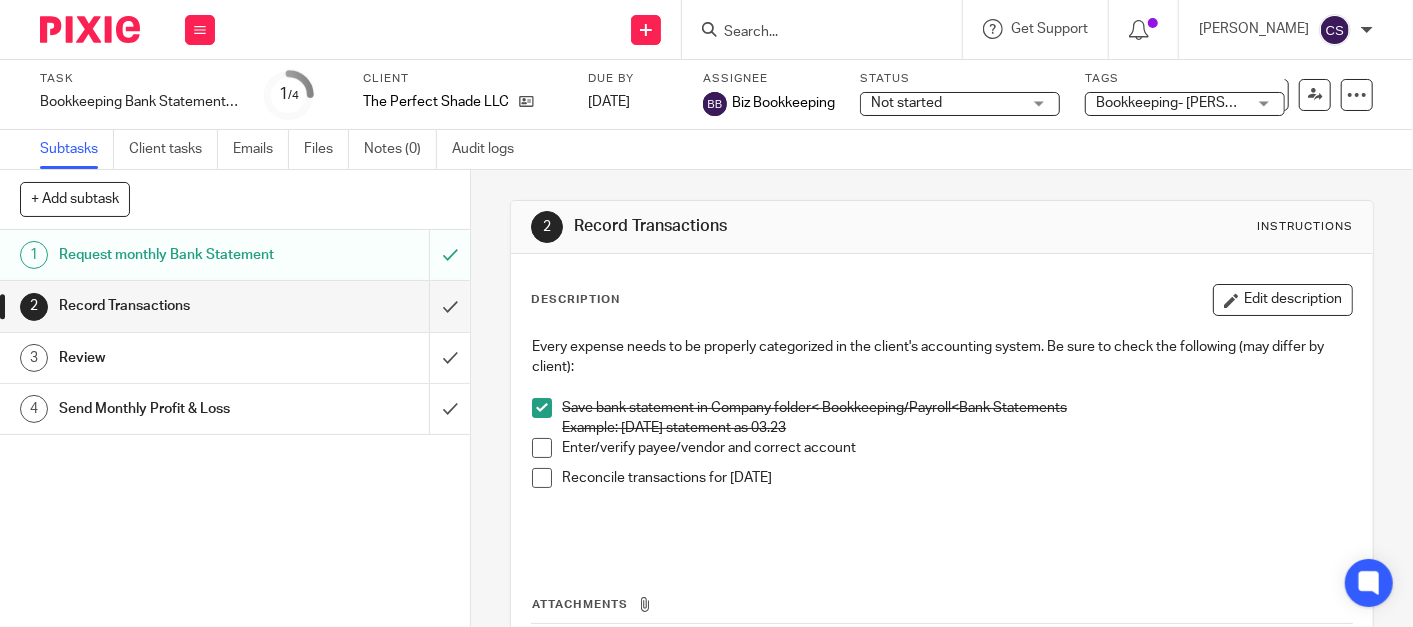 click on "Bookkeeping- Kane" at bounding box center (1185, 104) 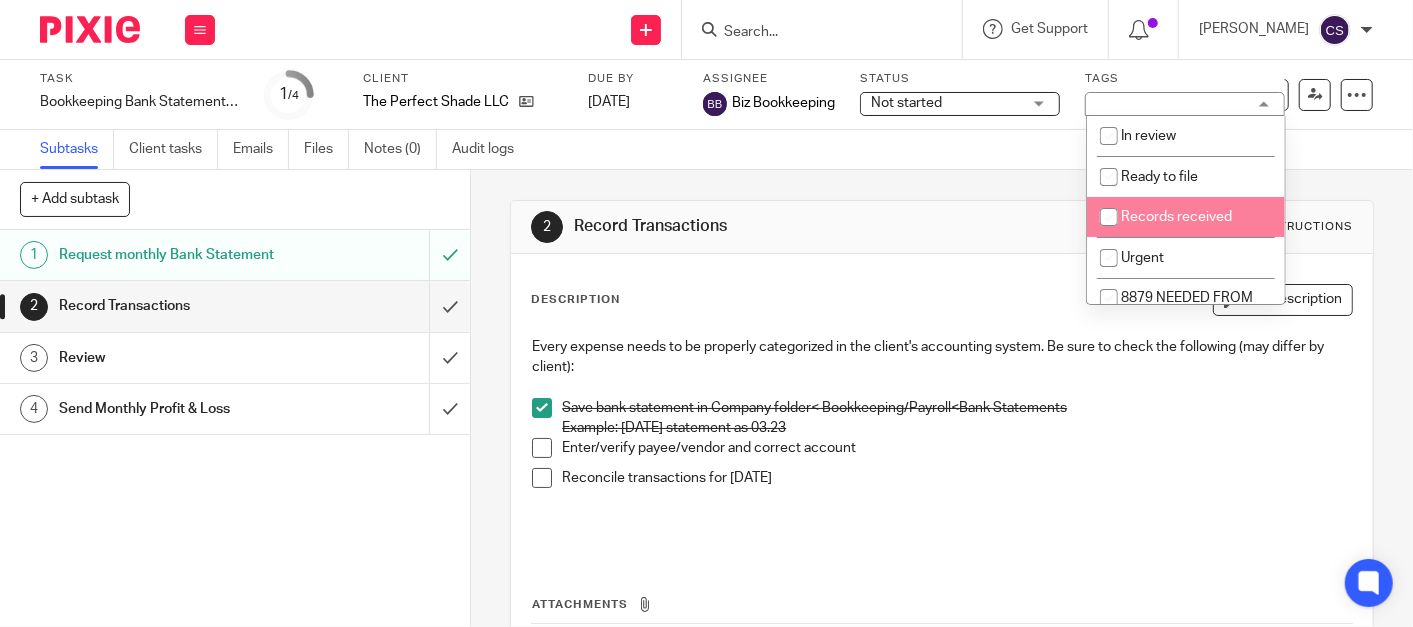 click at bounding box center [1109, 217] 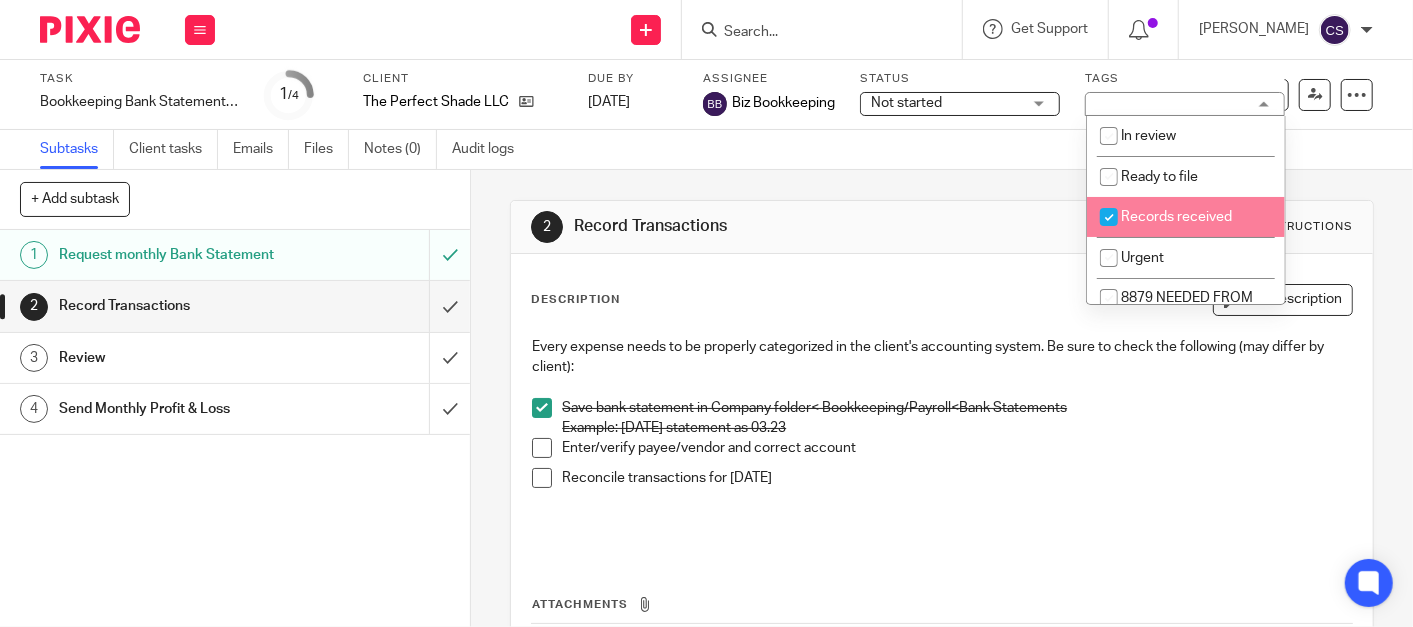 checkbox on "true" 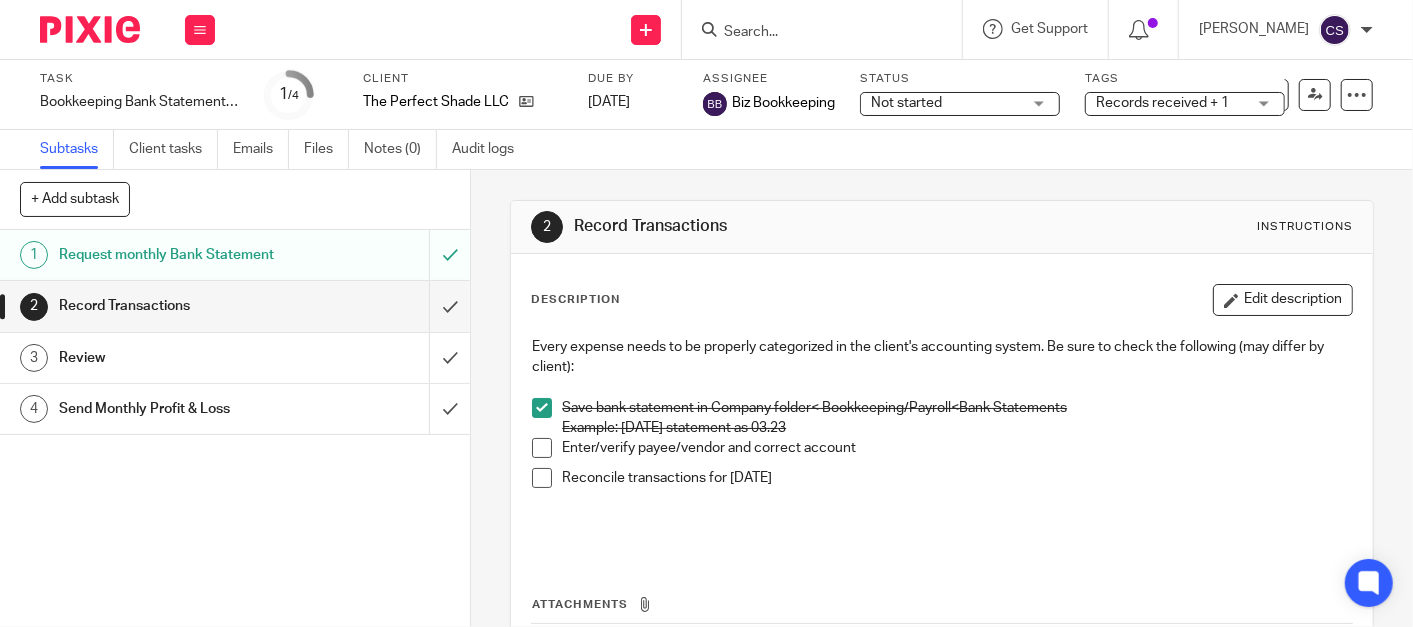 click on "Enter/verify payee/vendor and correct account" at bounding box center [957, 448] 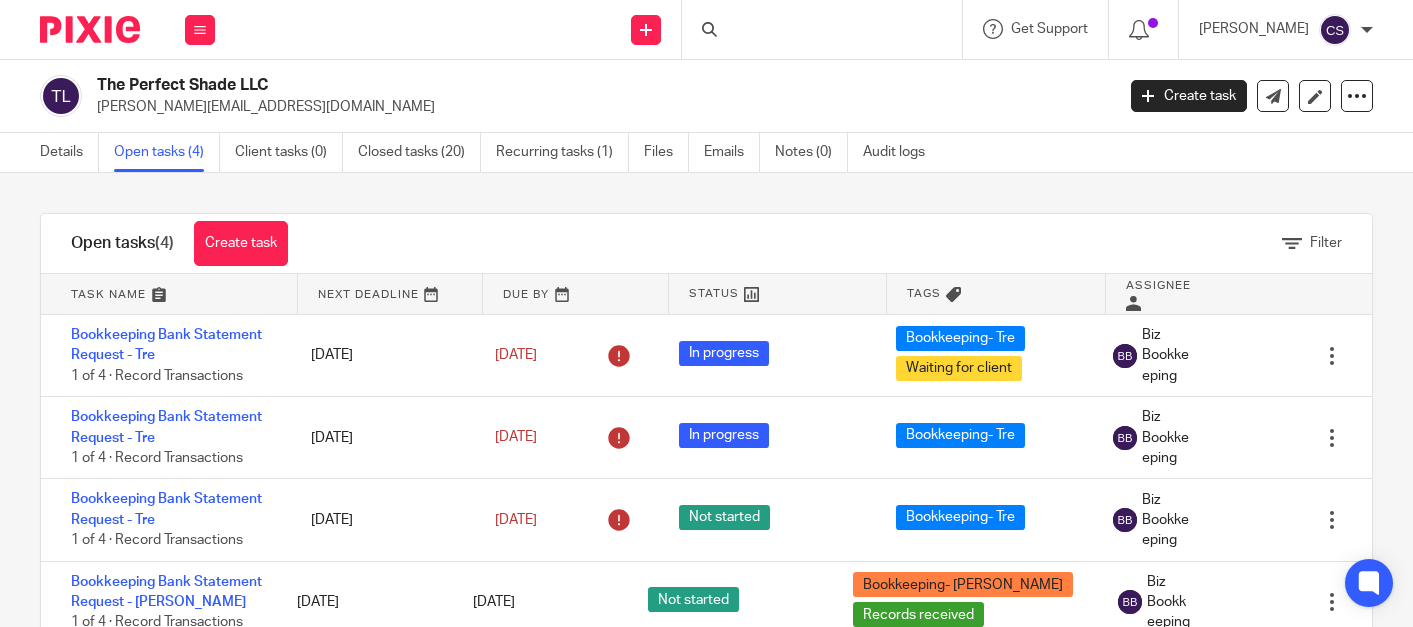 scroll, scrollTop: 0, scrollLeft: 0, axis: both 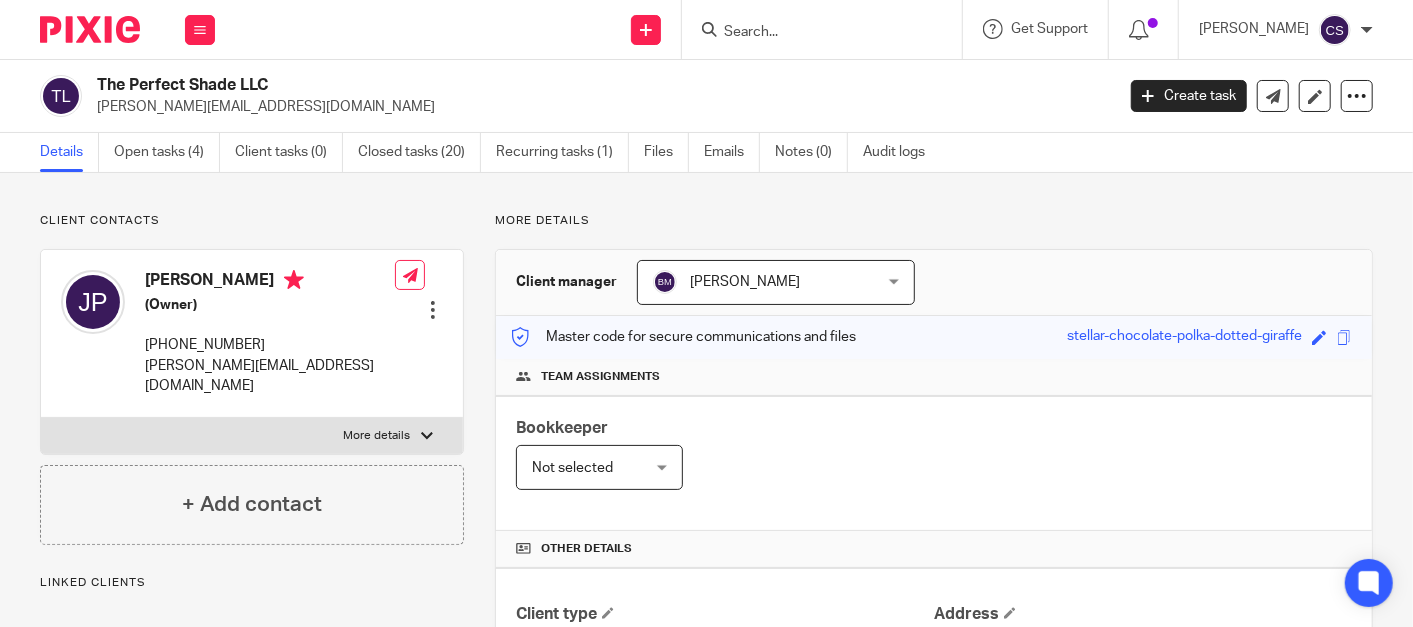 click at bounding box center [812, 33] 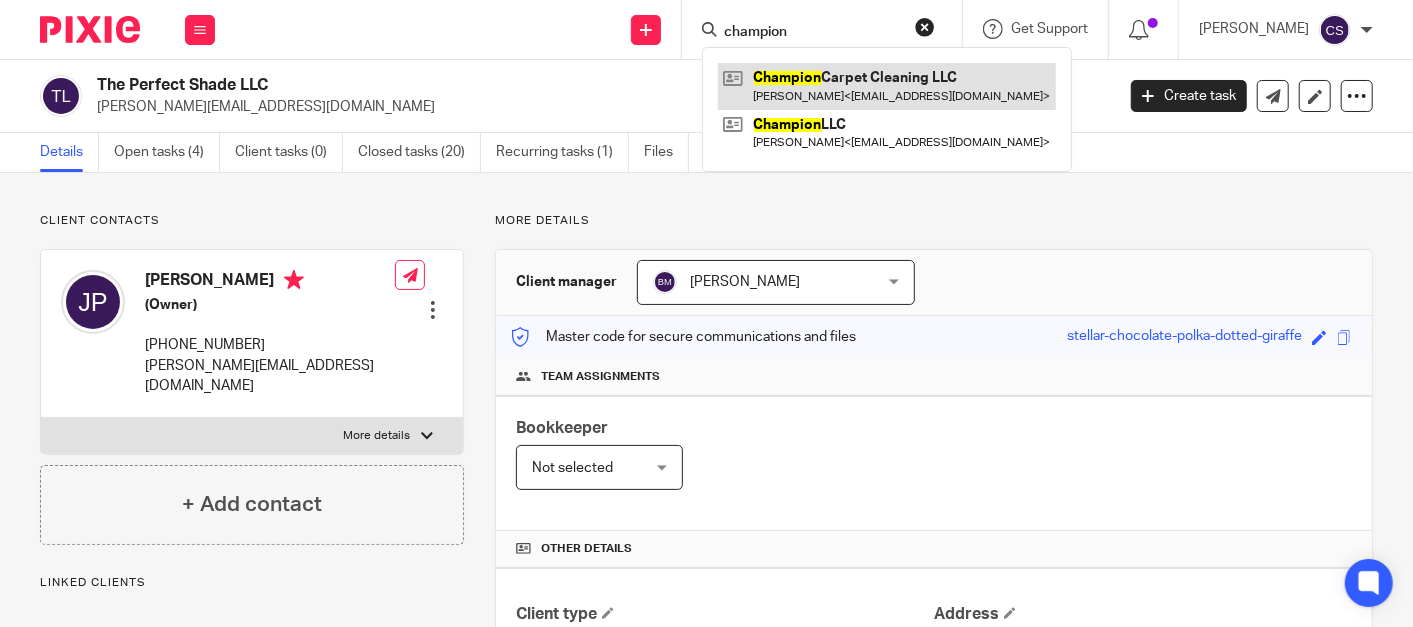type on "champion" 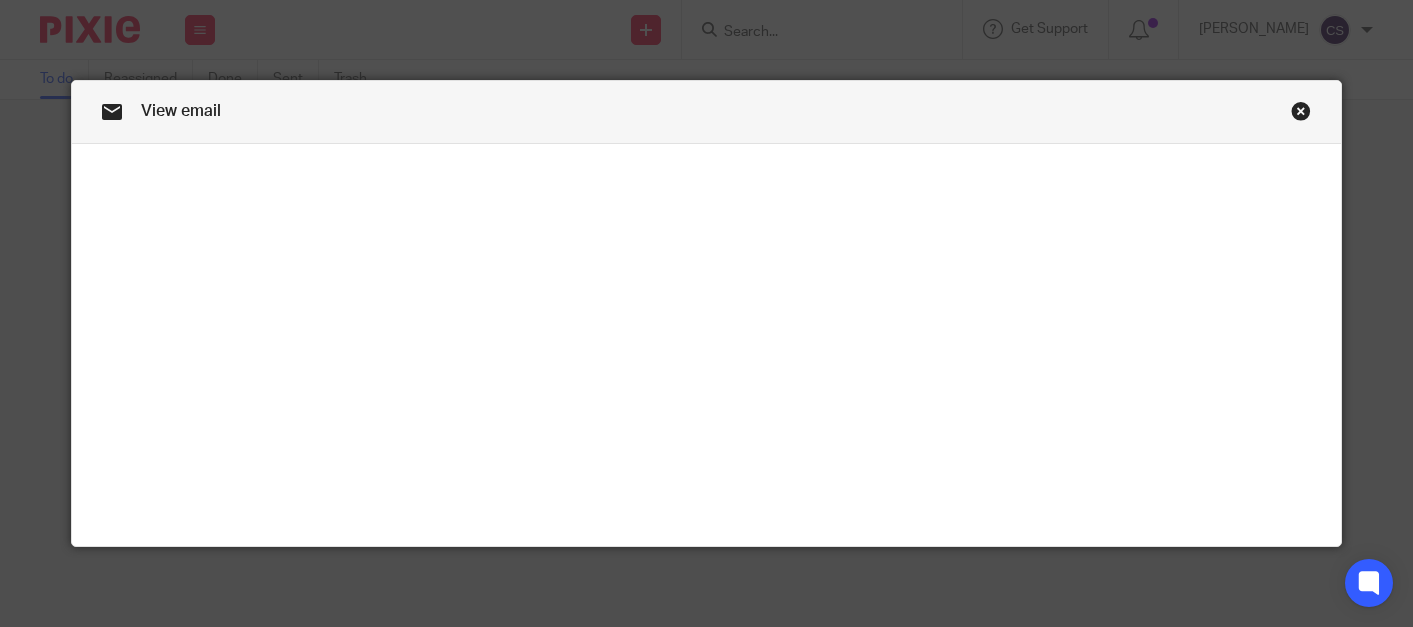 scroll, scrollTop: 0, scrollLeft: 0, axis: both 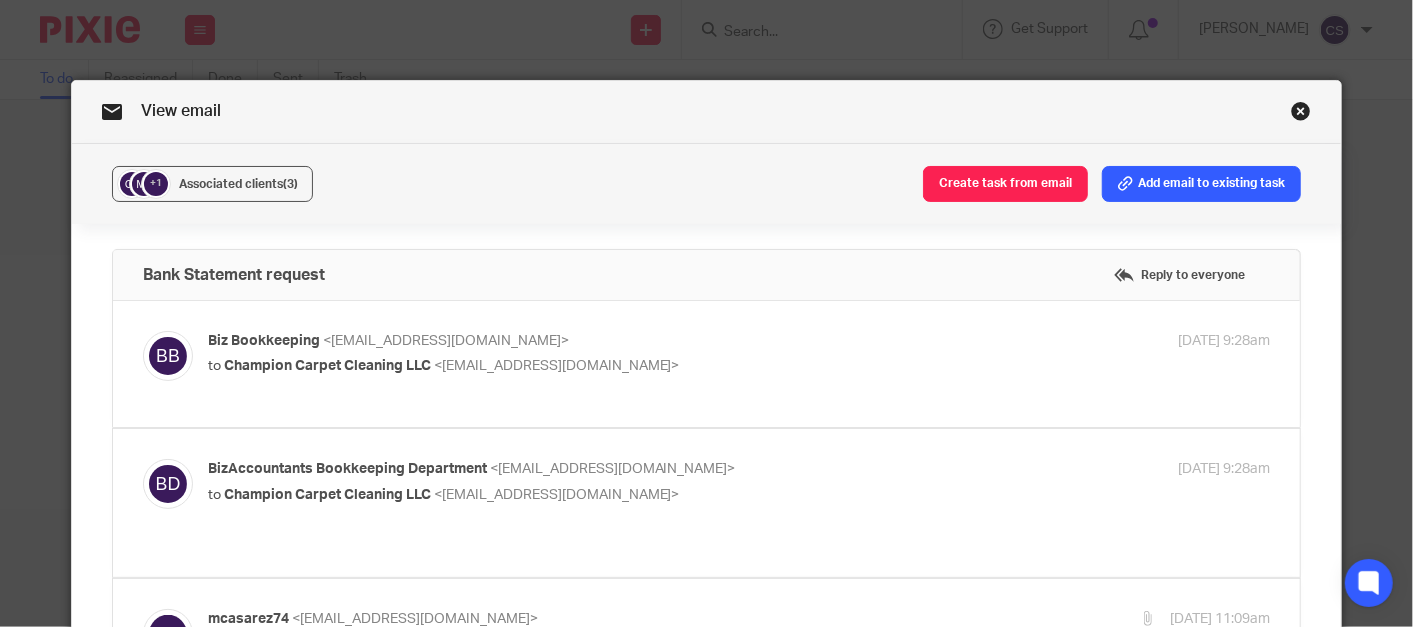 click on "Biz Bookkeeping" at bounding box center [264, 341] 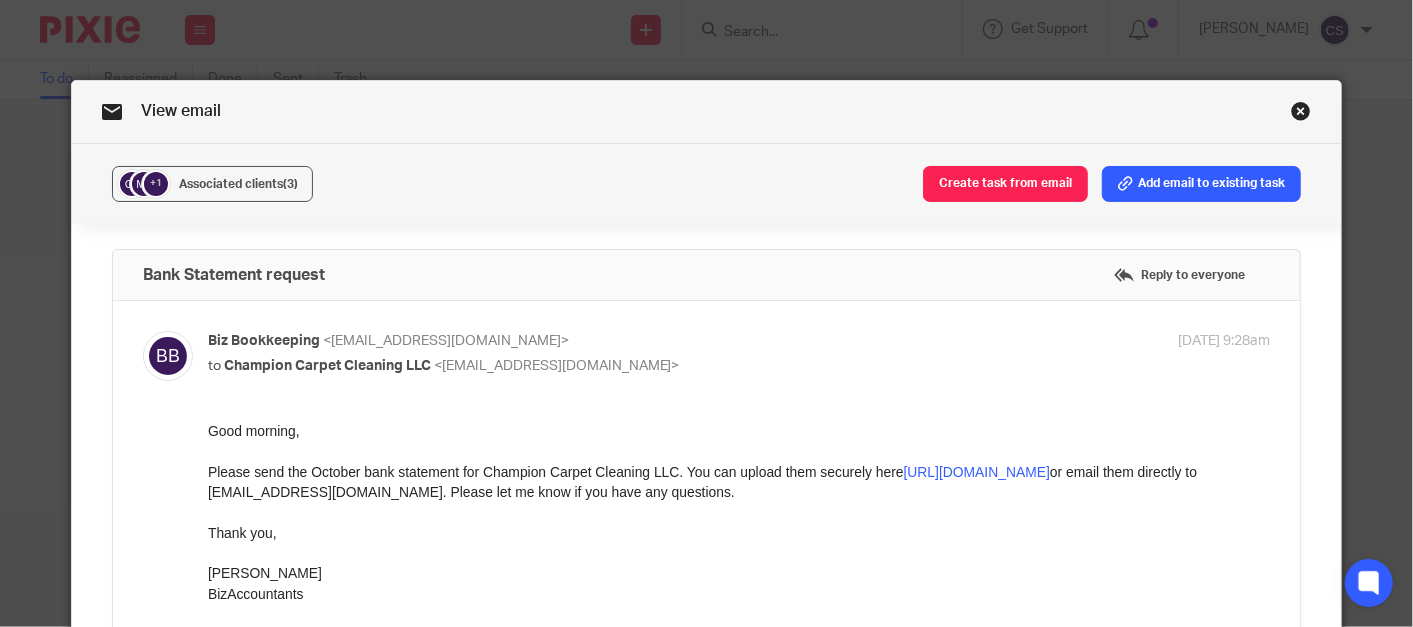 scroll, scrollTop: 0, scrollLeft: 0, axis: both 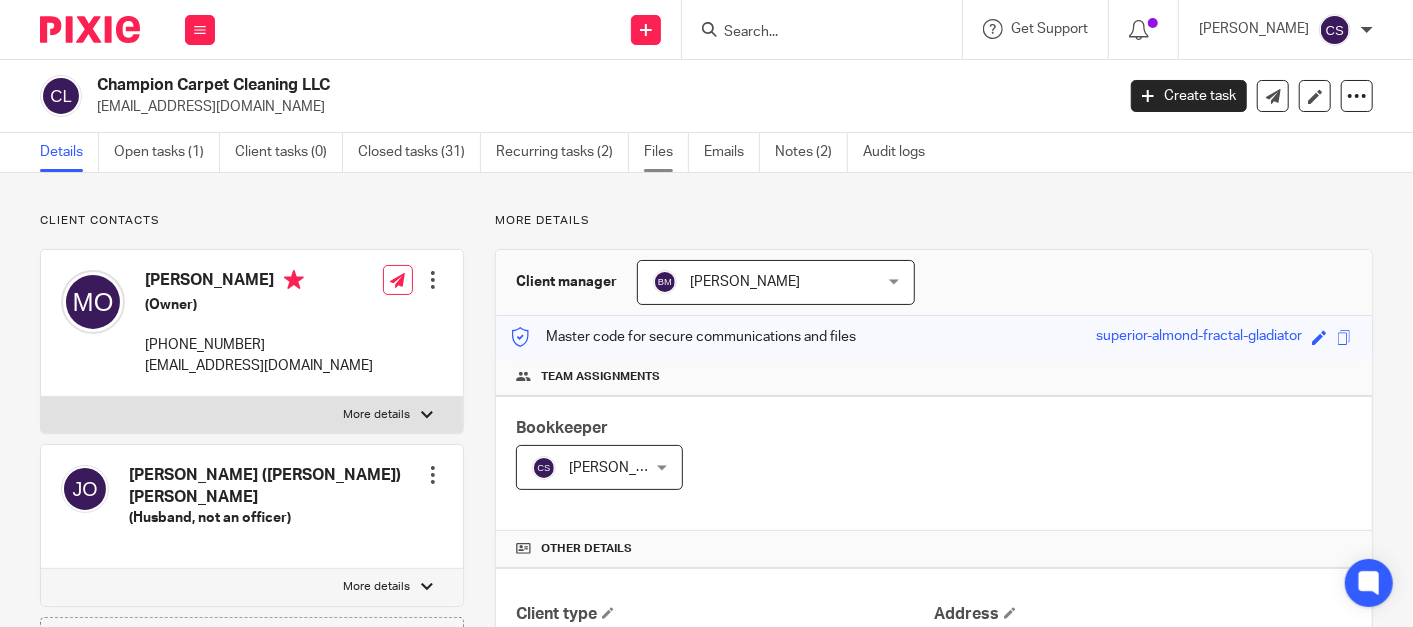 click on "Files" at bounding box center (666, 152) 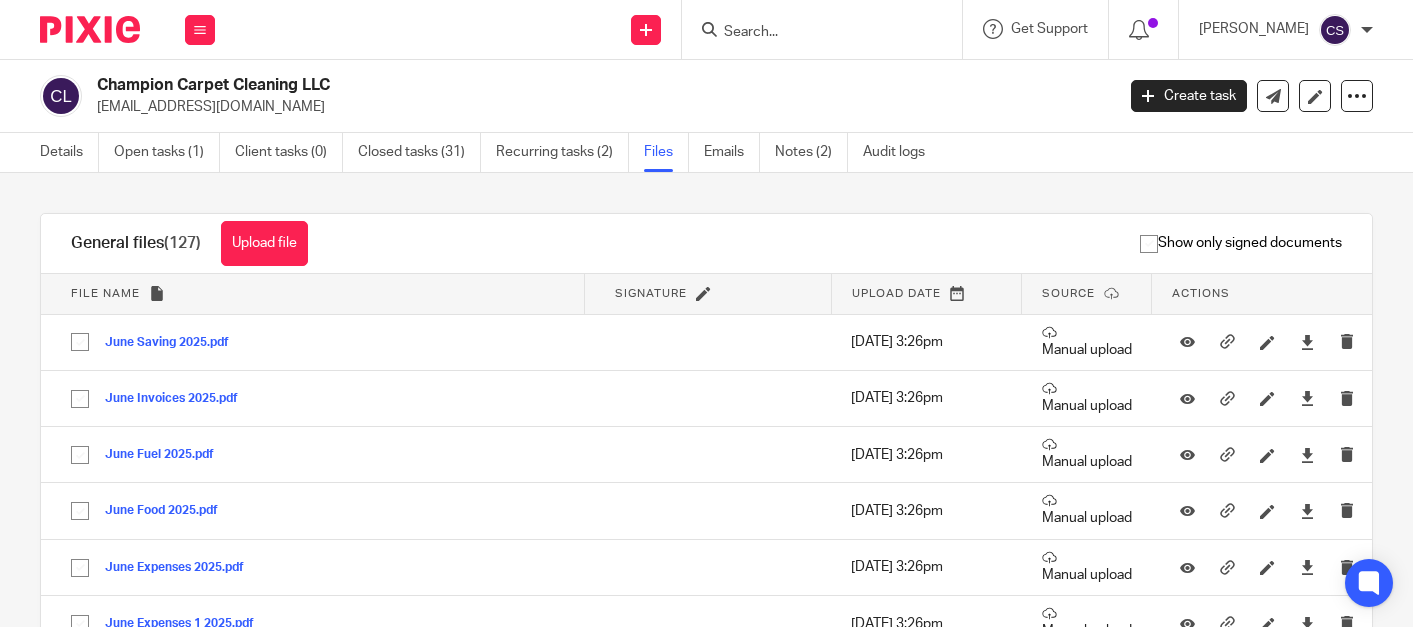scroll, scrollTop: 0, scrollLeft: 0, axis: both 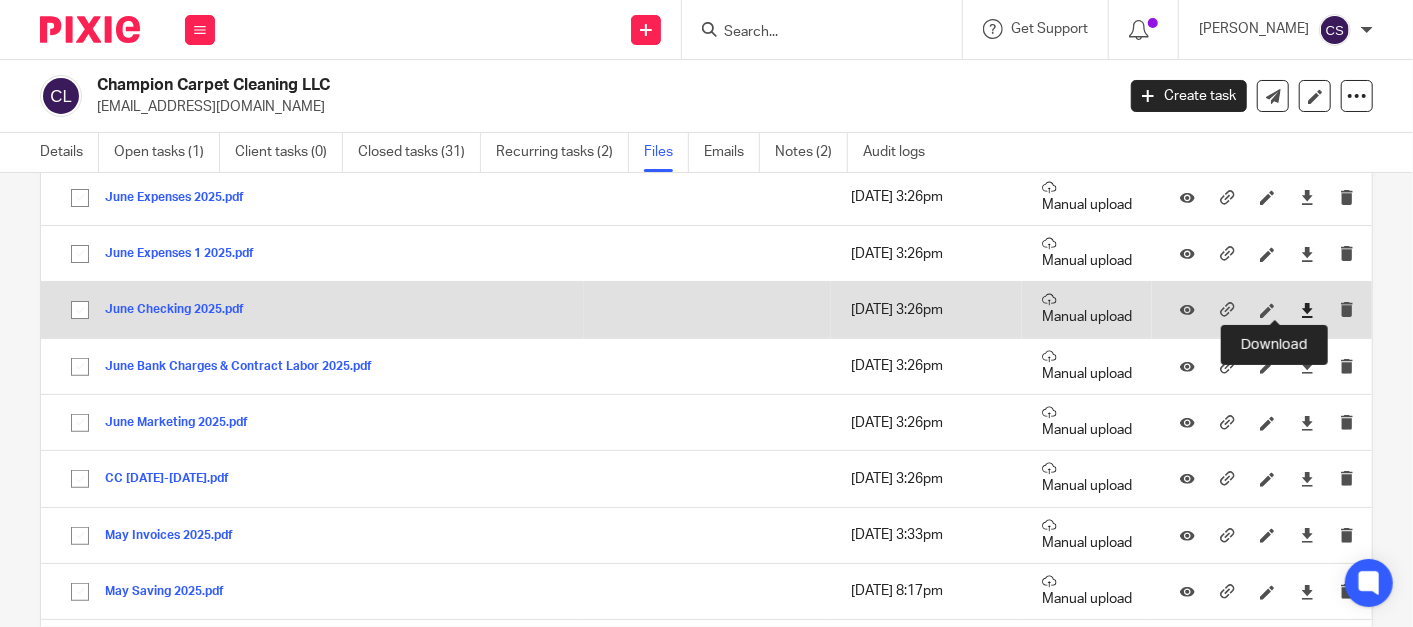 click at bounding box center [1307, 310] 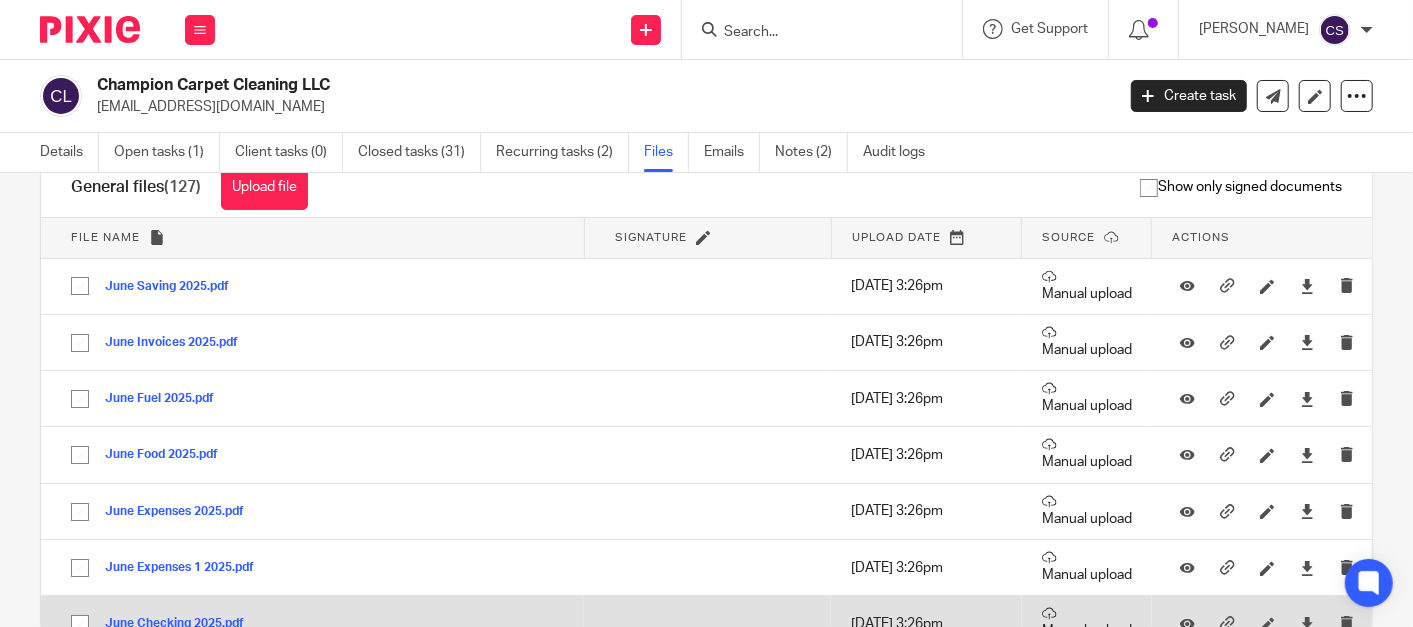 scroll, scrollTop: 0, scrollLeft: 0, axis: both 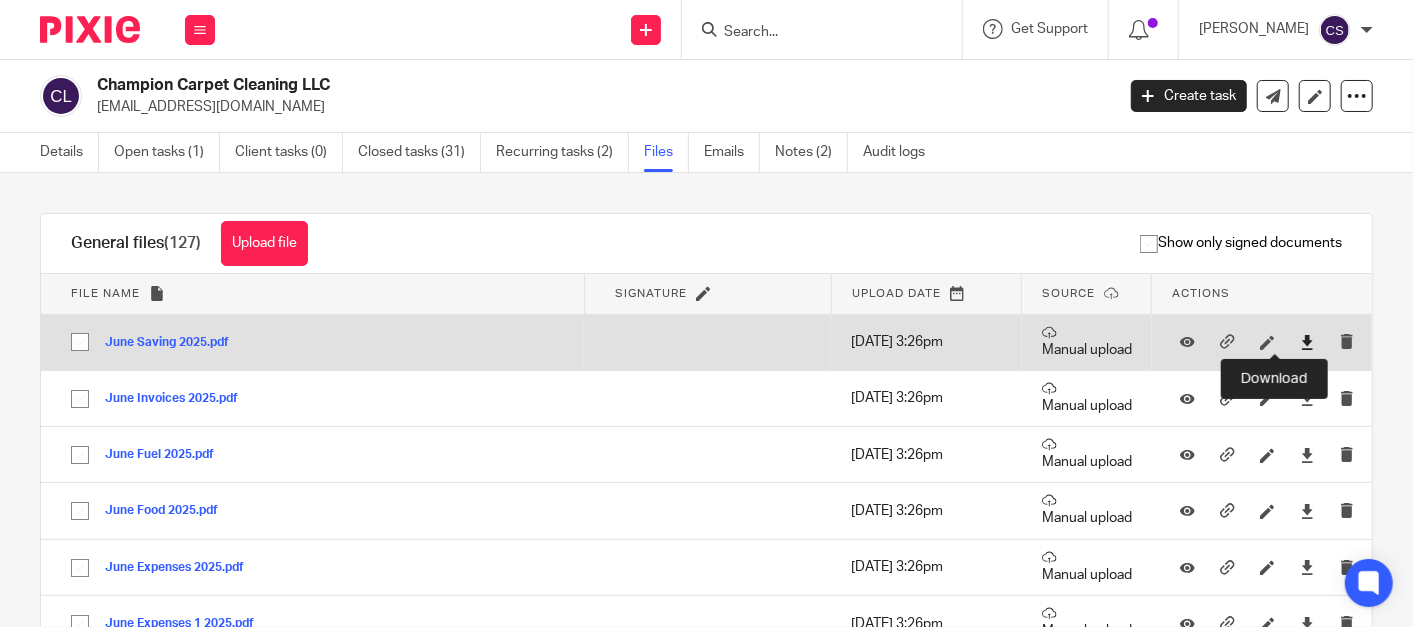 click at bounding box center [1307, 342] 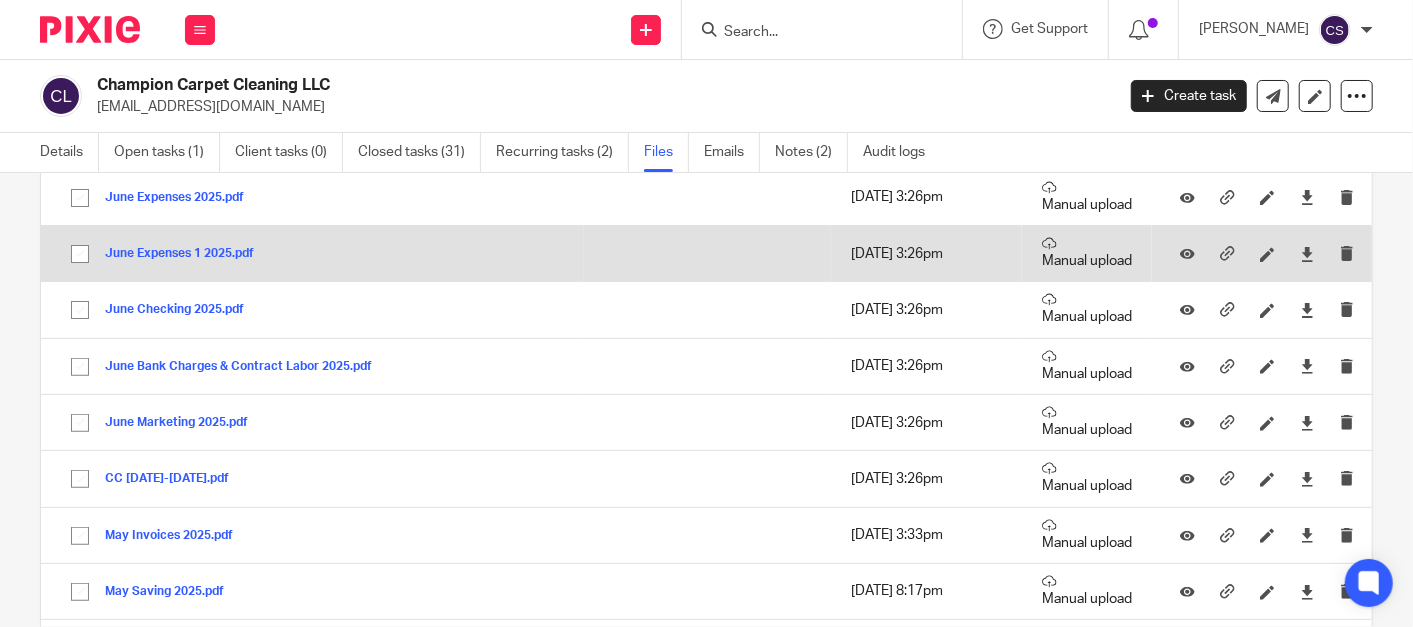 scroll, scrollTop: 555, scrollLeft: 0, axis: vertical 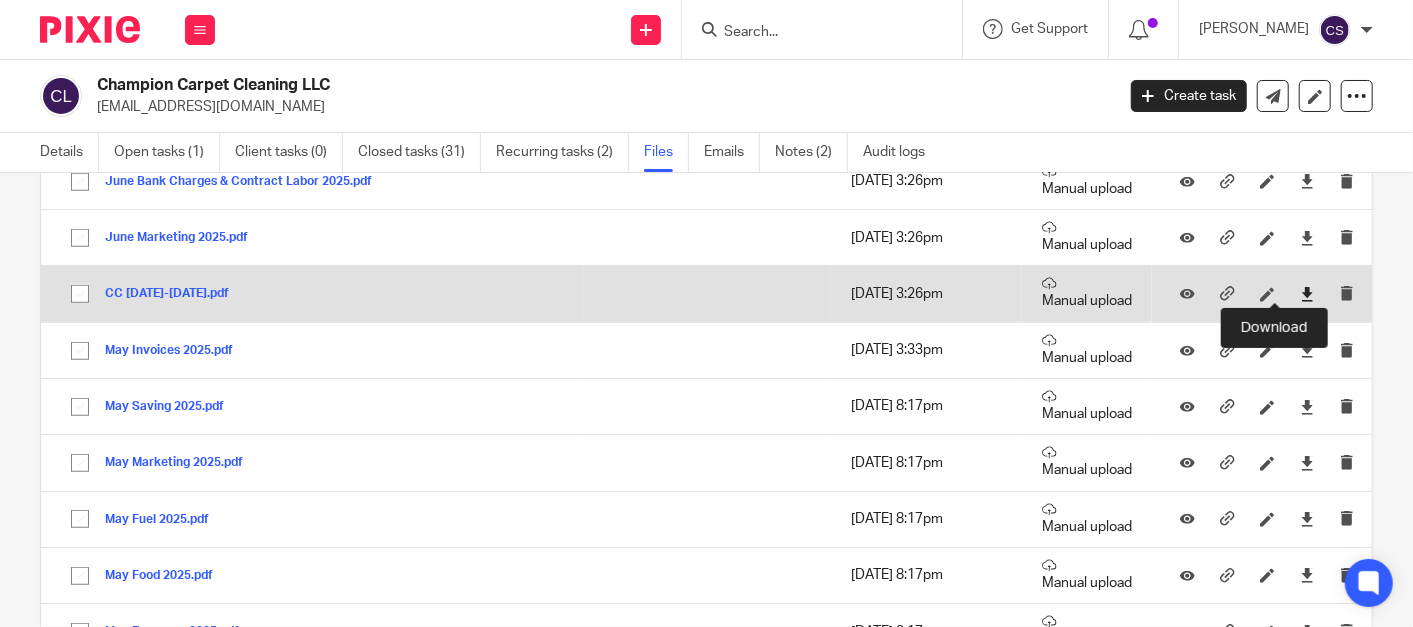 click at bounding box center (1307, 294) 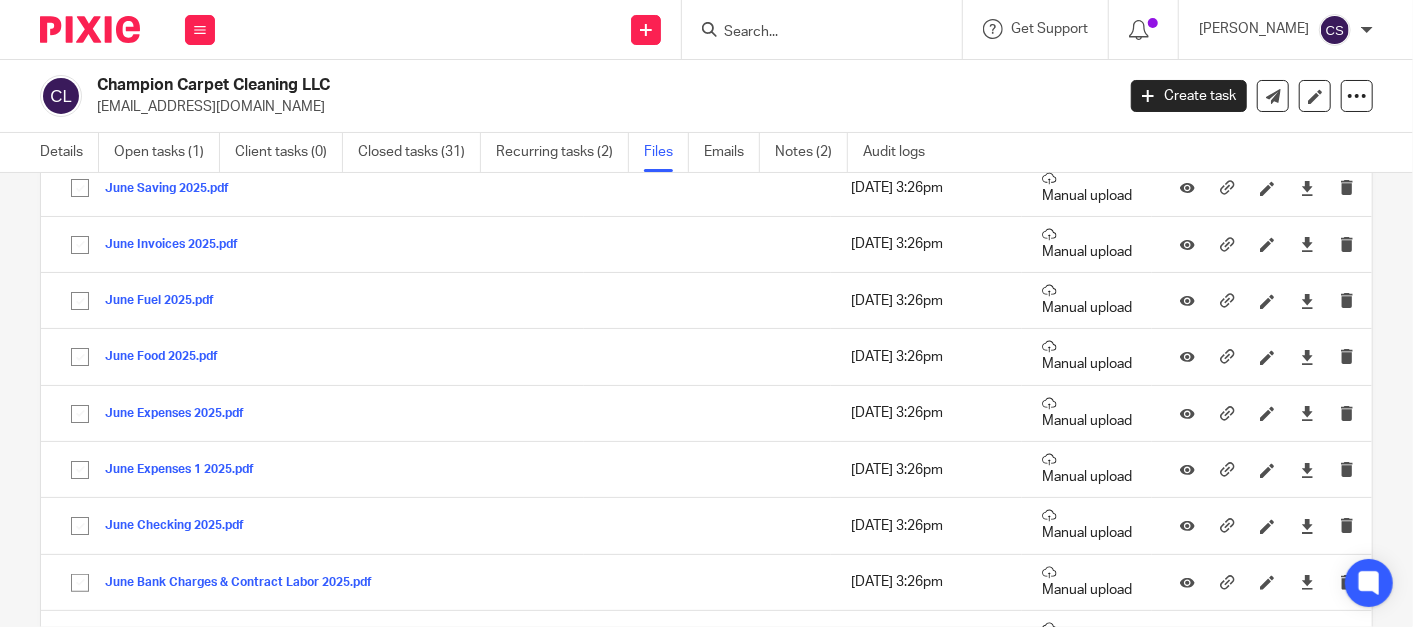 scroll, scrollTop: 185, scrollLeft: 0, axis: vertical 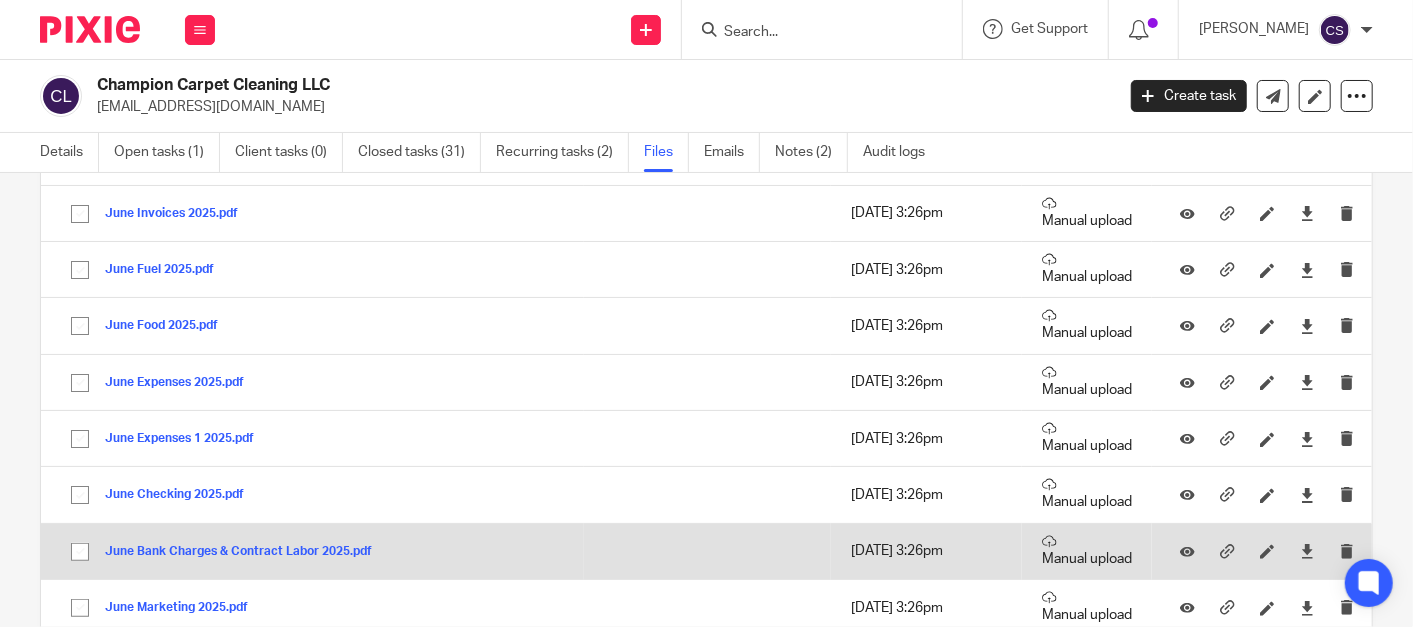 click on "June Bank Charges & Contract Labor 2025.pdf" at bounding box center [246, 552] 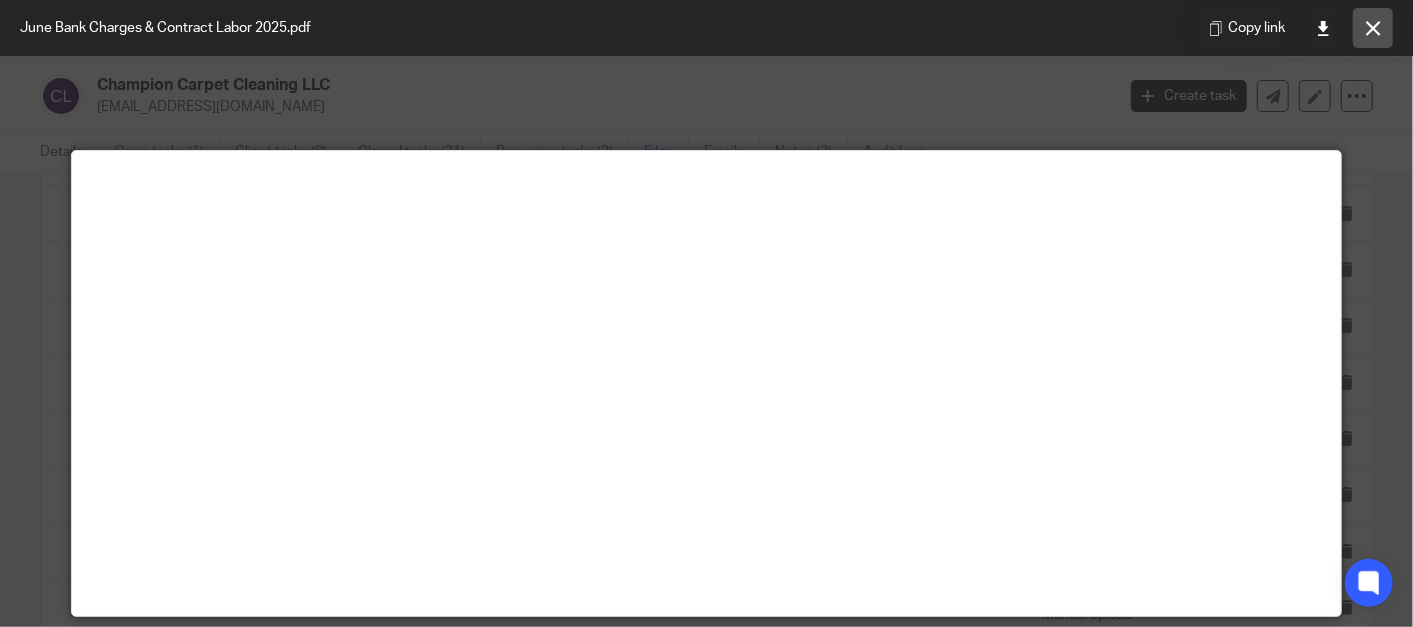 click at bounding box center [1373, 28] 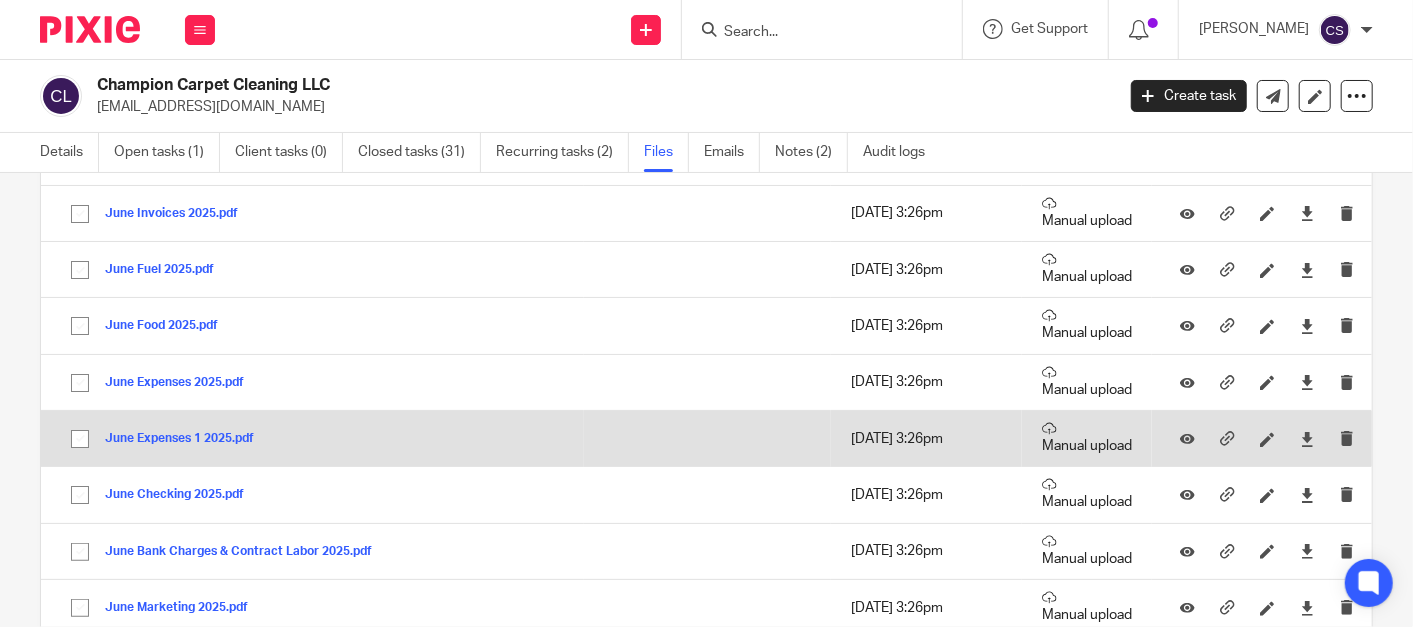 click on "June Expenses 1 2025.pdf" at bounding box center [187, 439] 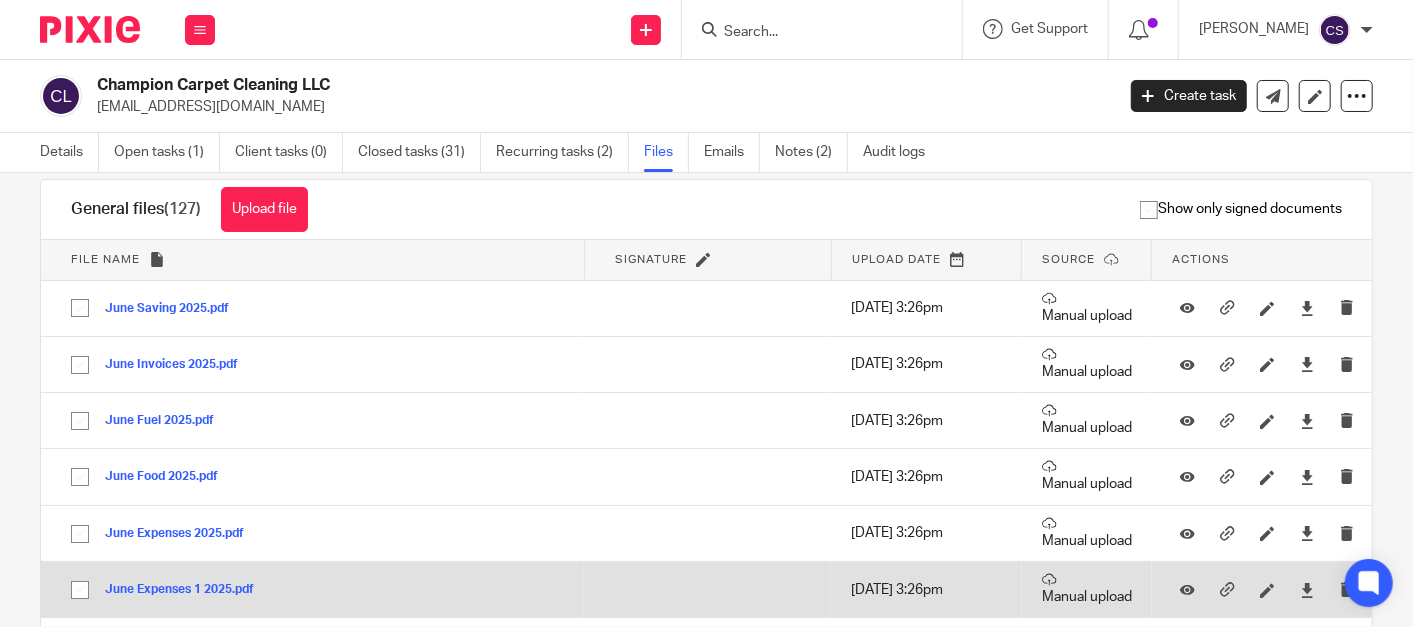 scroll, scrollTop: 0, scrollLeft: 0, axis: both 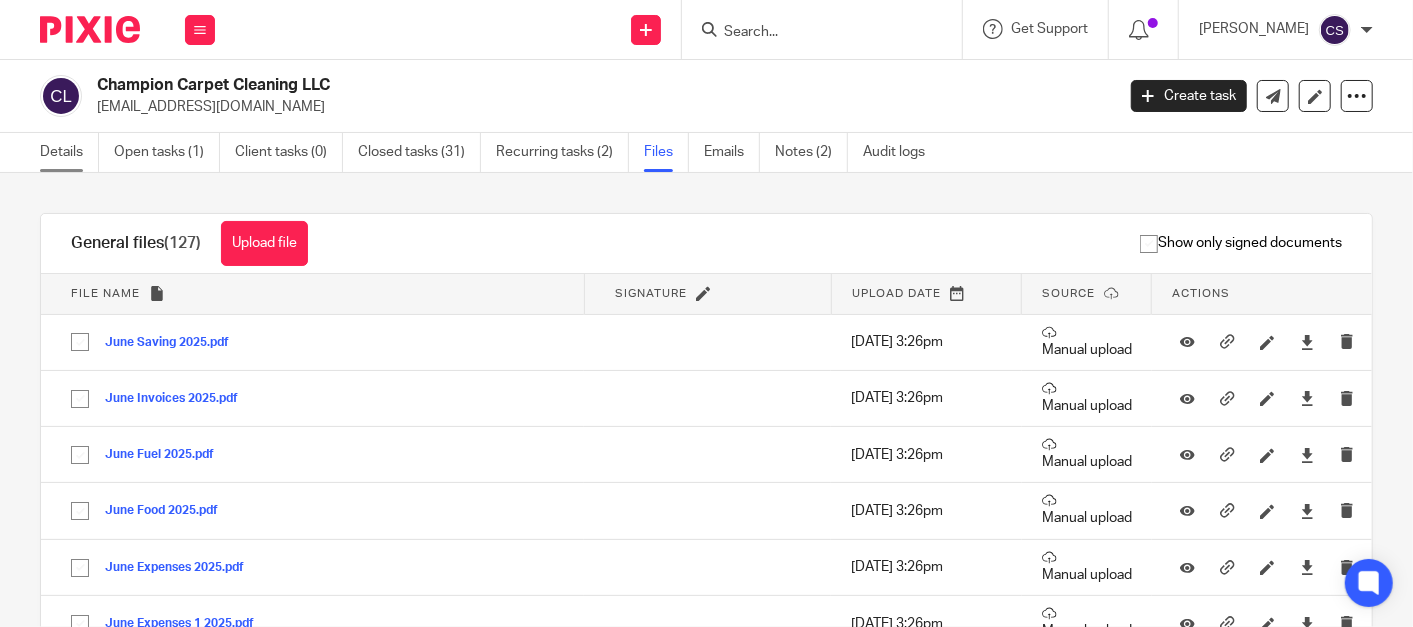 click on "Details" at bounding box center (69, 152) 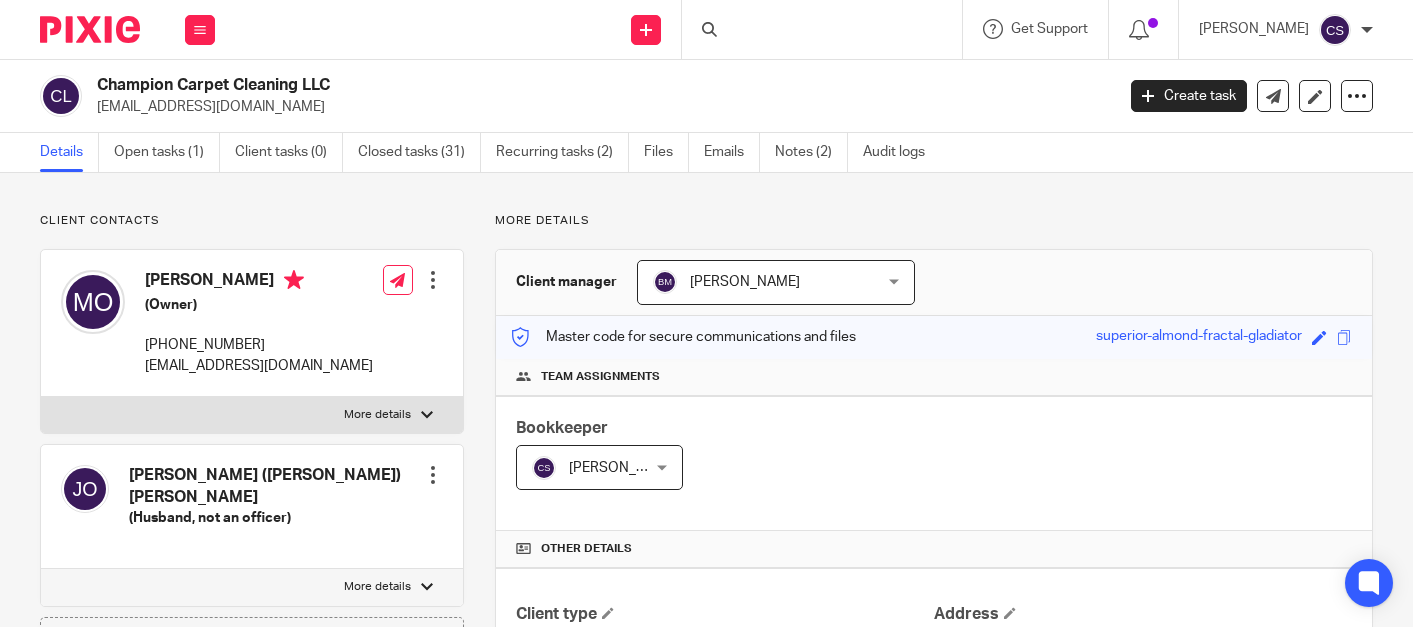 scroll, scrollTop: 0, scrollLeft: 0, axis: both 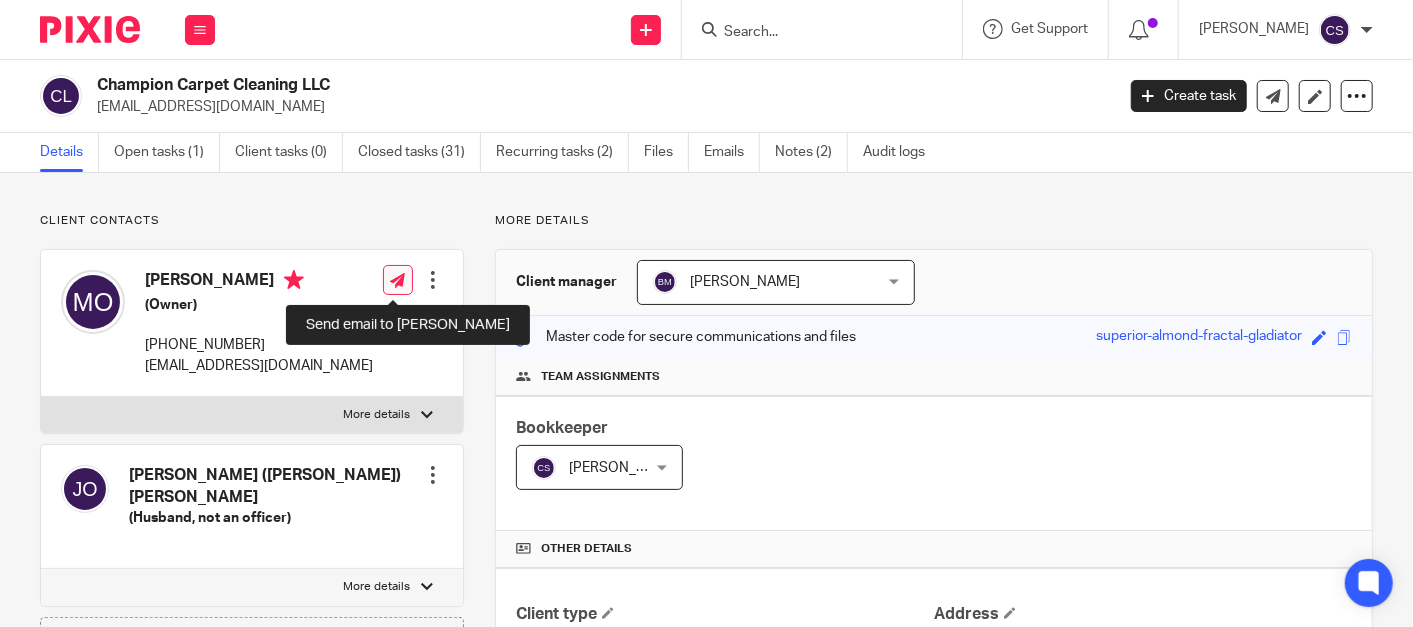 click at bounding box center [397, 280] 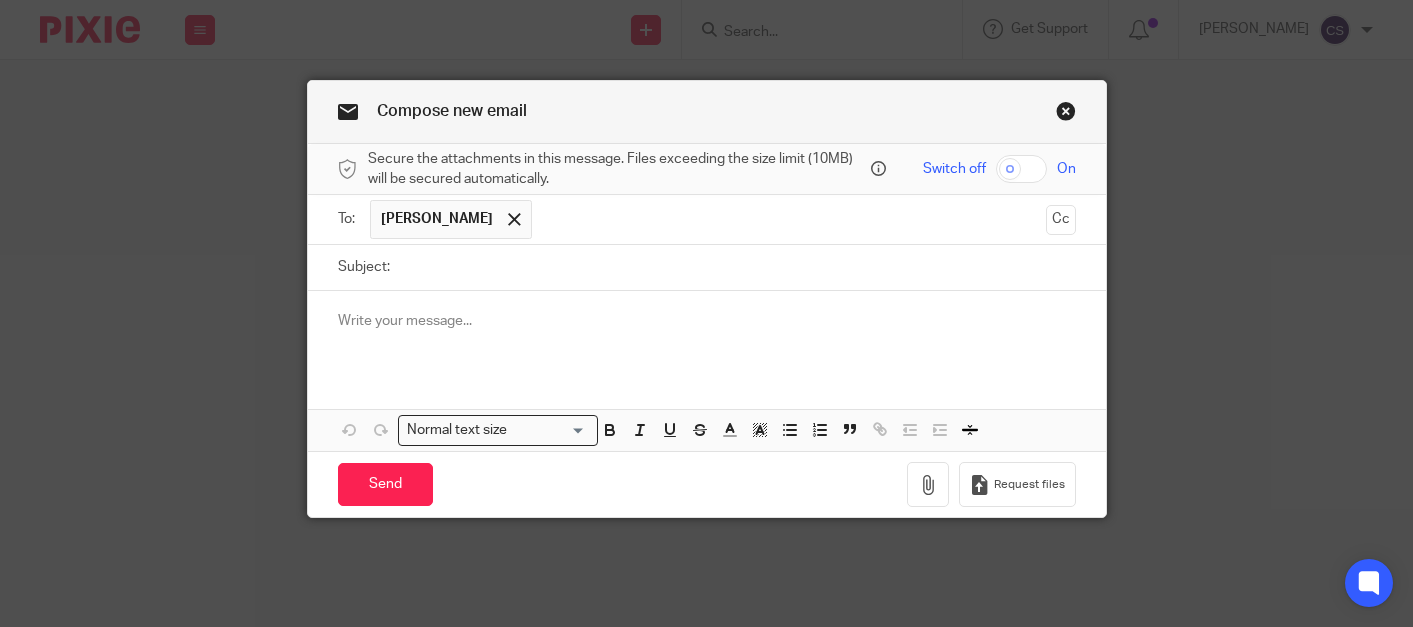 scroll, scrollTop: 0, scrollLeft: 0, axis: both 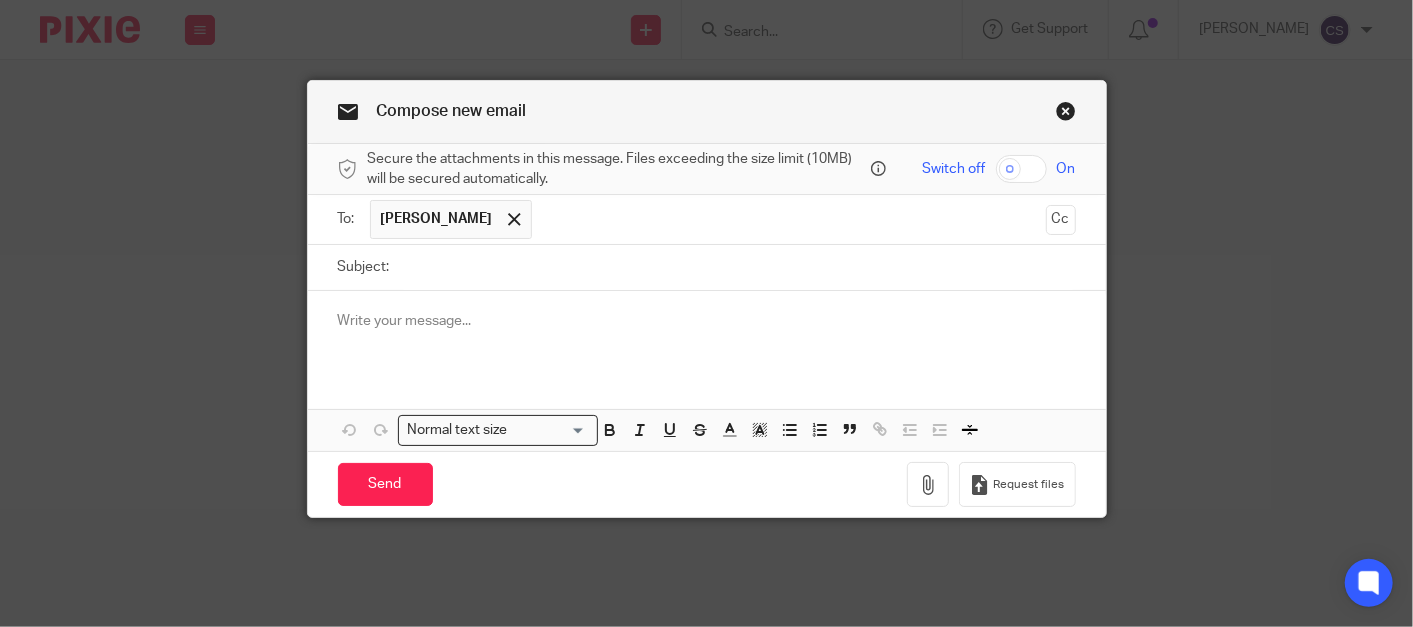 click on "Subject:" at bounding box center [738, 267] 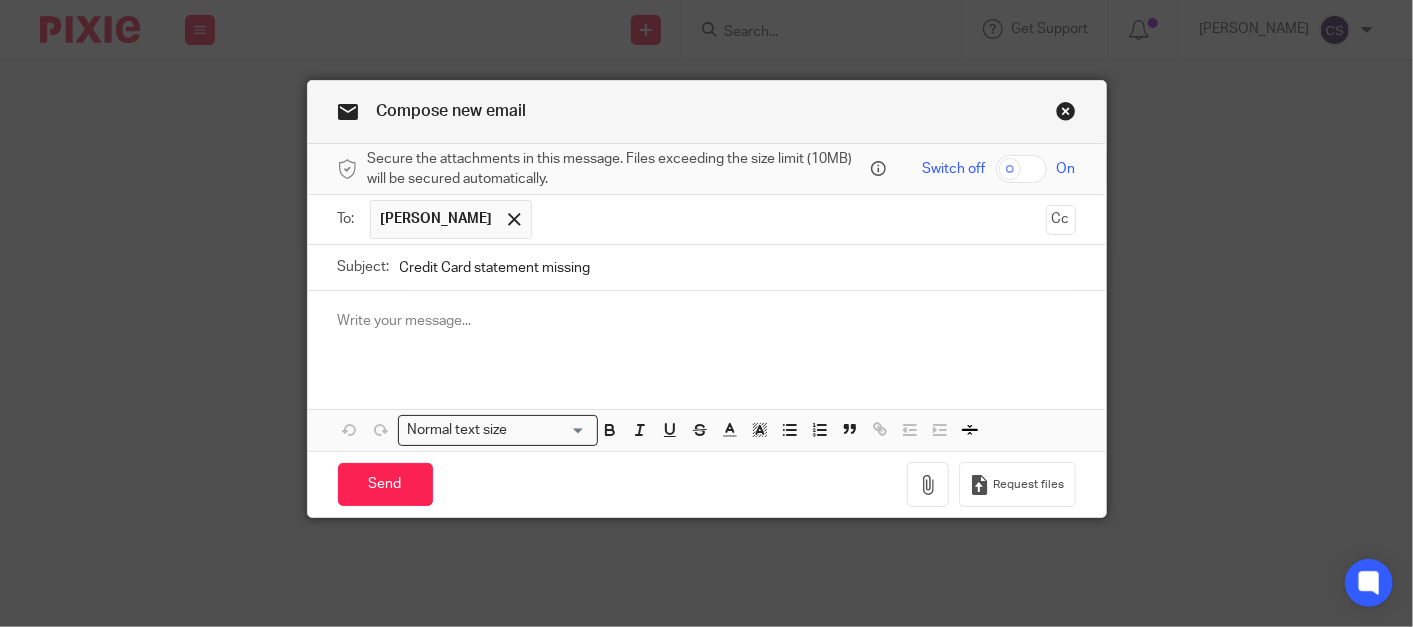 type on "Credit Card statement missing" 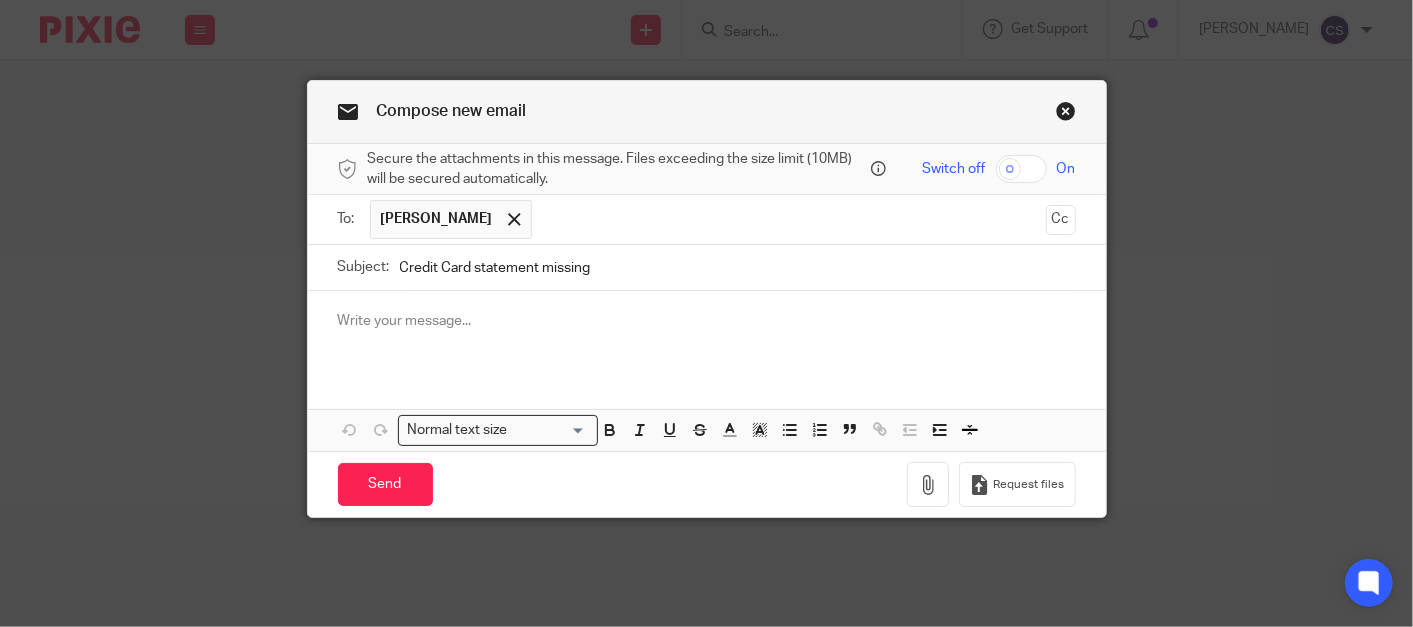 click at bounding box center [789, 219] 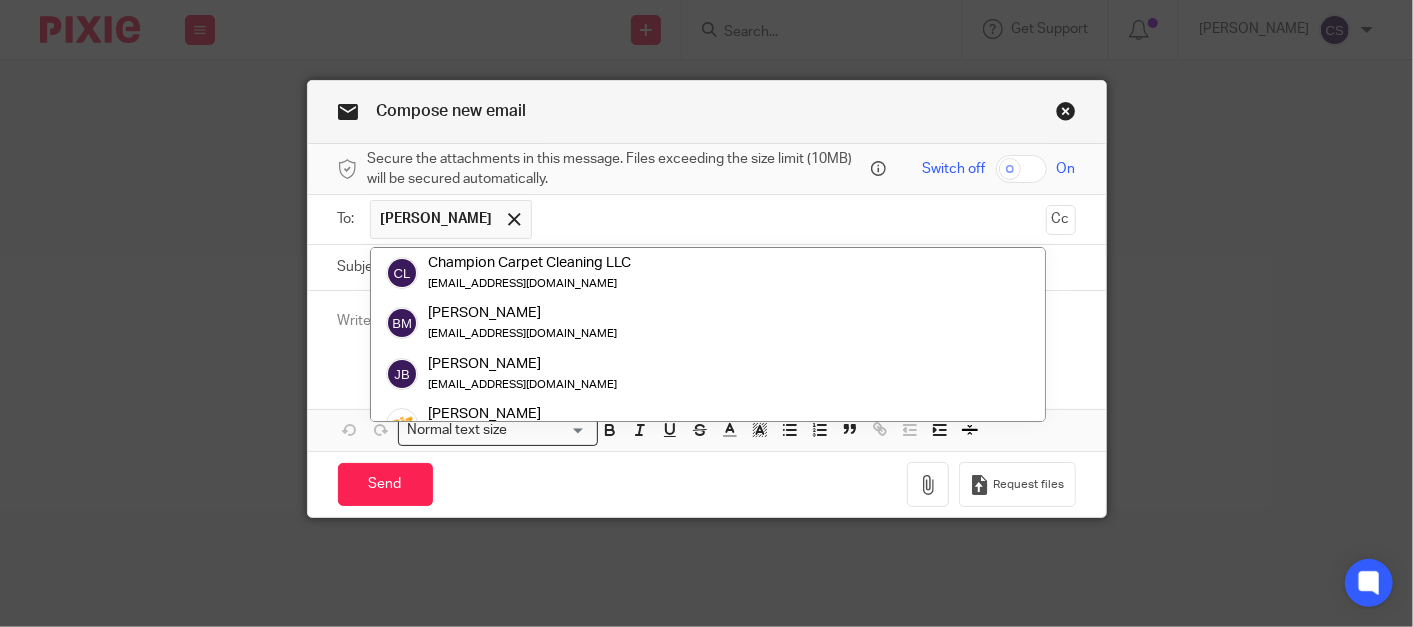 click at bounding box center [789, 219] 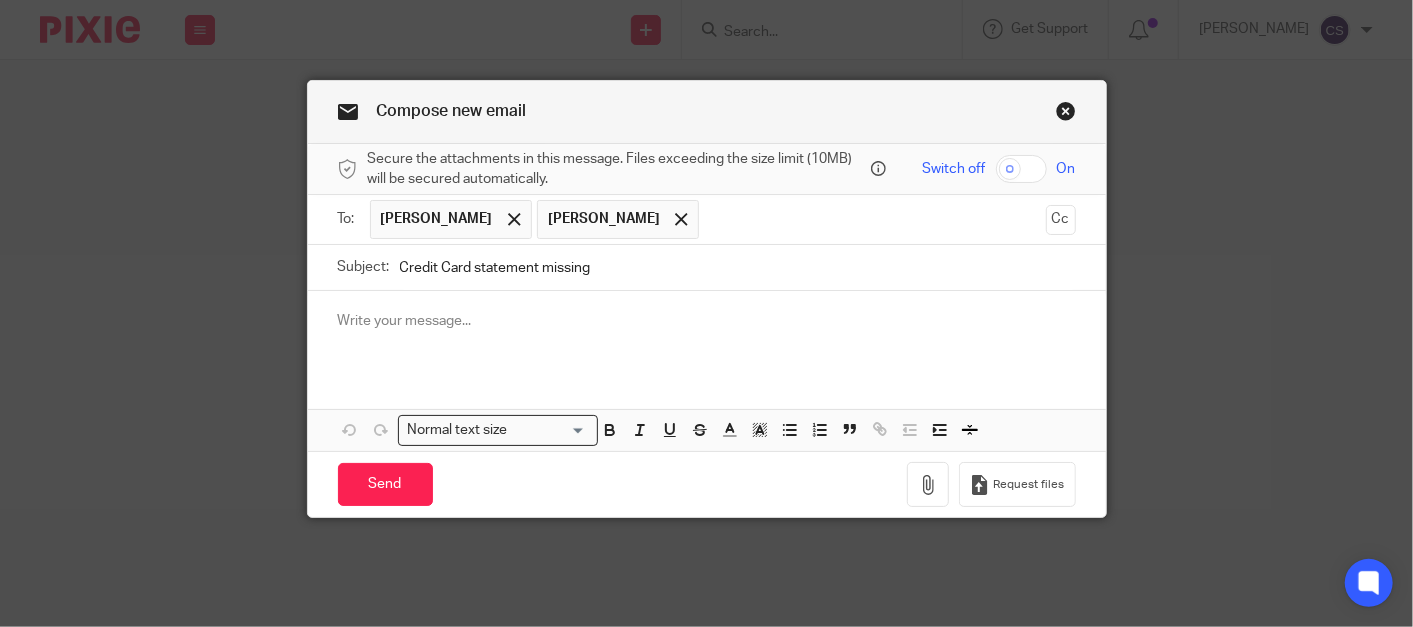 click at bounding box center [707, 330] 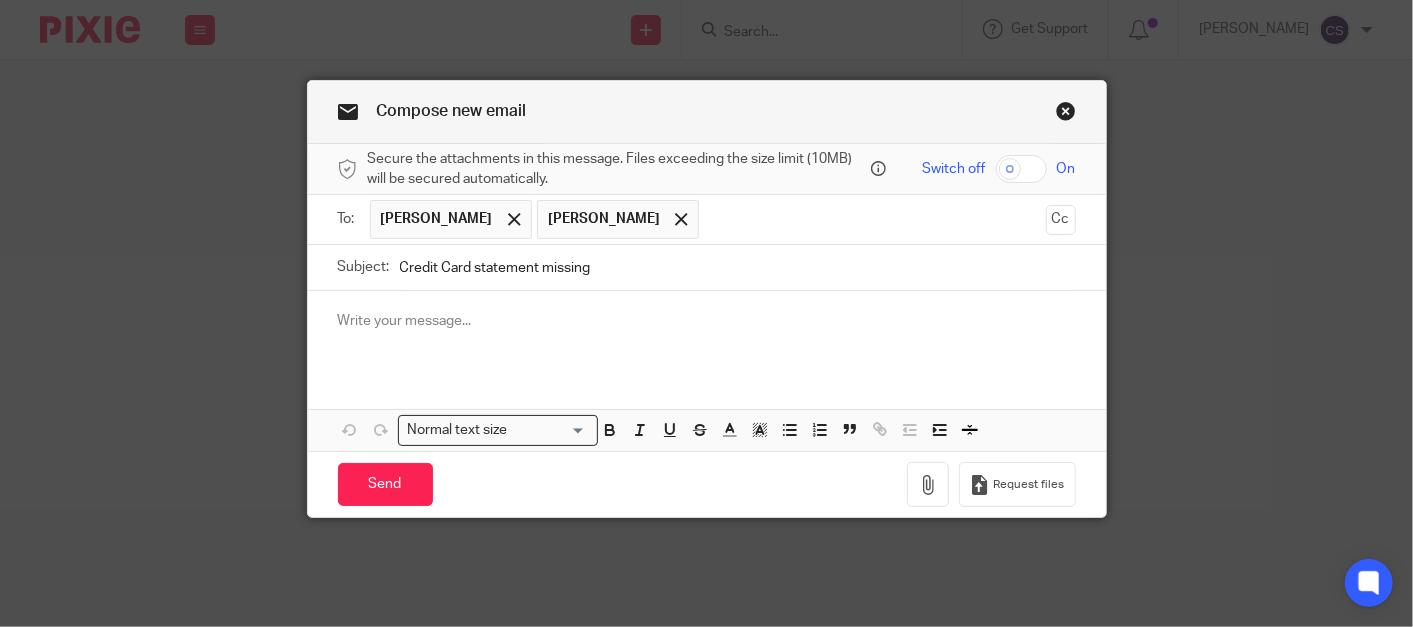 type 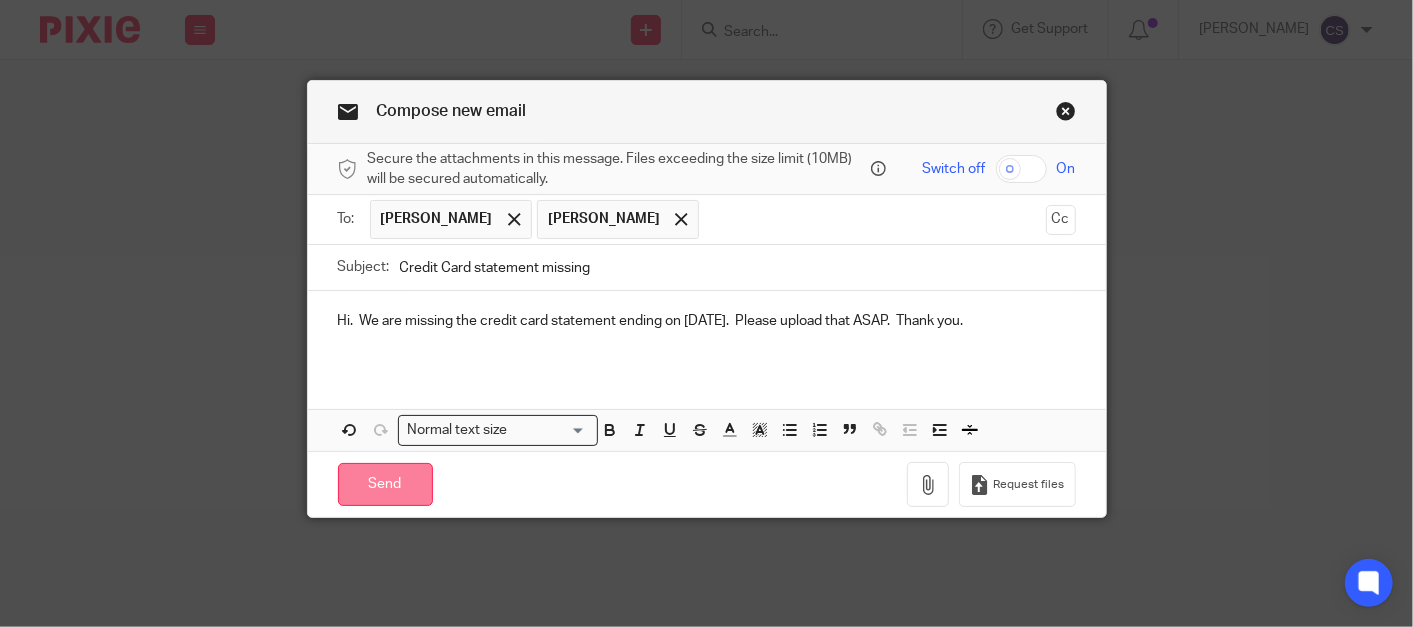 click on "Send" at bounding box center [385, 484] 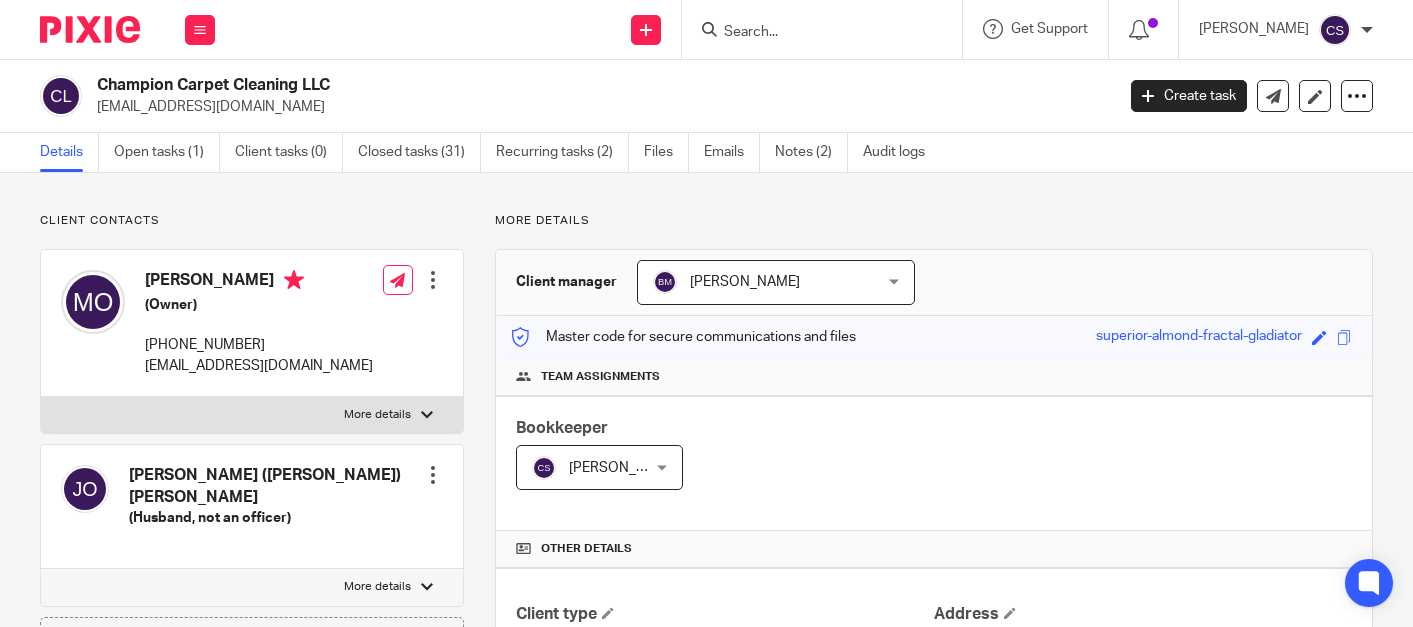 scroll, scrollTop: 0, scrollLeft: 0, axis: both 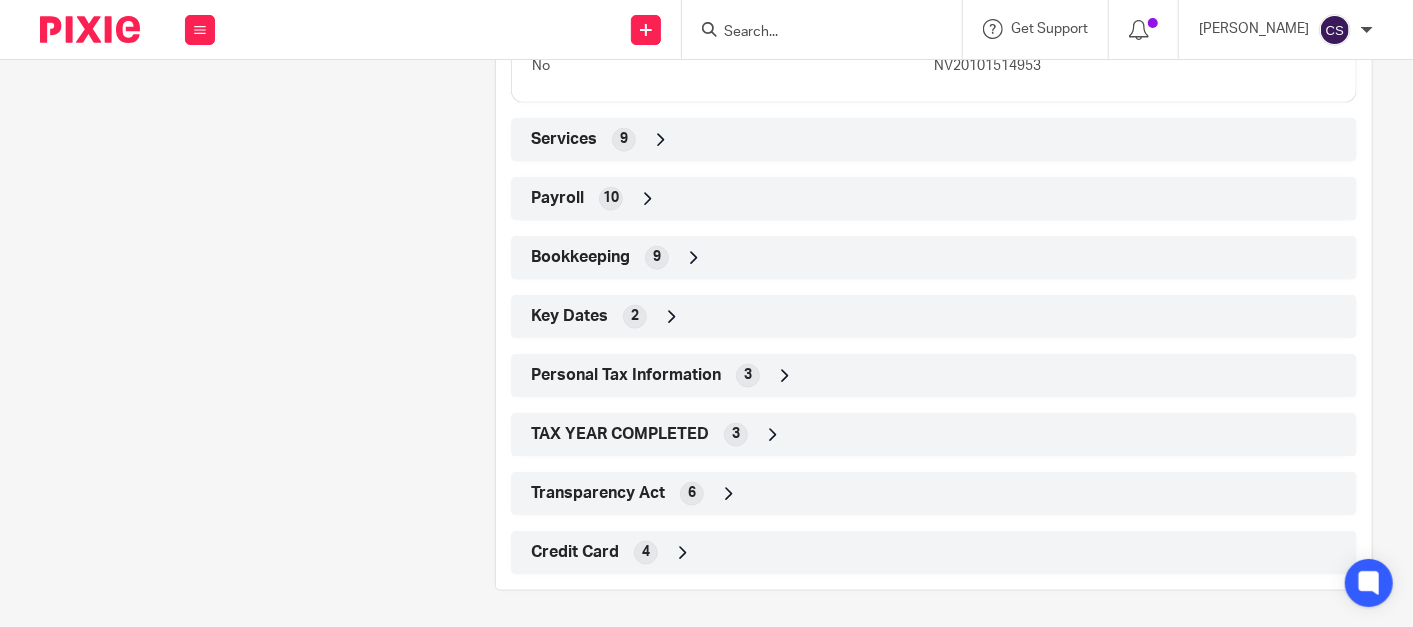 click at bounding box center (694, 258) 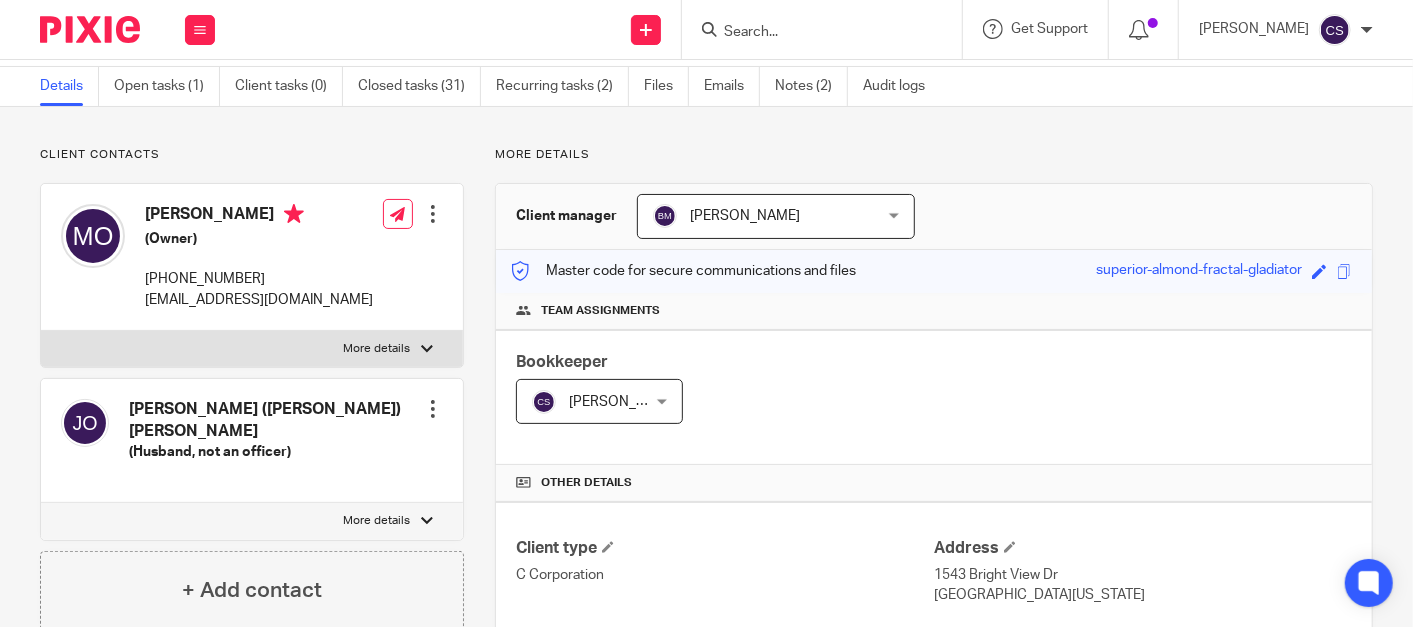 scroll, scrollTop: 0, scrollLeft: 0, axis: both 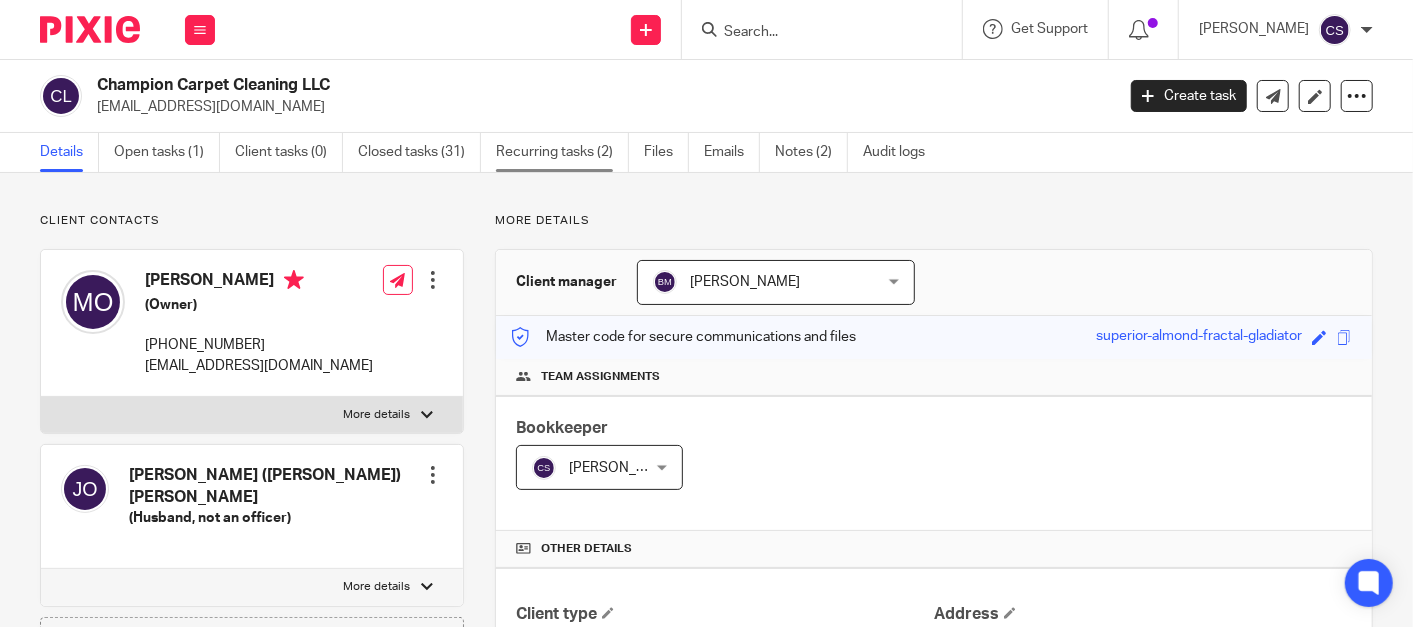 click on "Recurring tasks (2)" at bounding box center (562, 152) 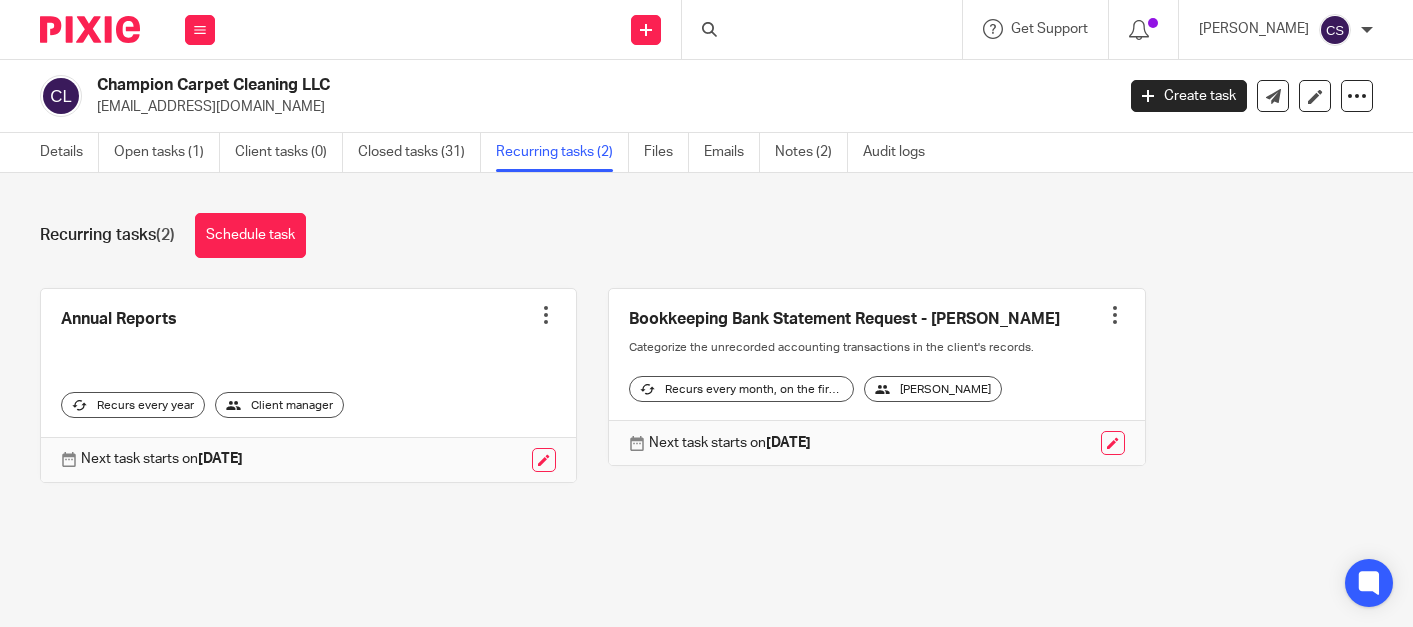 scroll, scrollTop: 0, scrollLeft: 0, axis: both 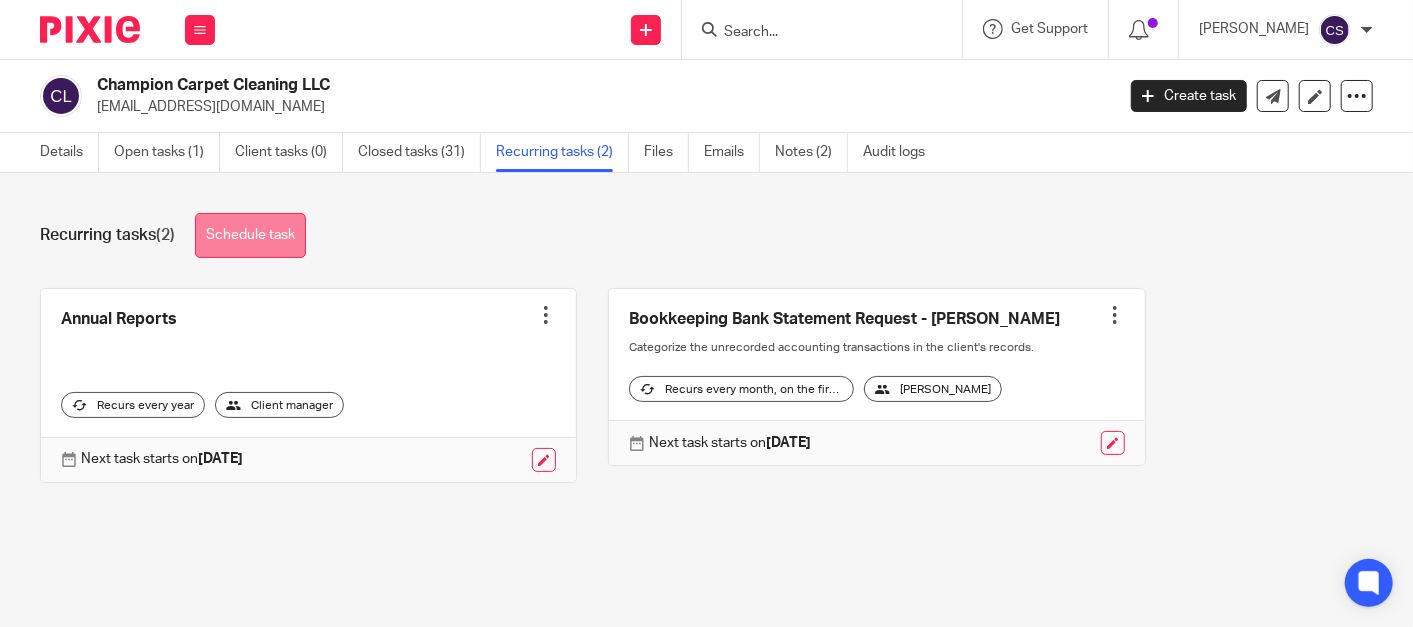 click on "Schedule task" at bounding box center (250, 235) 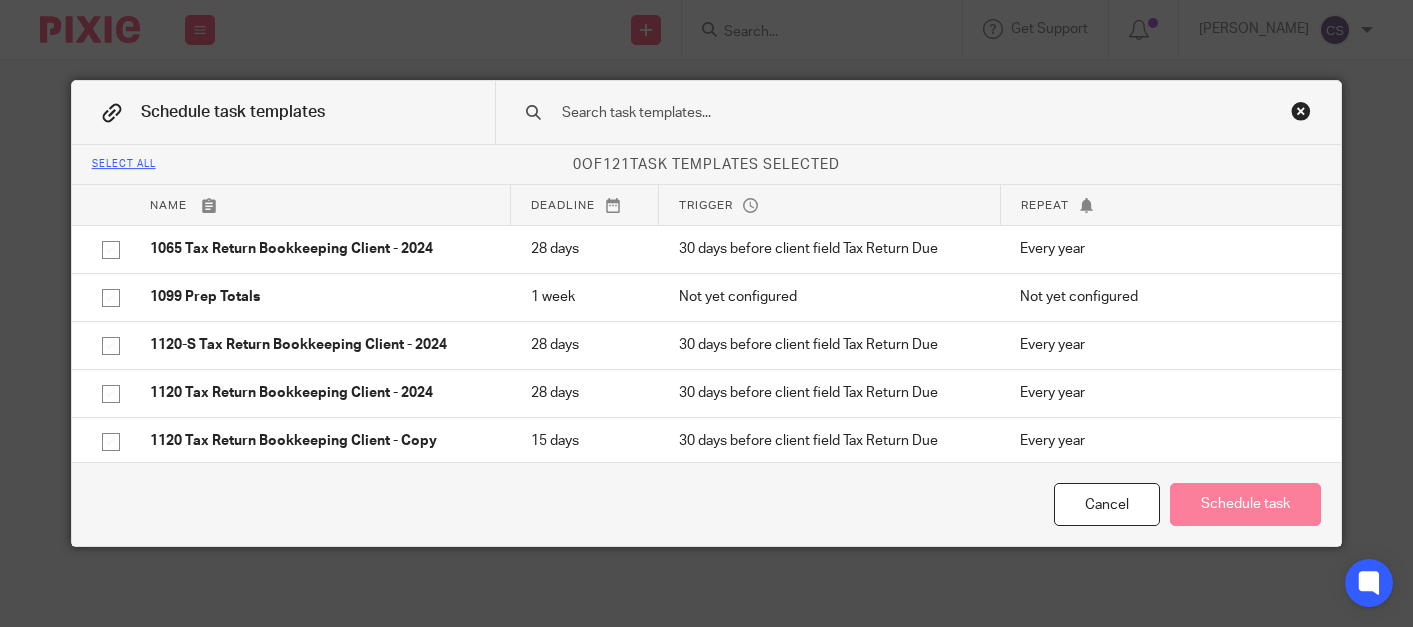 scroll, scrollTop: 0, scrollLeft: 0, axis: both 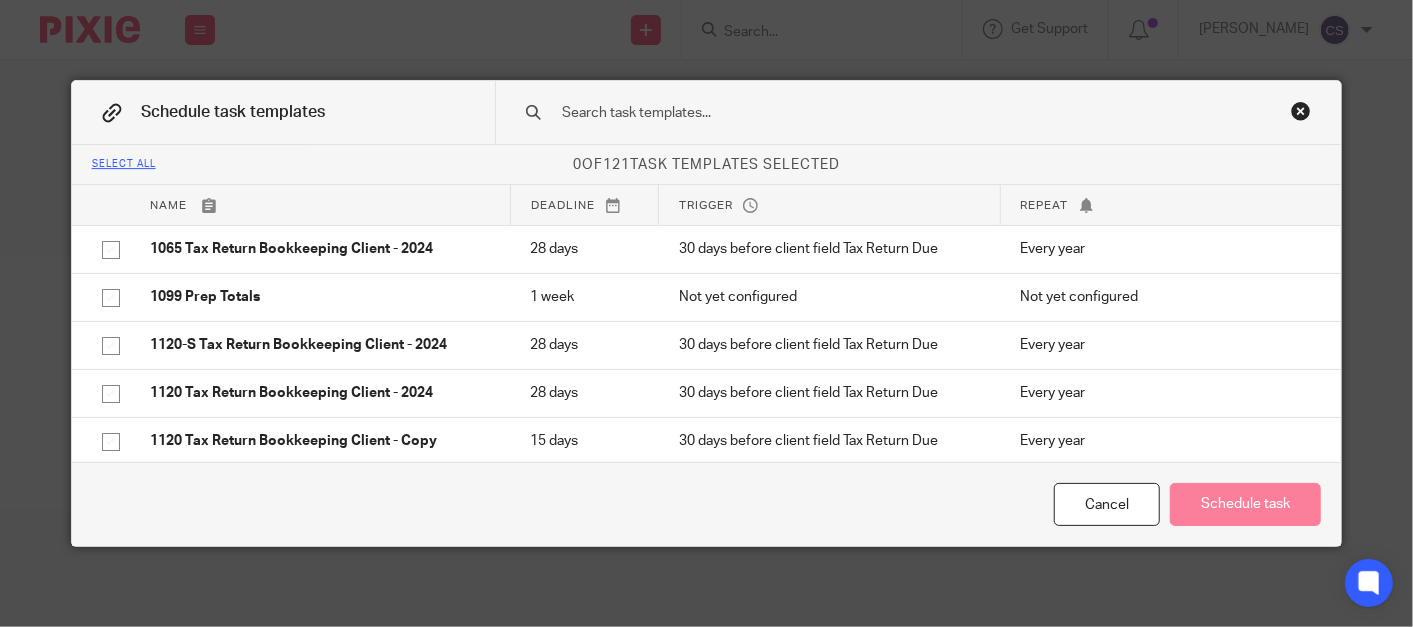 click at bounding box center (1301, 111) 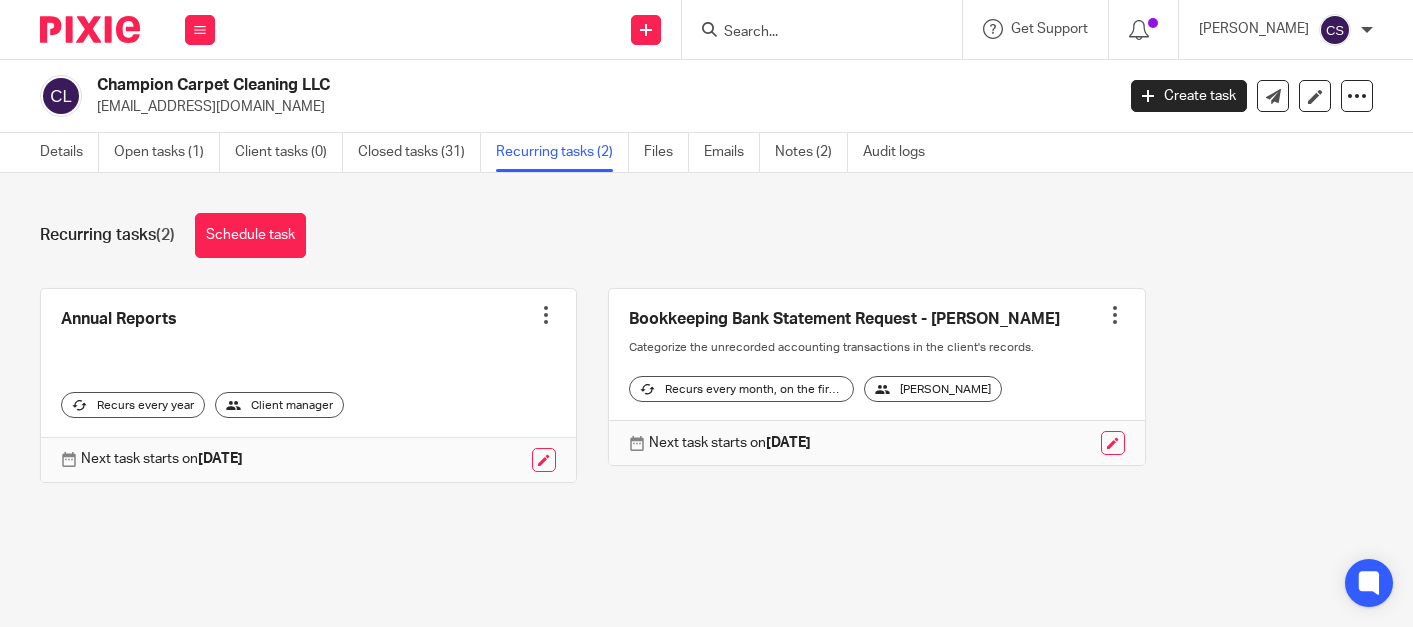 scroll, scrollTop: 0, scrollLeft: 0, axis: both 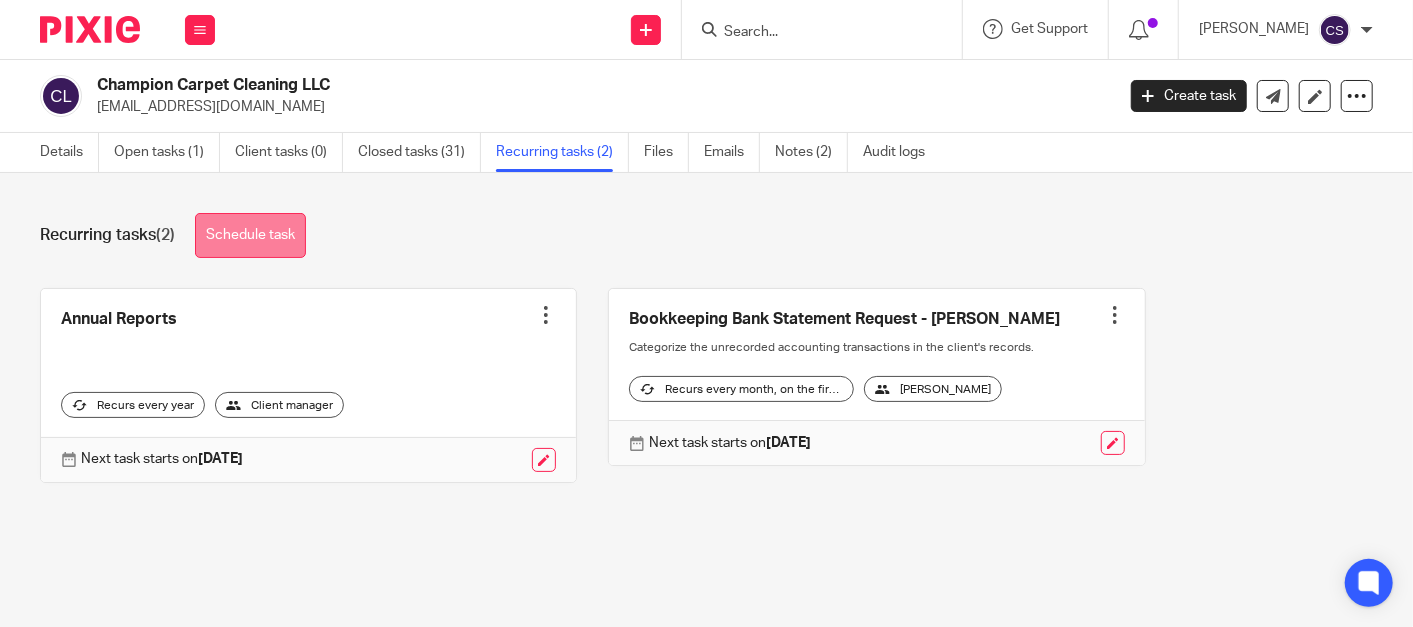 click on "Schedule task" at bounding box center [250, 235] 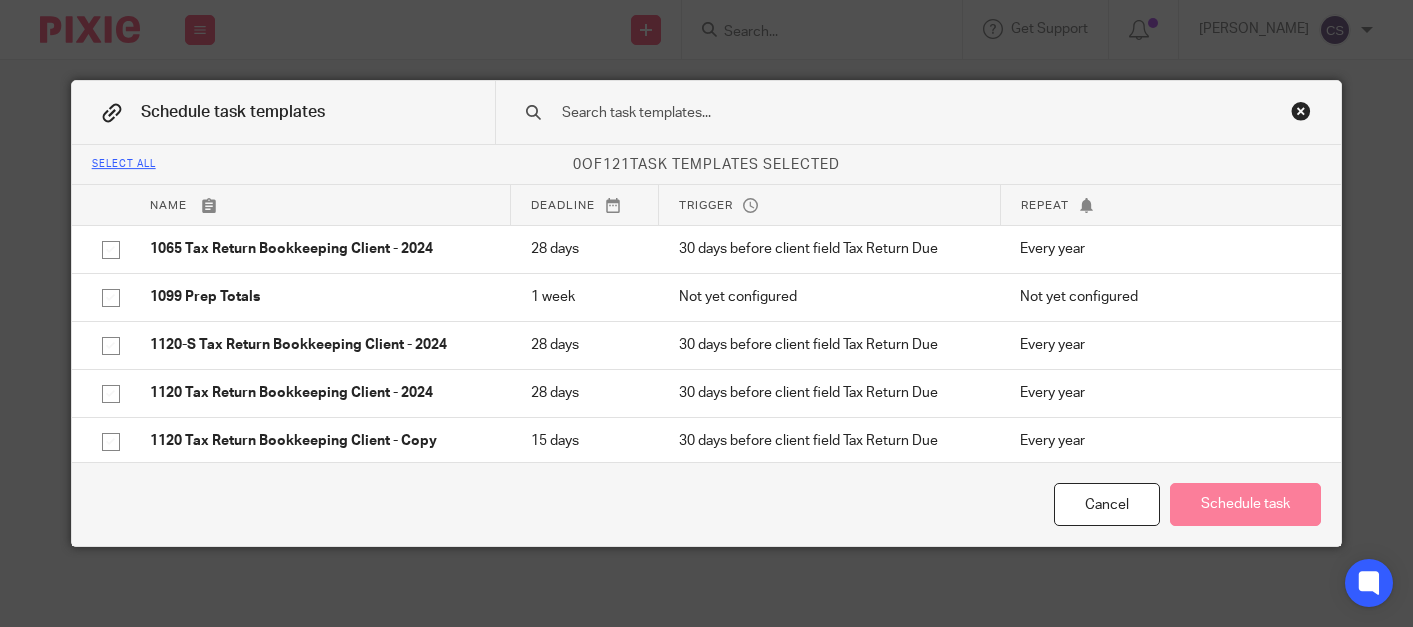 scroll, scrollTop: 0, scrollLeft: 0, axis: both 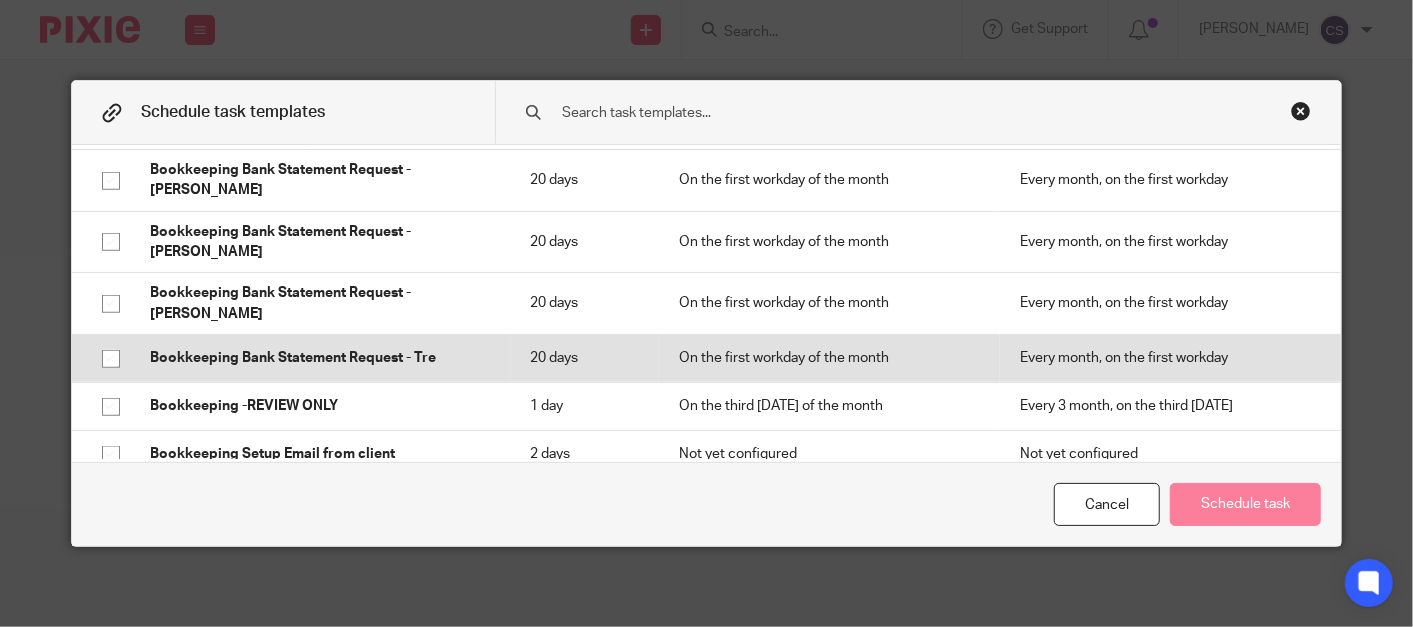 click on "20 days" at bounding box center [585, 358] 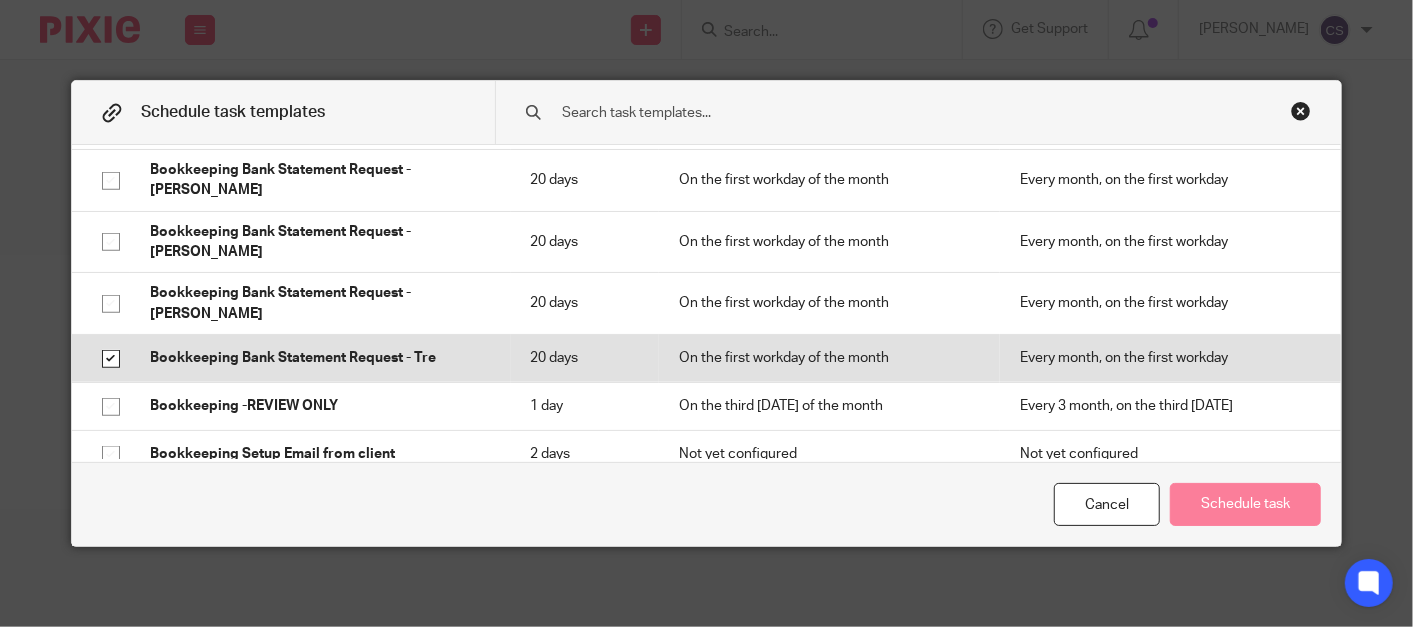 checkbox on "true" 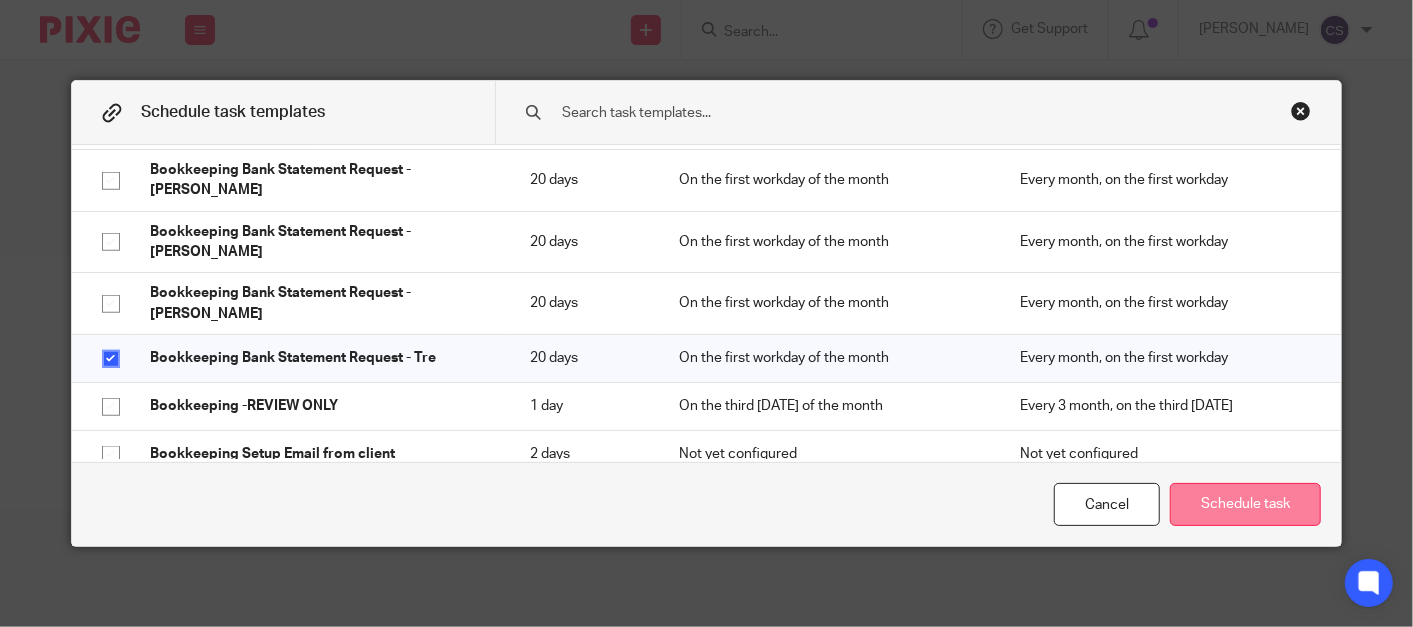 click on "Schedule task" at bounding box center (1245, 504) 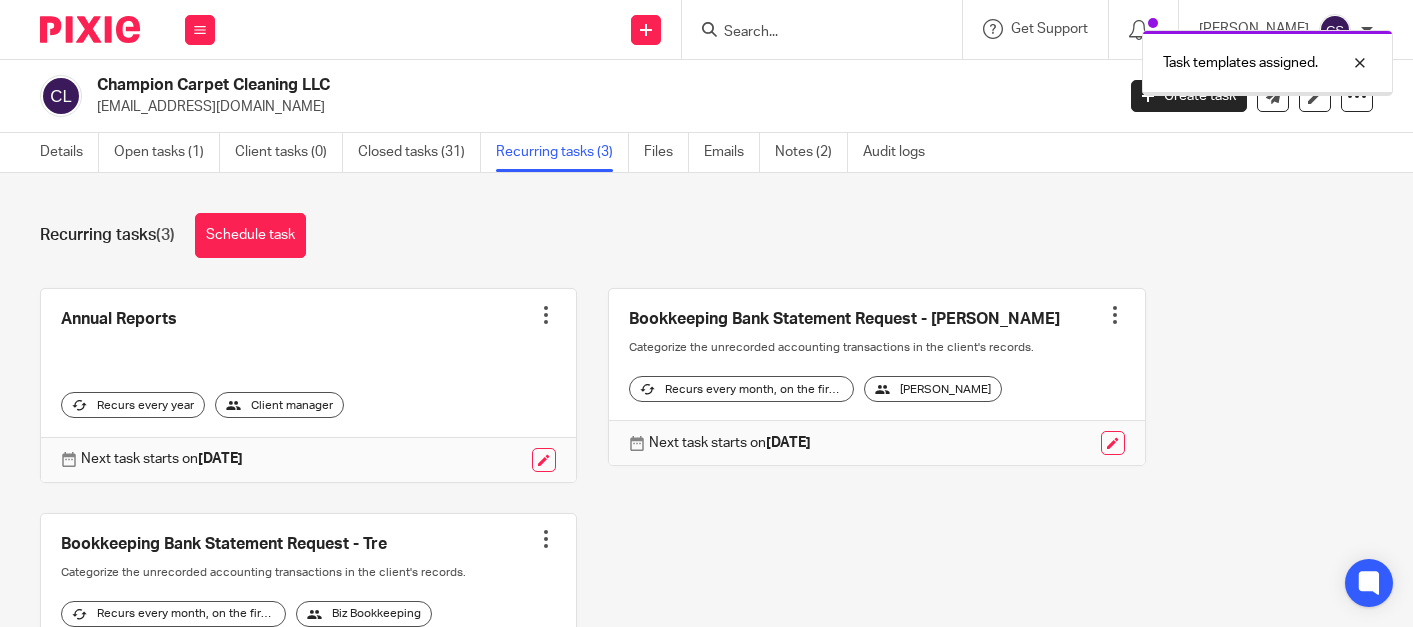 scroll, scrollTop: 0, scrollLeft: 0, axis: both 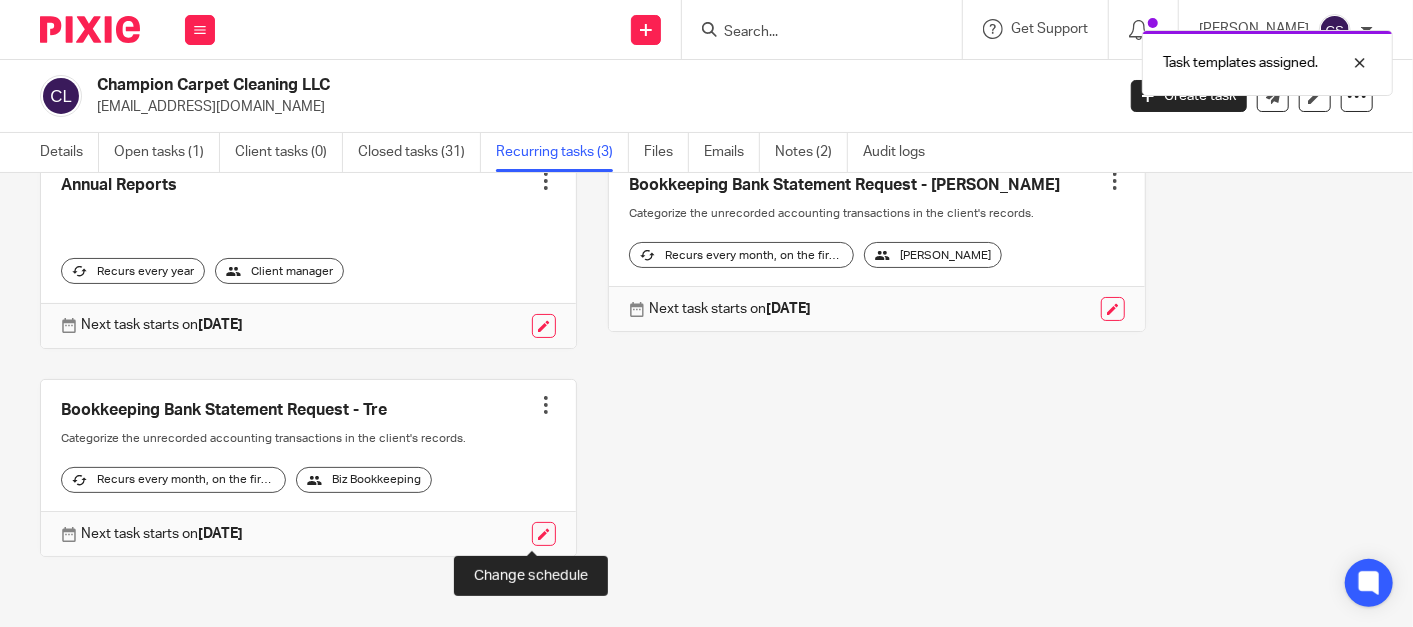 click at bounding box center [544, 534] 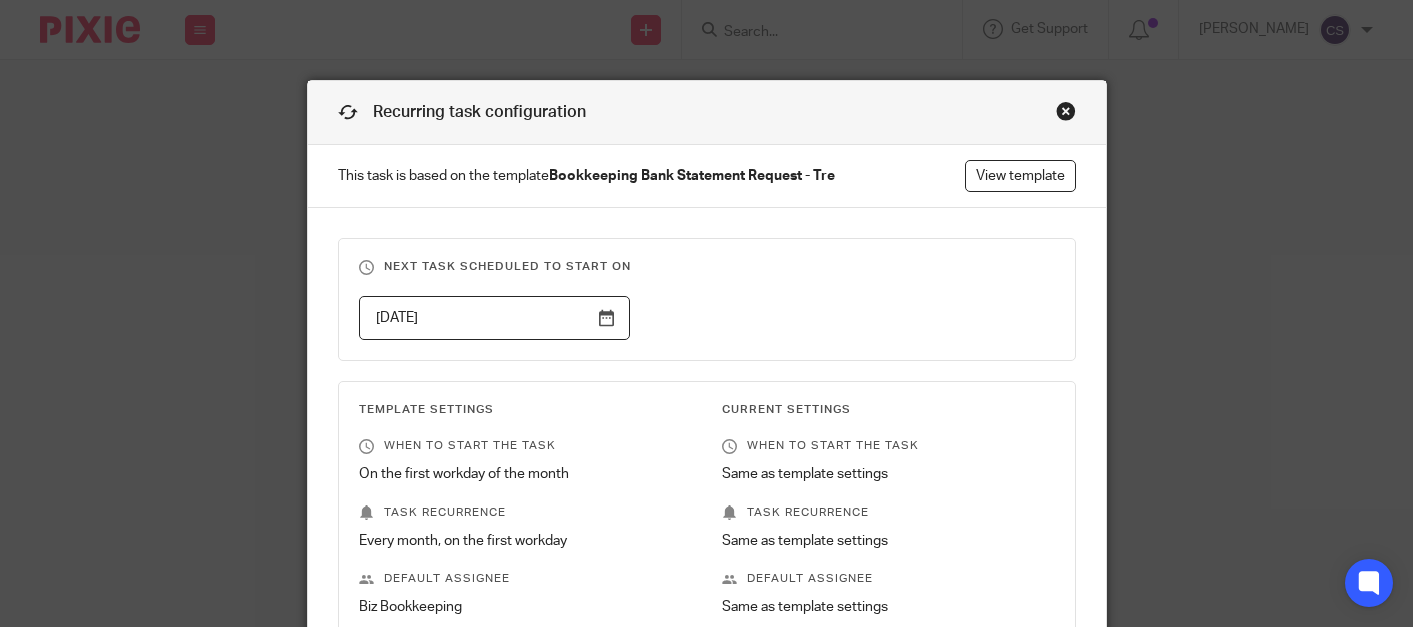 scroll, scrollTop: 0, scrollLeft: 0, axis: both 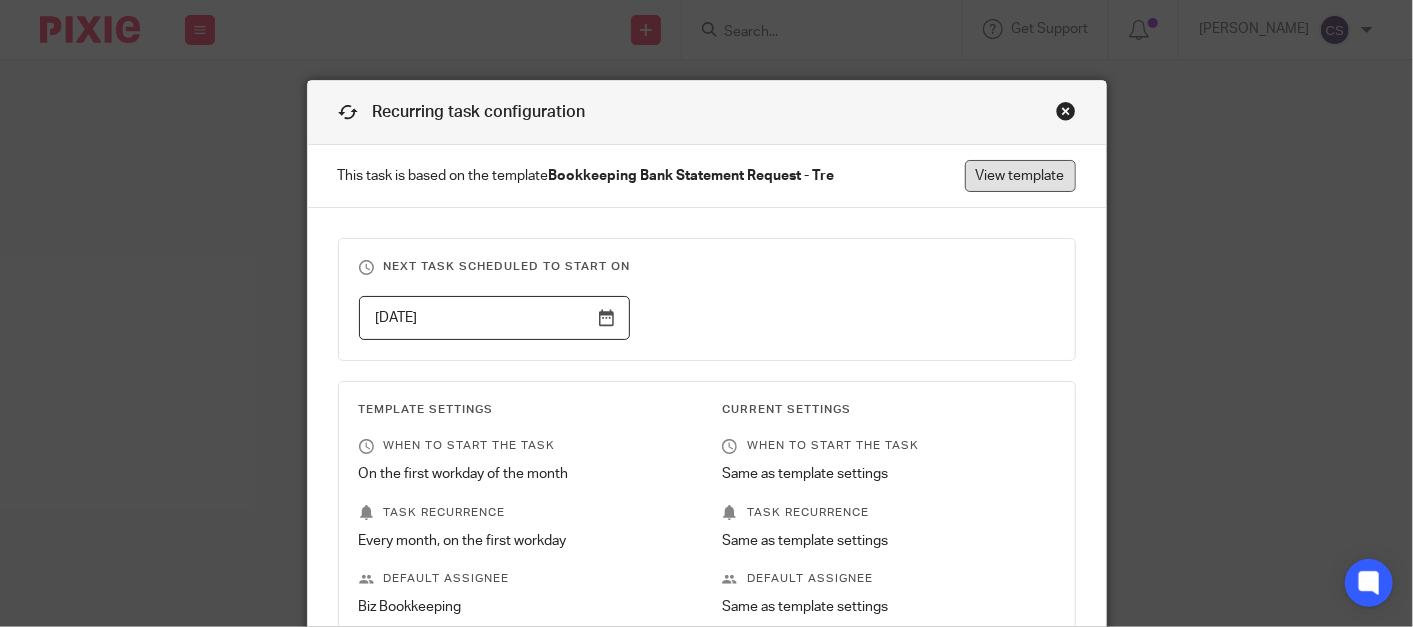 click on "View template" at bounding box center [1020, 176] 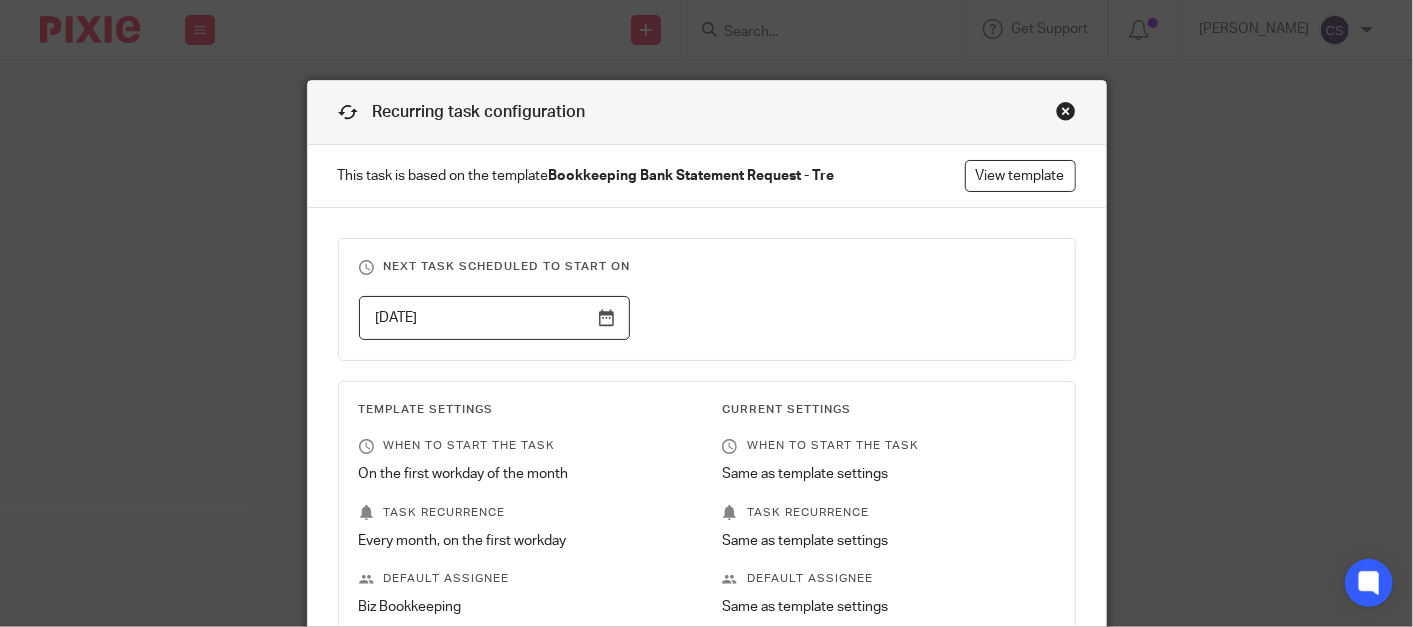 click on "Recurring task configuration" at bounding box center (707, 113) 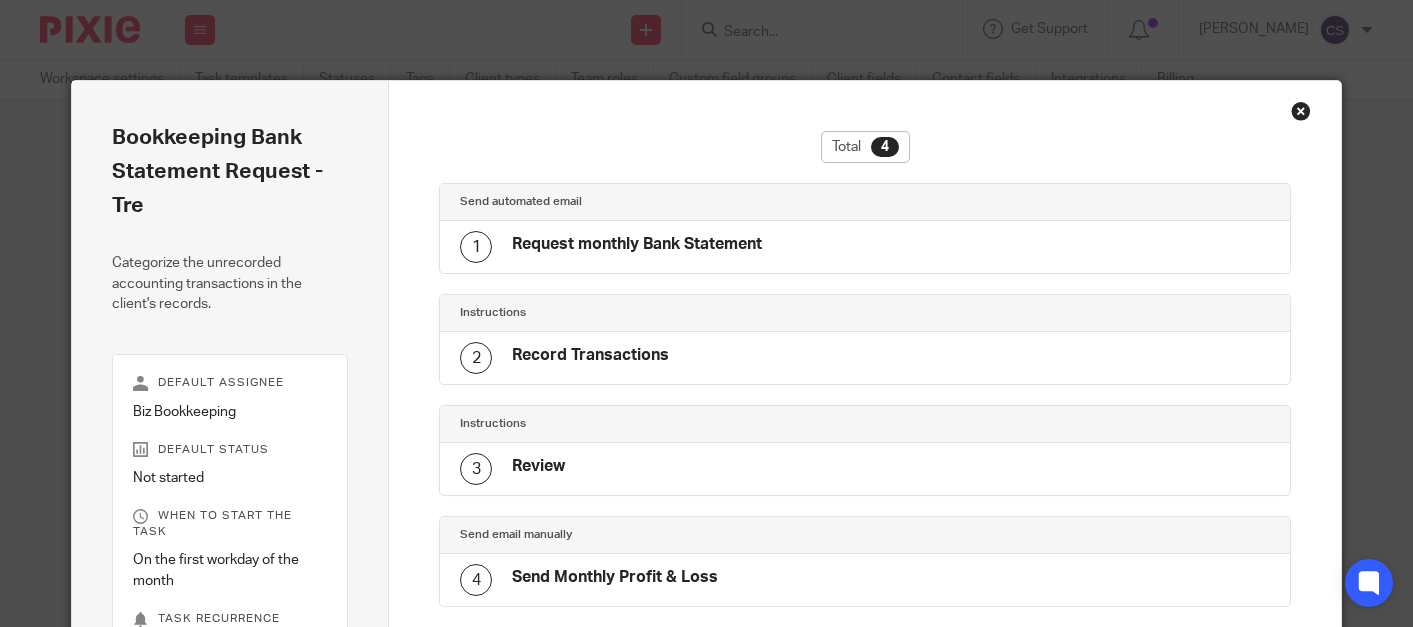 scroll, scrollTop: 0, scrollLeft: 0, axis: both 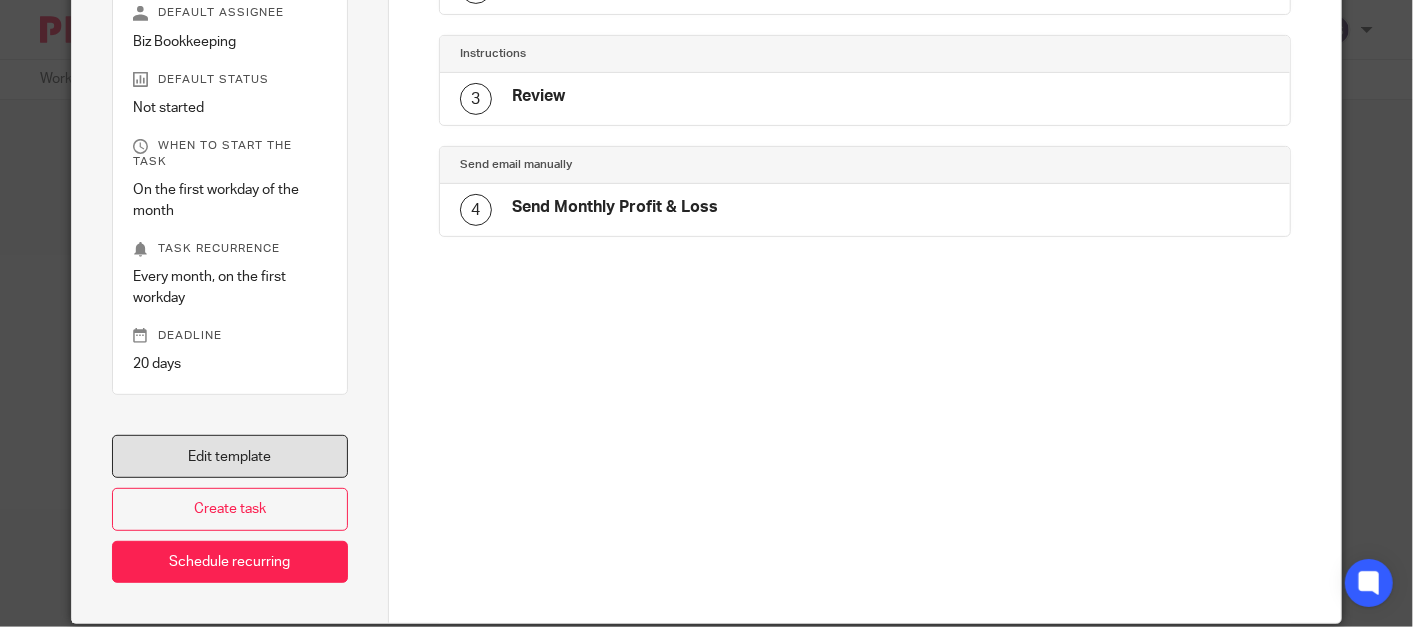 click on "Edit template" at bounding box center (230, 456) 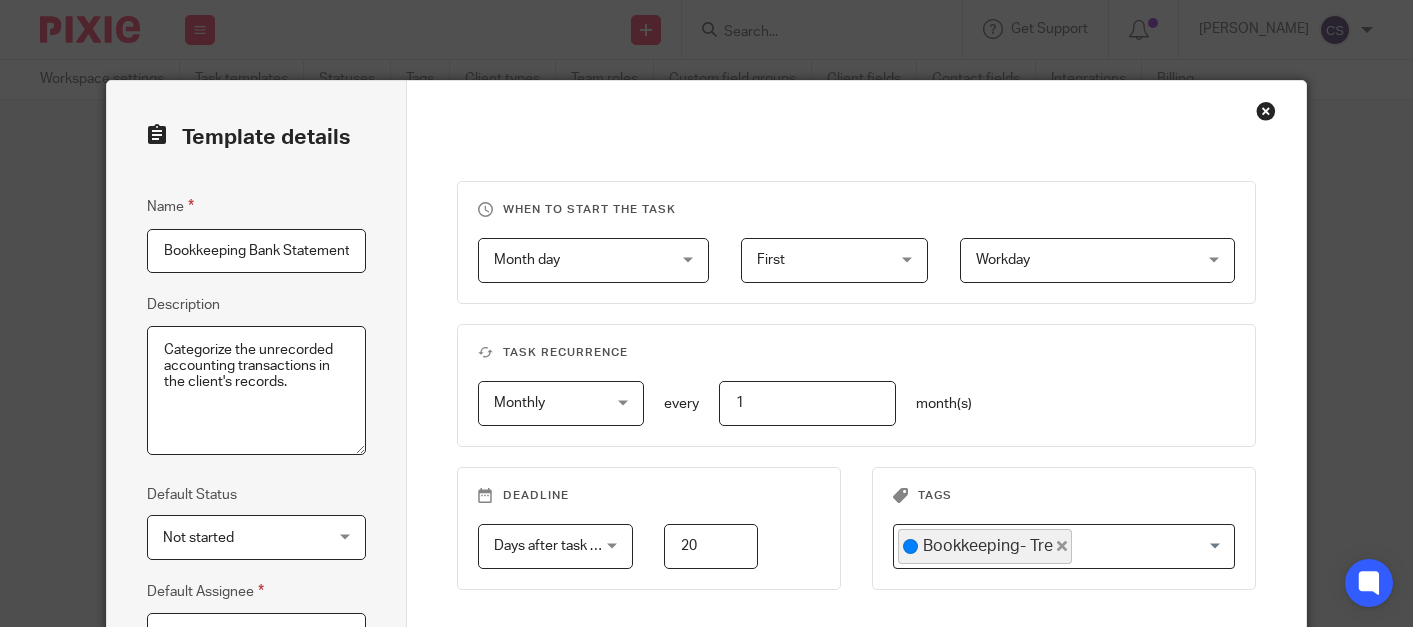 scroll, scrollTop: 0, scrollLeft: 0, axis: both 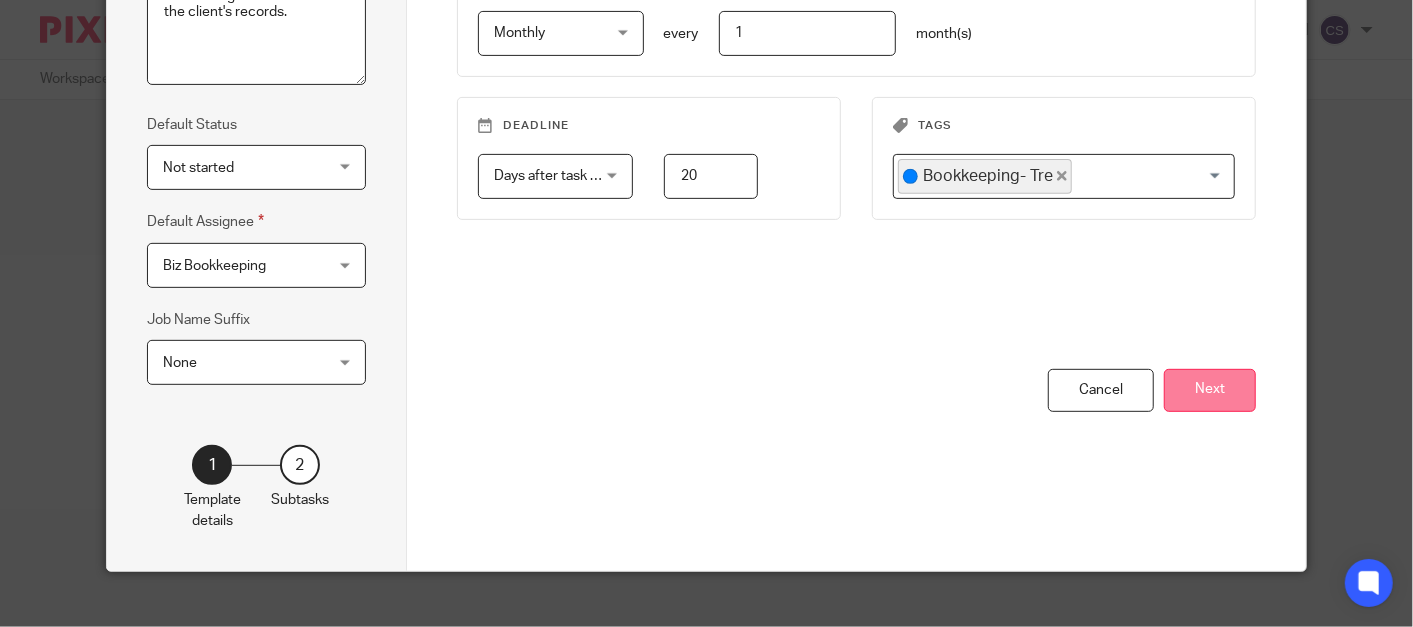 type on "Bookkeeping Bank Statement Request - [PERSON_NAME]" 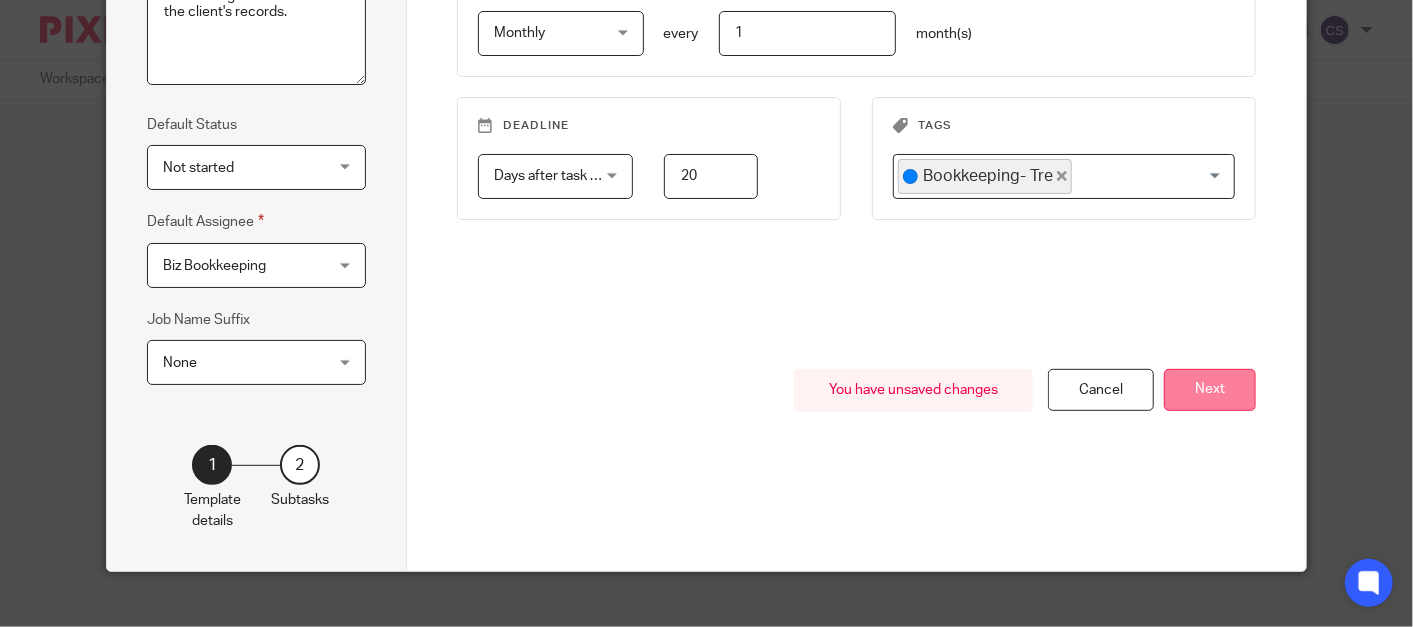 click on "Next" at bounding box center [1210, 390] 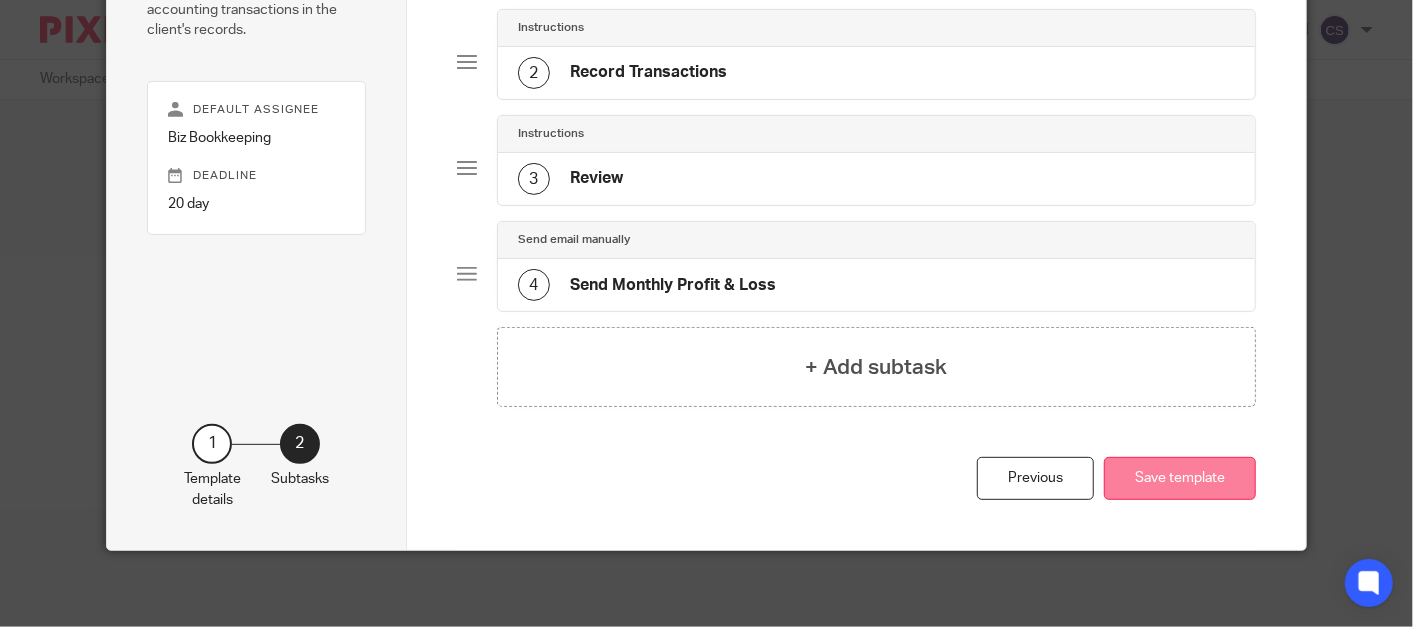 click on "Save template" at bounding box center (1180, 478) 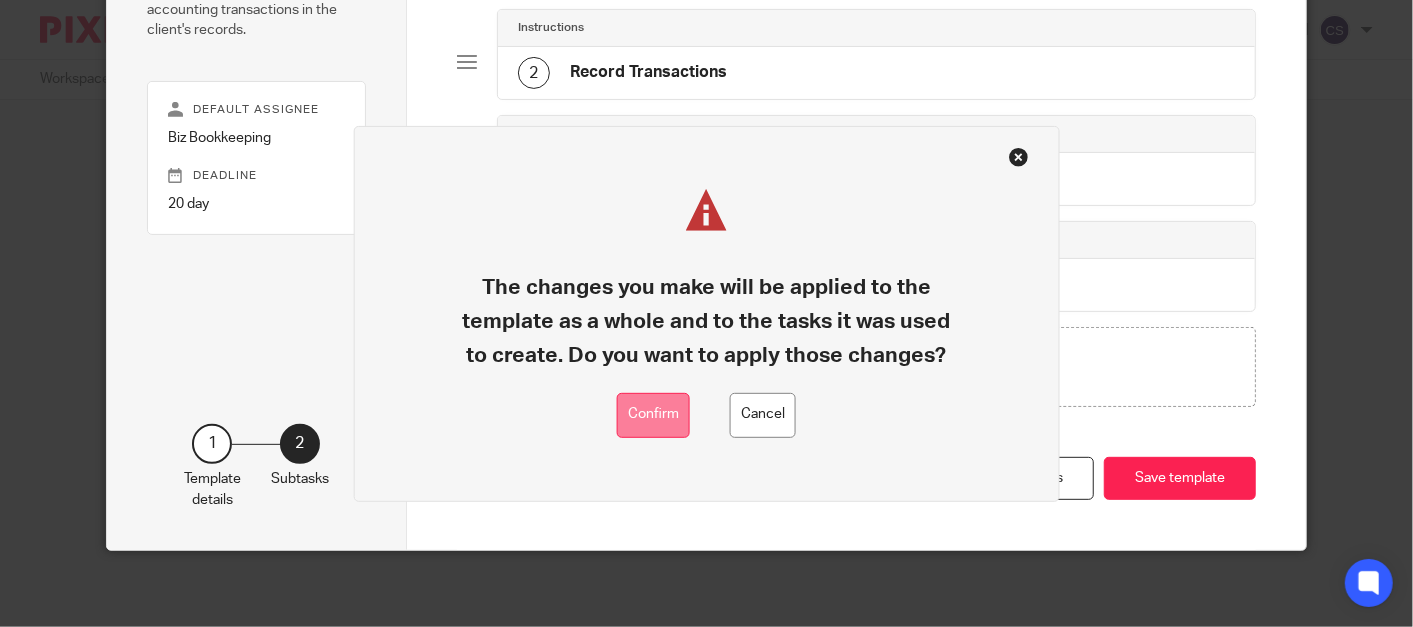 click on "Confirm" at bounding box center [653, 415] 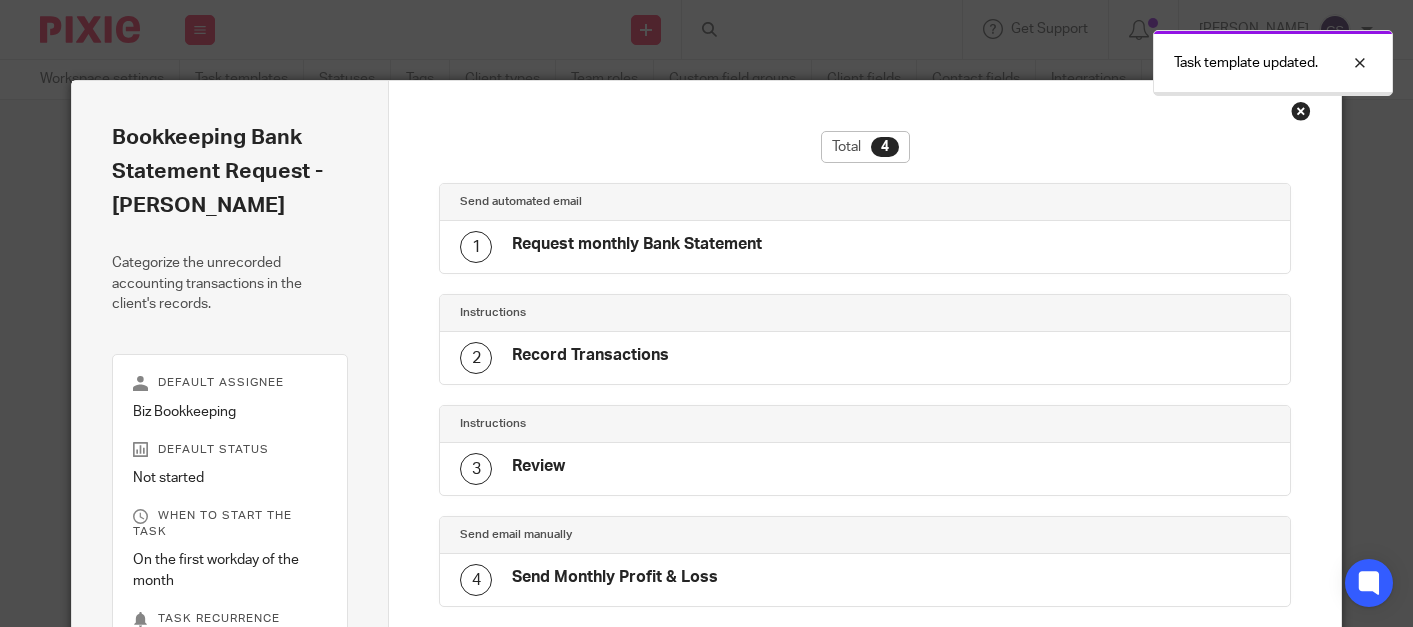 scroll, scrollTop: 0, scrollLeft: 0, axis: both 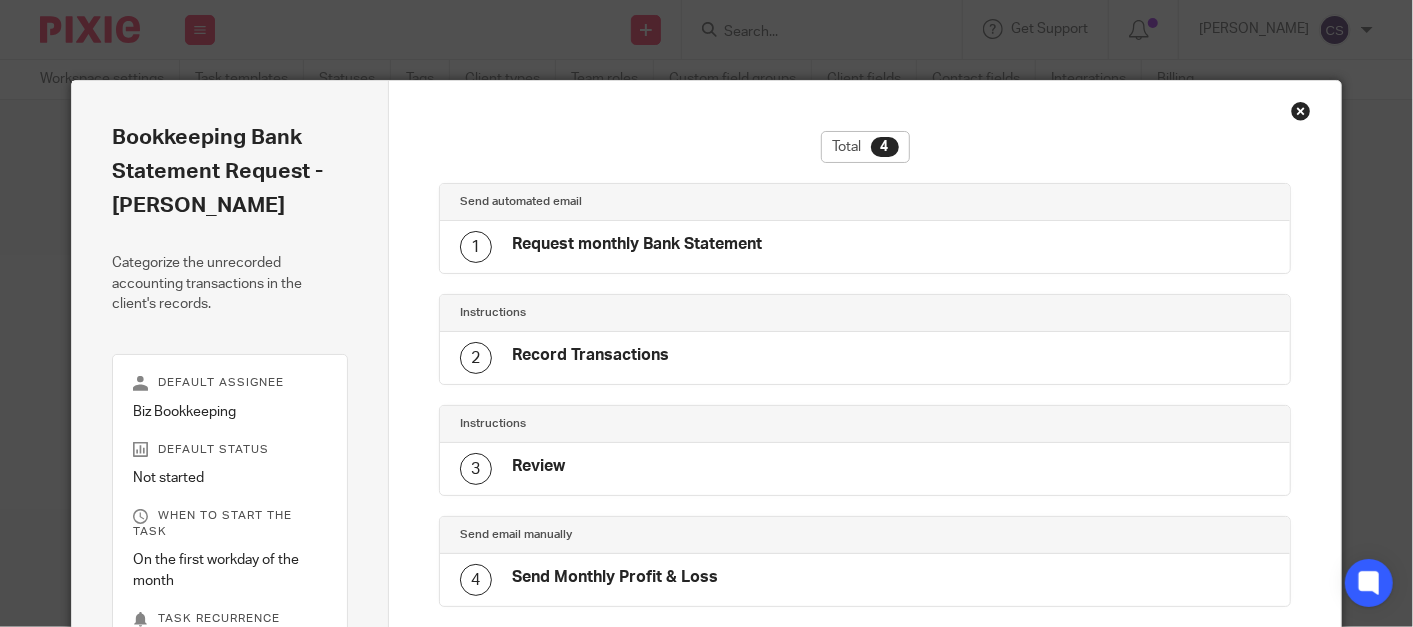 click at bounding box center (1301, 111) 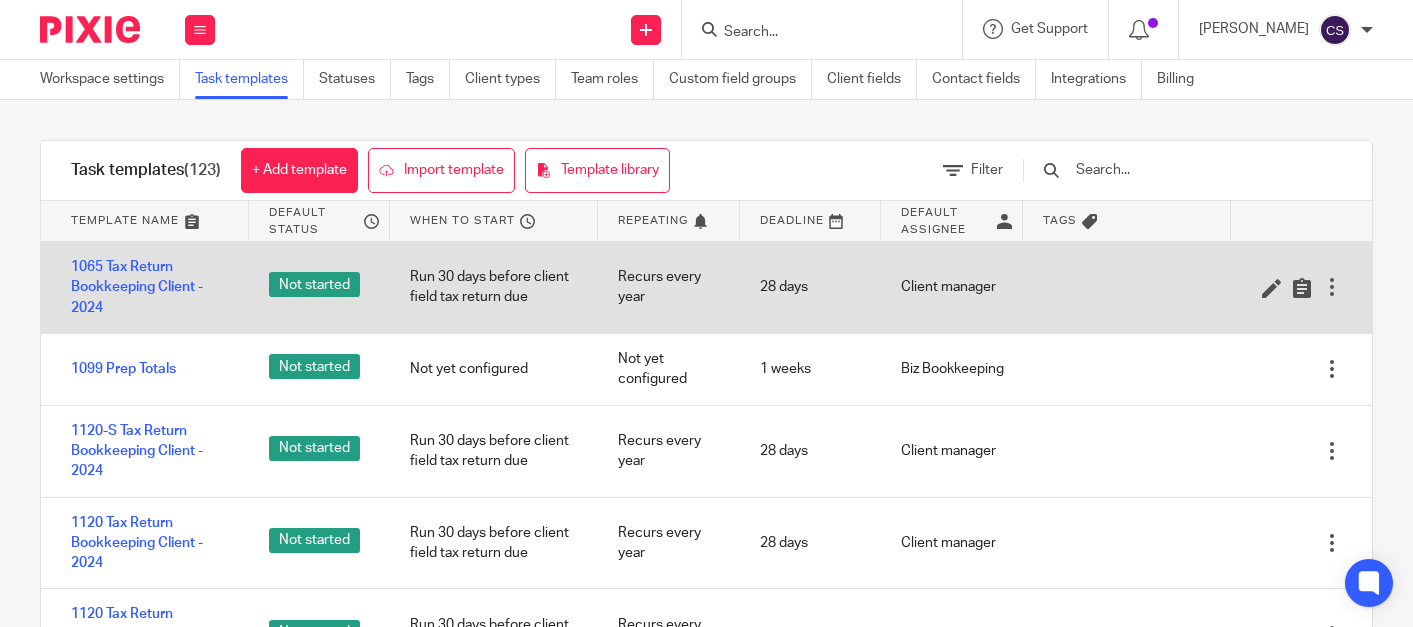 scroll, scrollTop: 0, scrollLeft: 0, axis: both 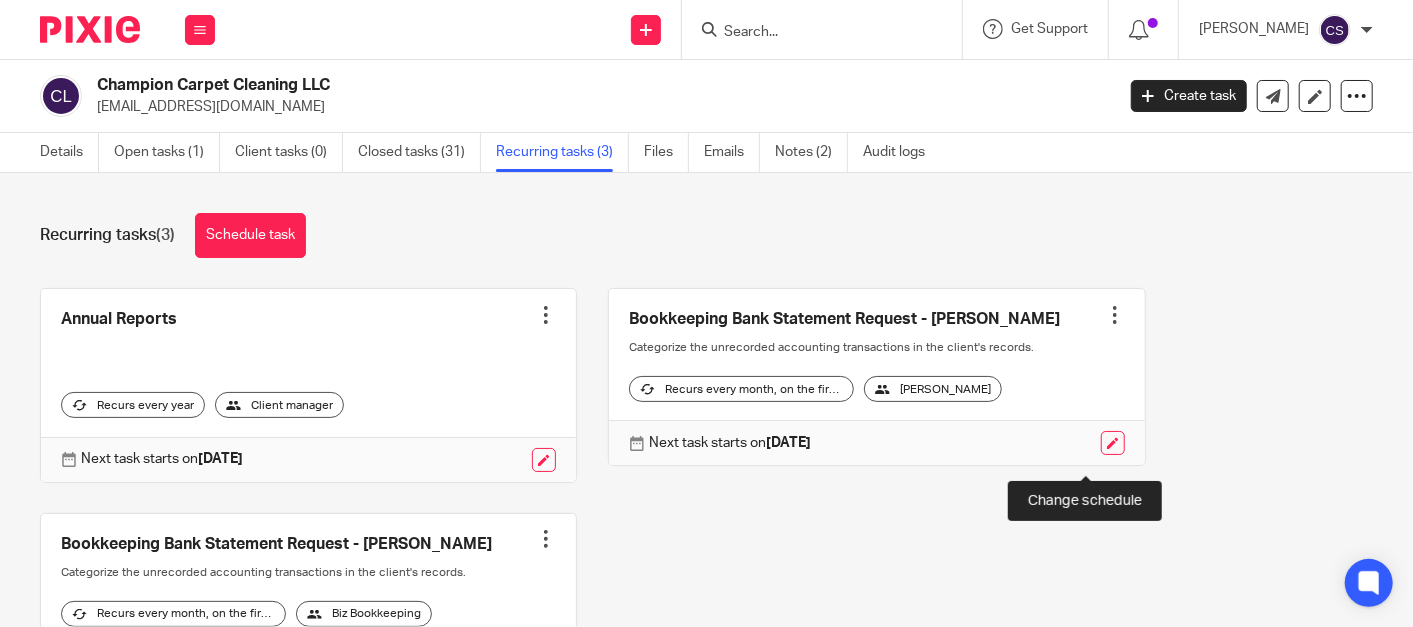 click at bounding box center (1113, 443) 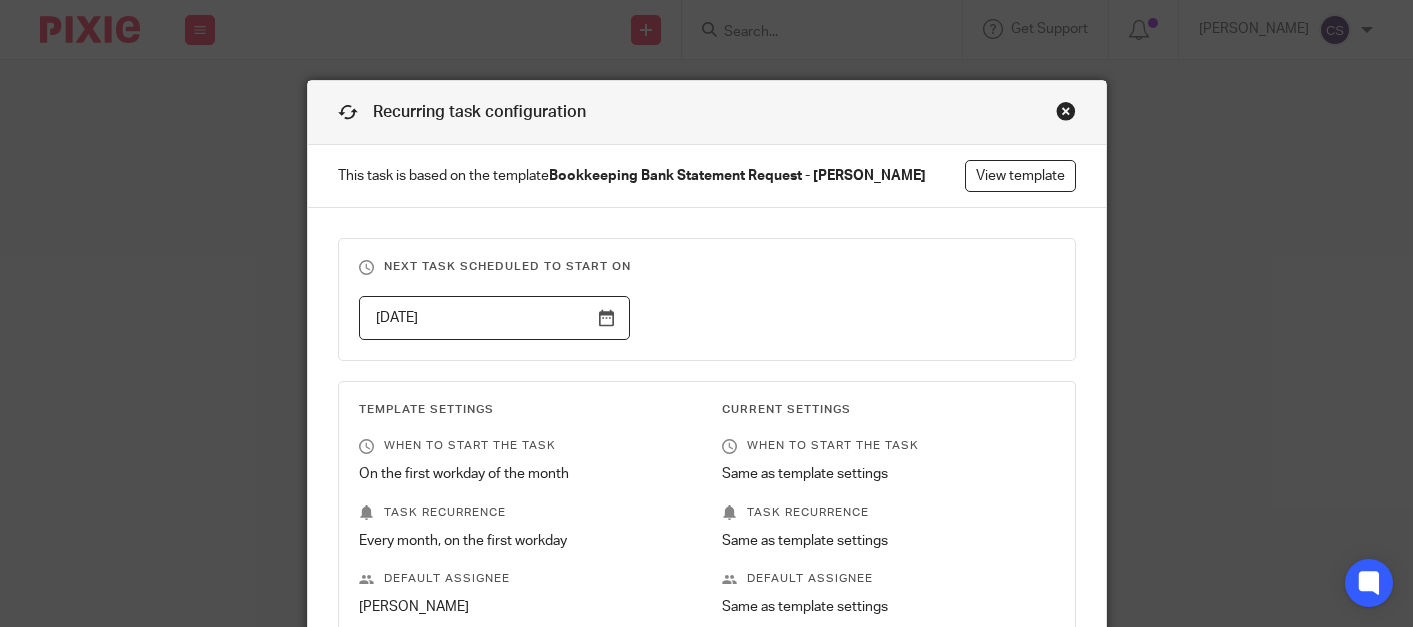scroll, scrollTop: 0, scrollLeft: 0, axis: both 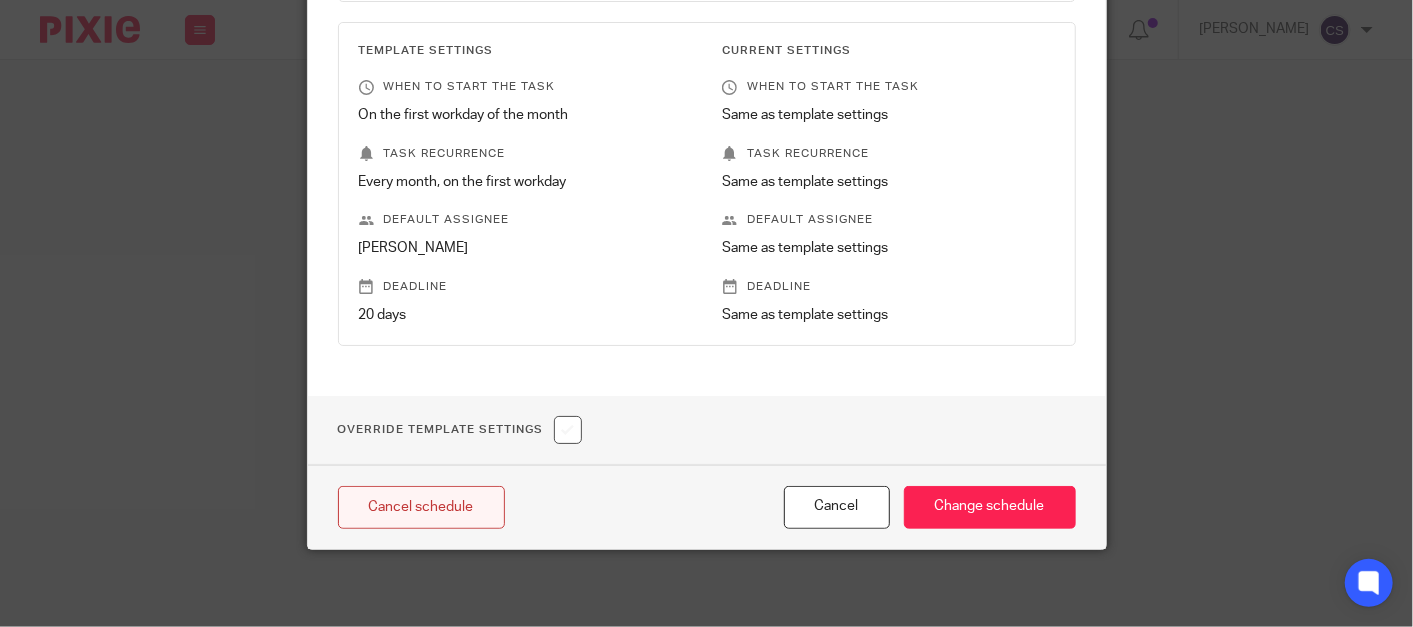 click on "Cancel schedule" at bounding box center (421, 507) 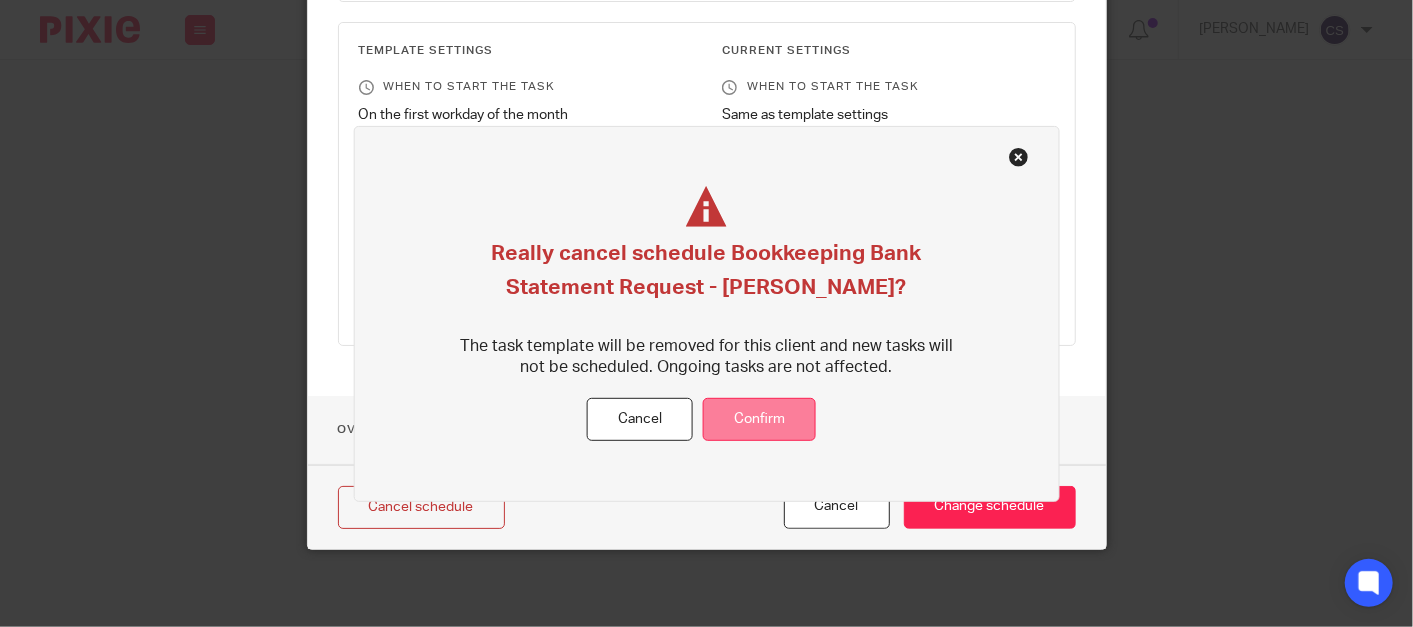 click on "Confirm" at bounding box center (759, 419) 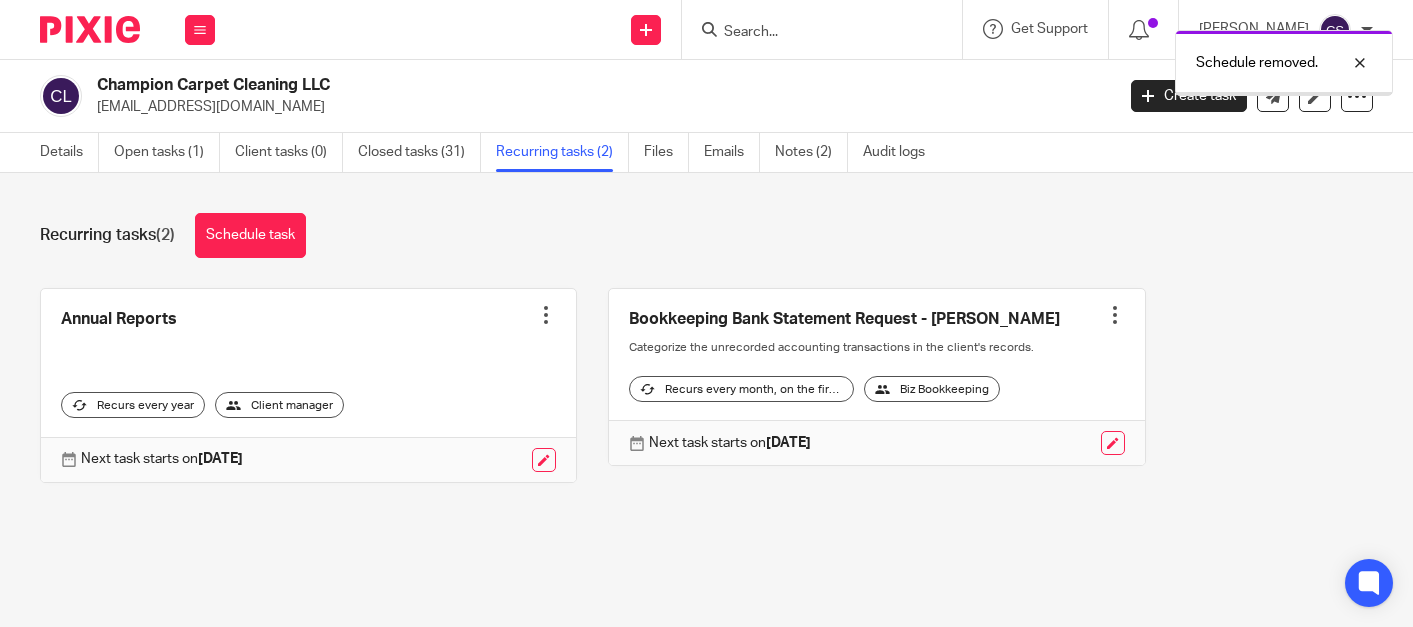 scroll, scrollTop: 0, scrollLeft: 0, axis: both 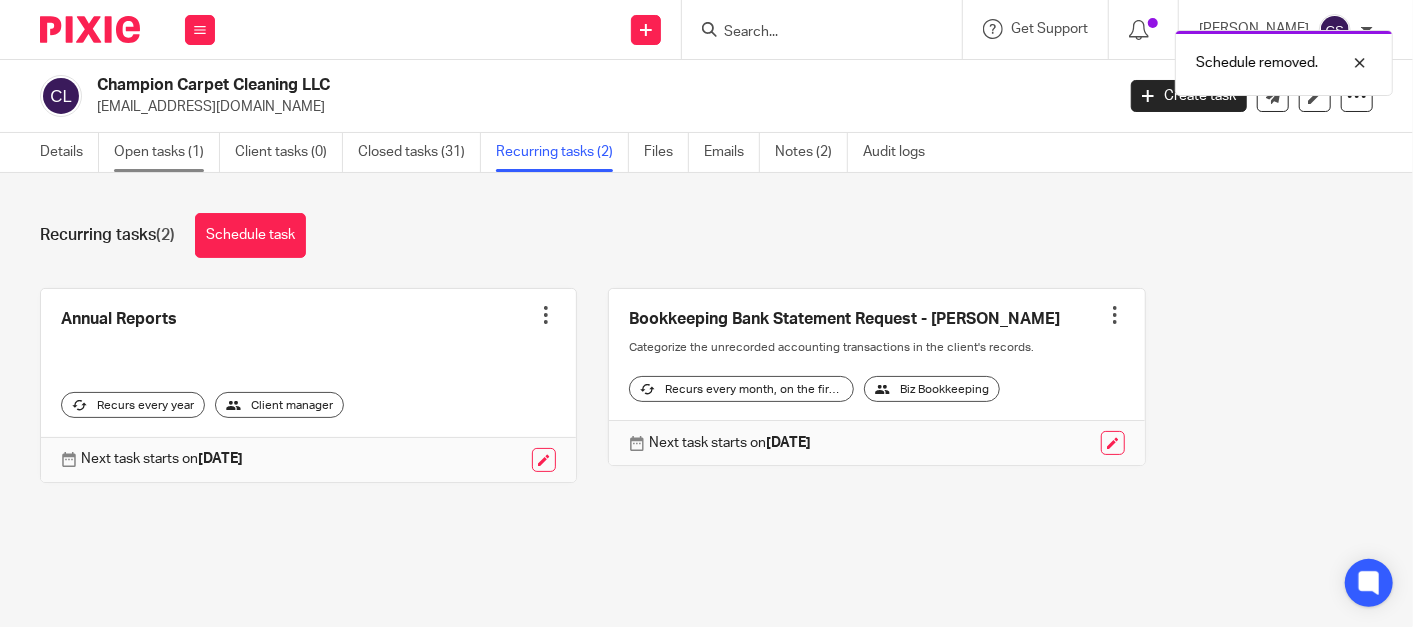 click on "Open tasks (1)" at bounding box center (167, 152) 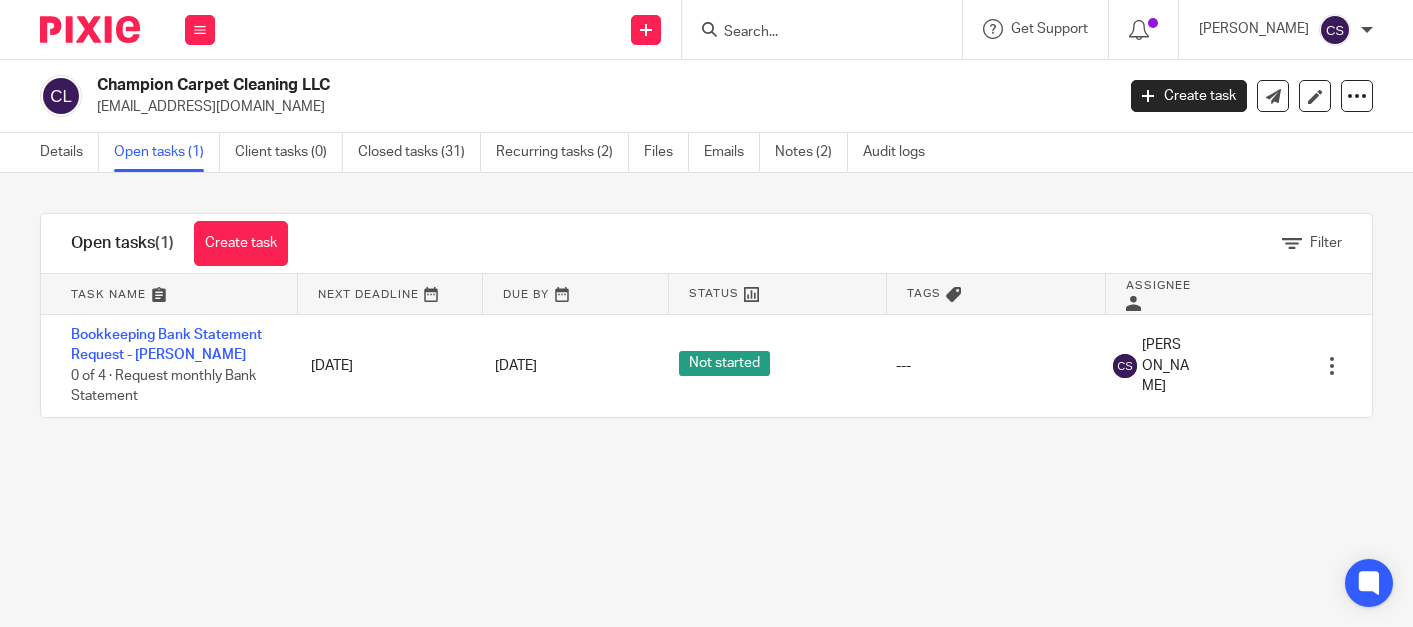 scroll, scrollTop: 0, scrollLeft: 0, axis: both 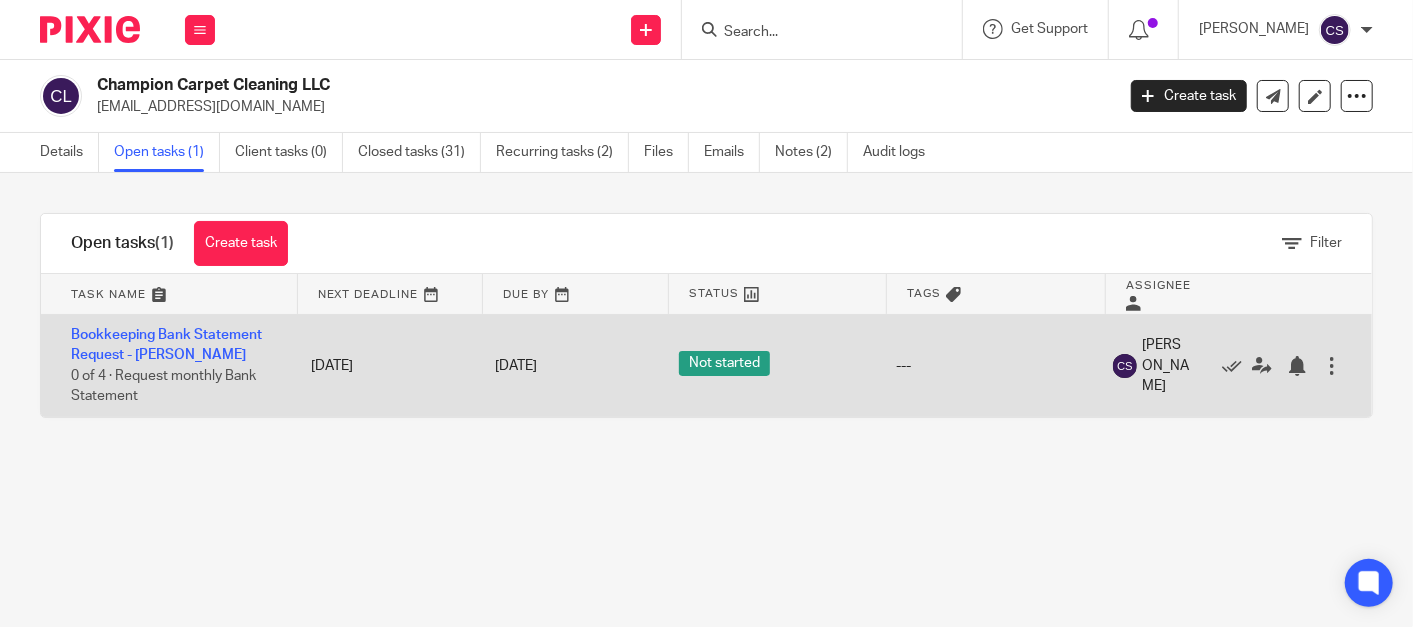 click at bounding box center [1332, 366] 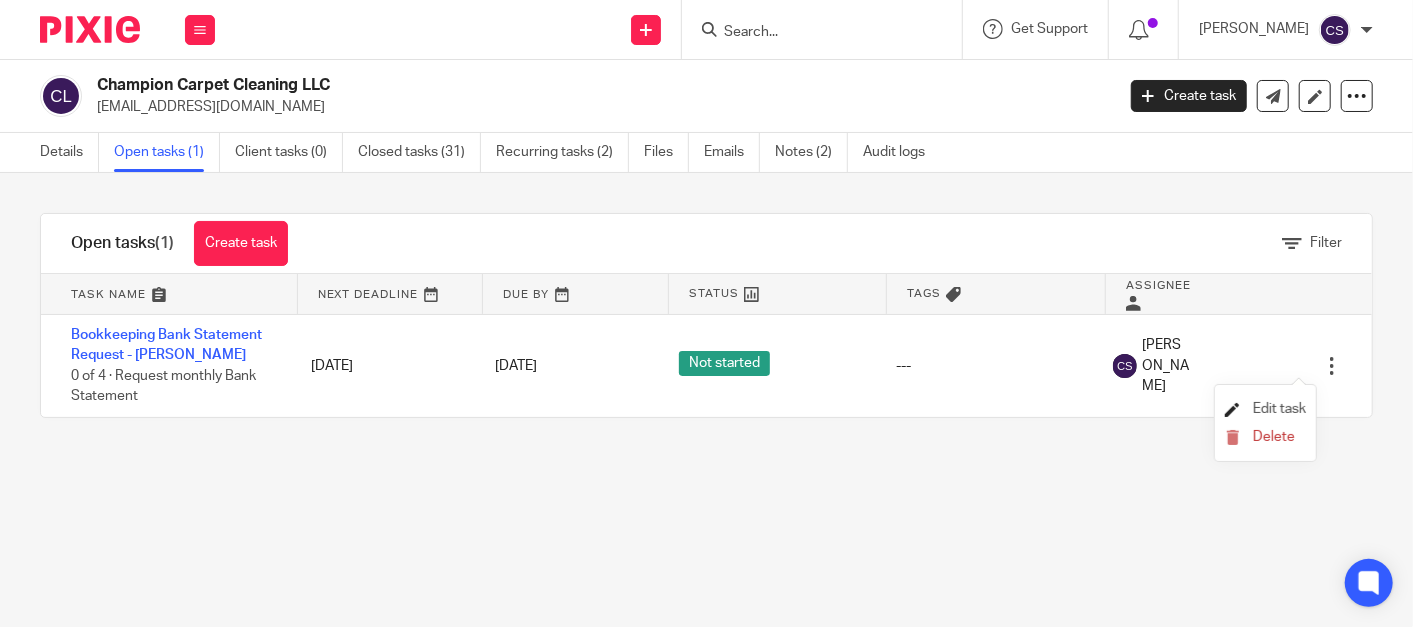 click on "Edit task" at bounding box center [1279, 409] 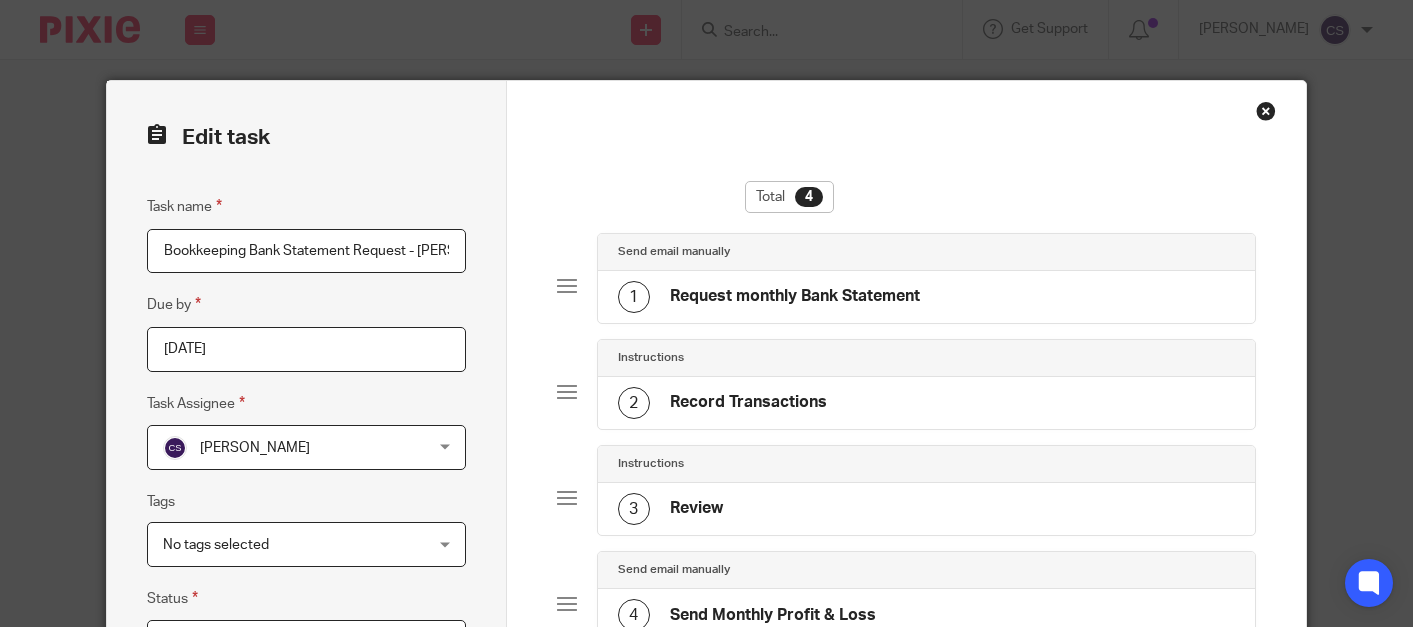 scroll, scrollTop: 0, scrollLeft: 0, axis: both 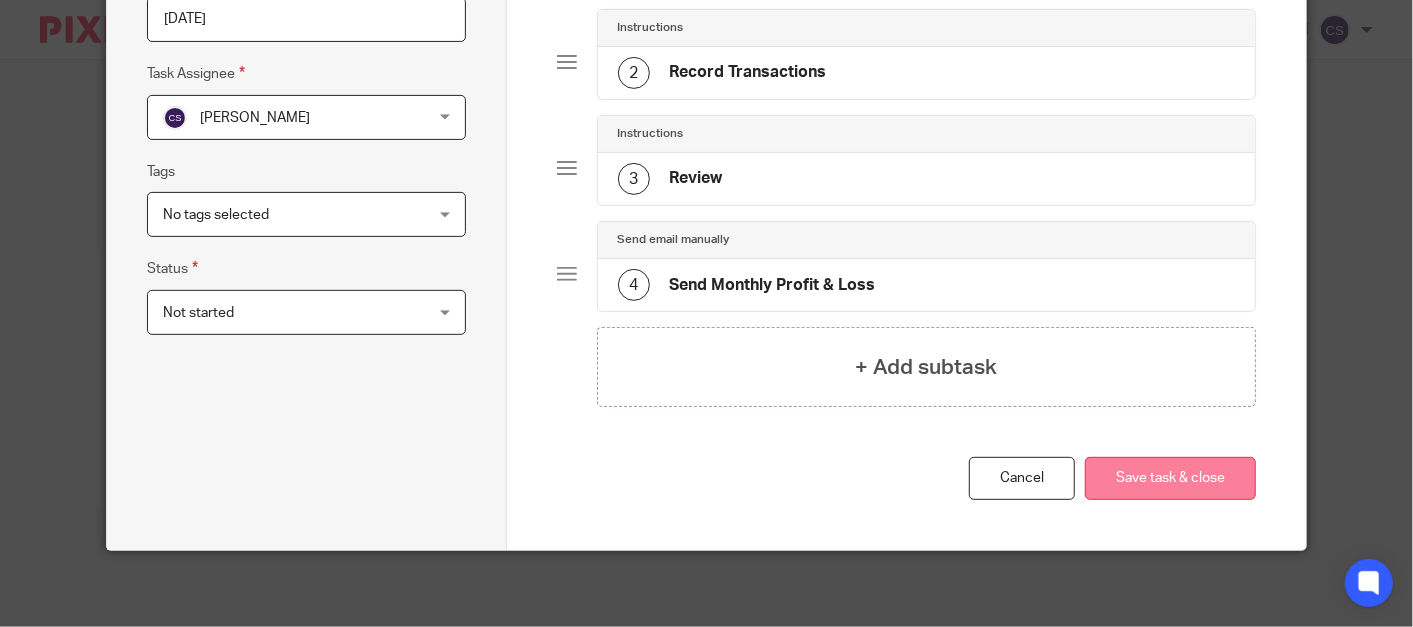 type on "Bookkeeping Bank Statement Request - Emily" 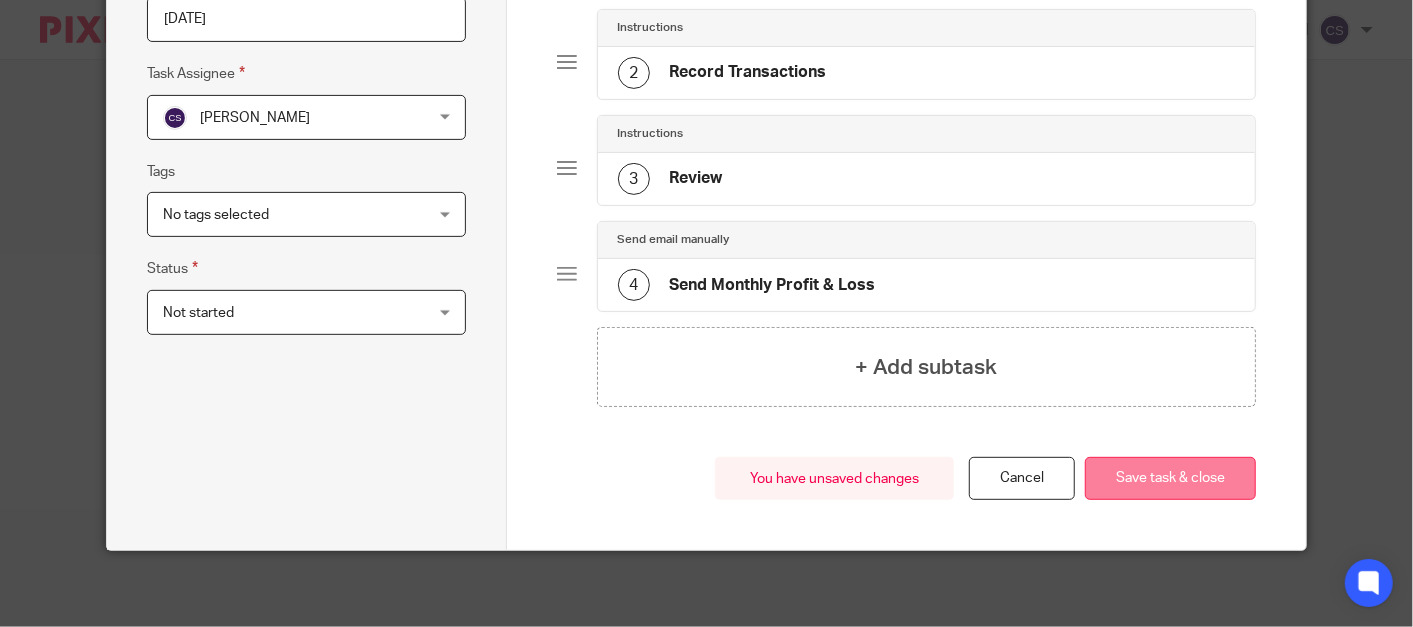 scroll, scrollTop: 0, scrollLeft: 0, axis: both 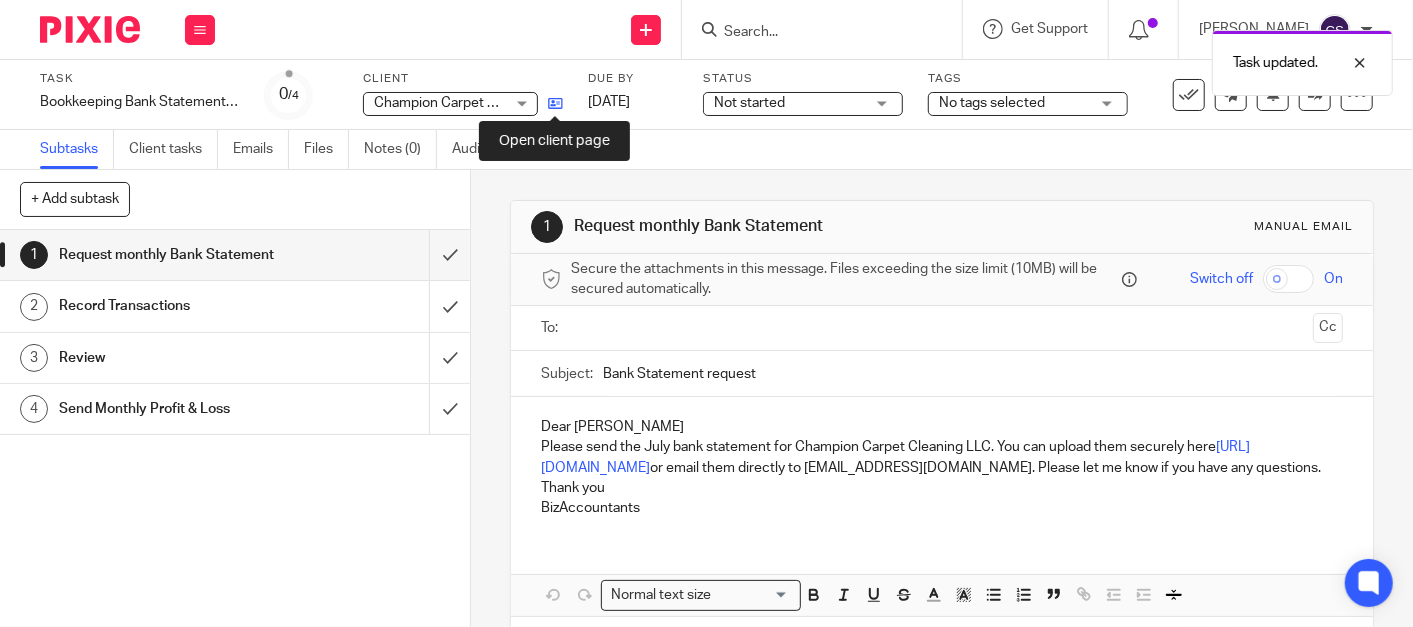 click at bounding box center [555, 103] 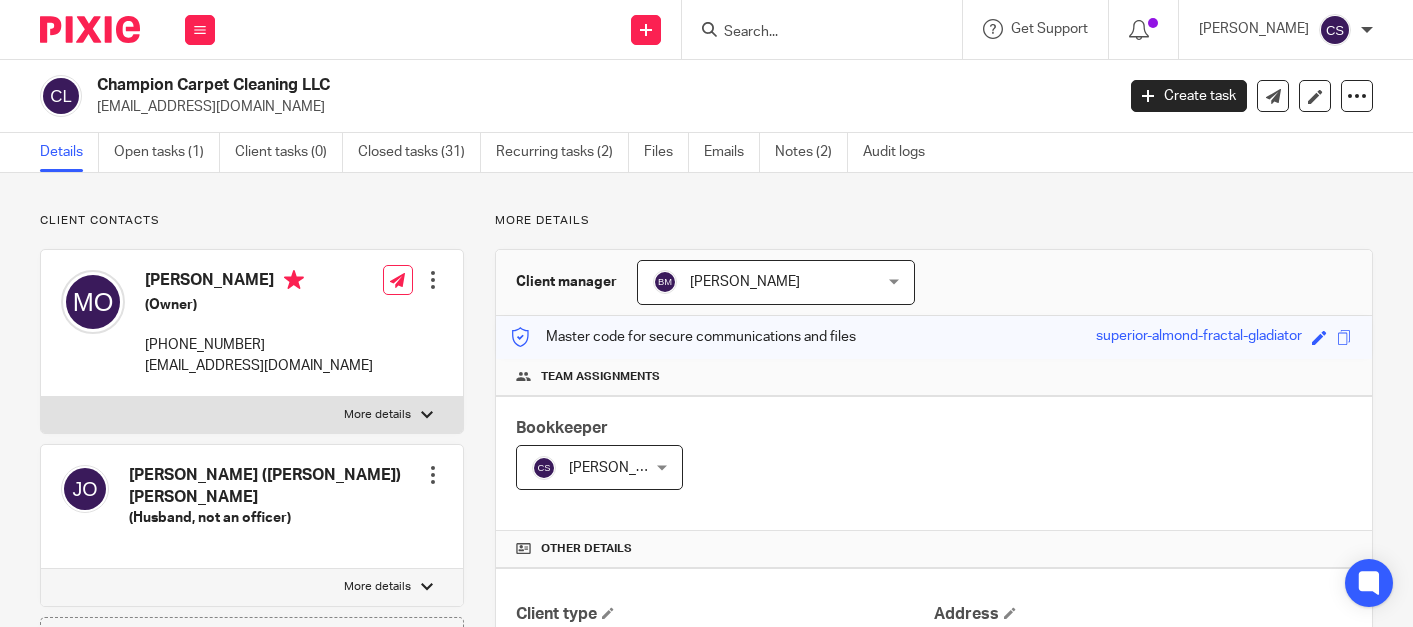scroll, scrollTop: 0, scrollLeft: 0, axis: both 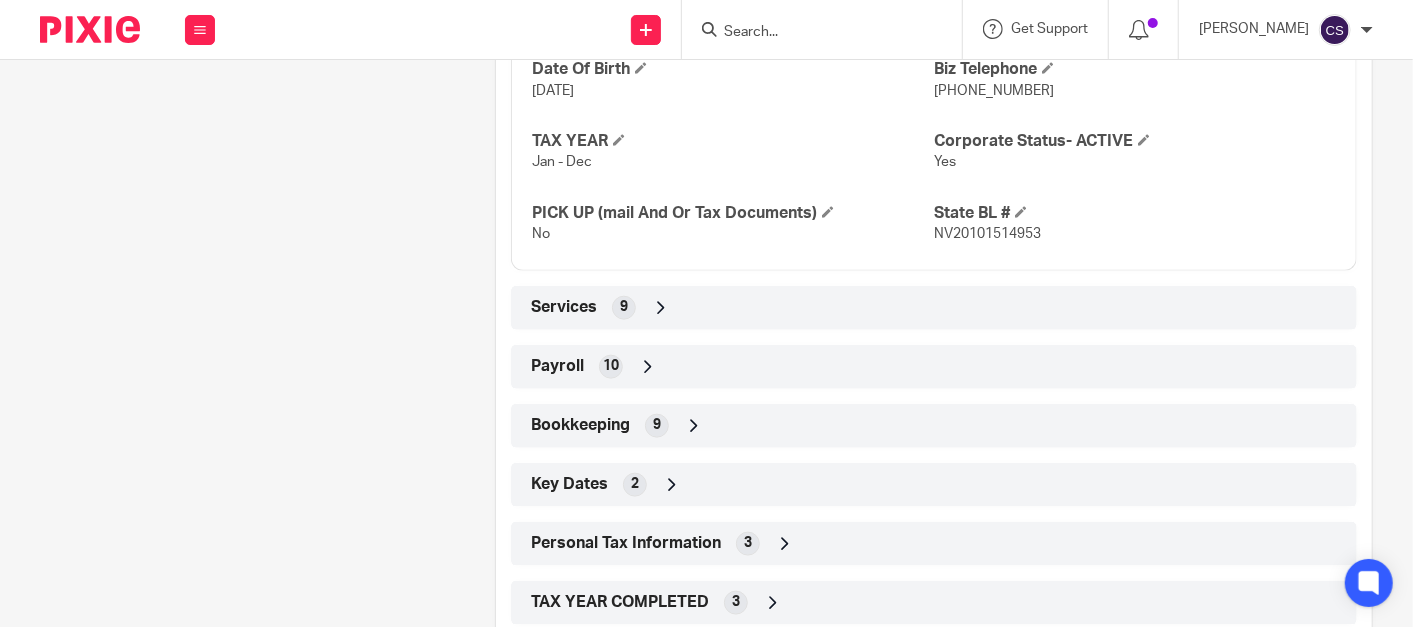 click at bounding box center [694, 426] 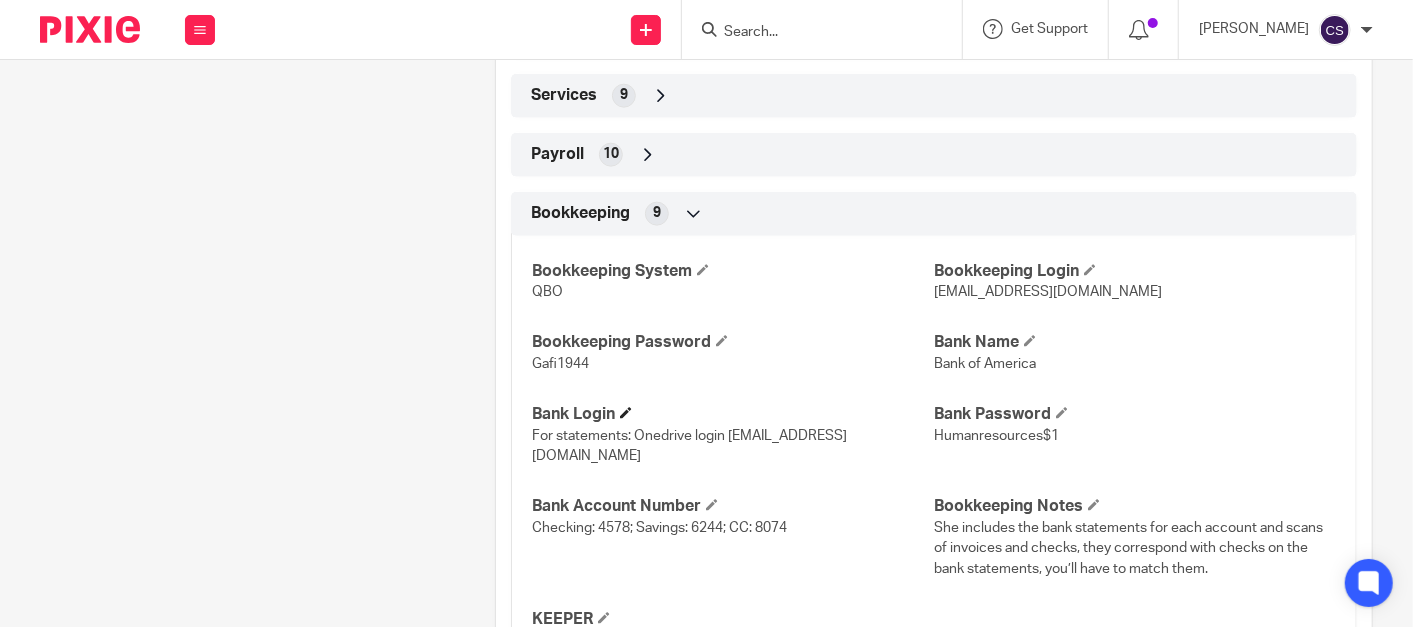 scroll, scrollTop: 1481, scrollLeft: 0, axis: vertical 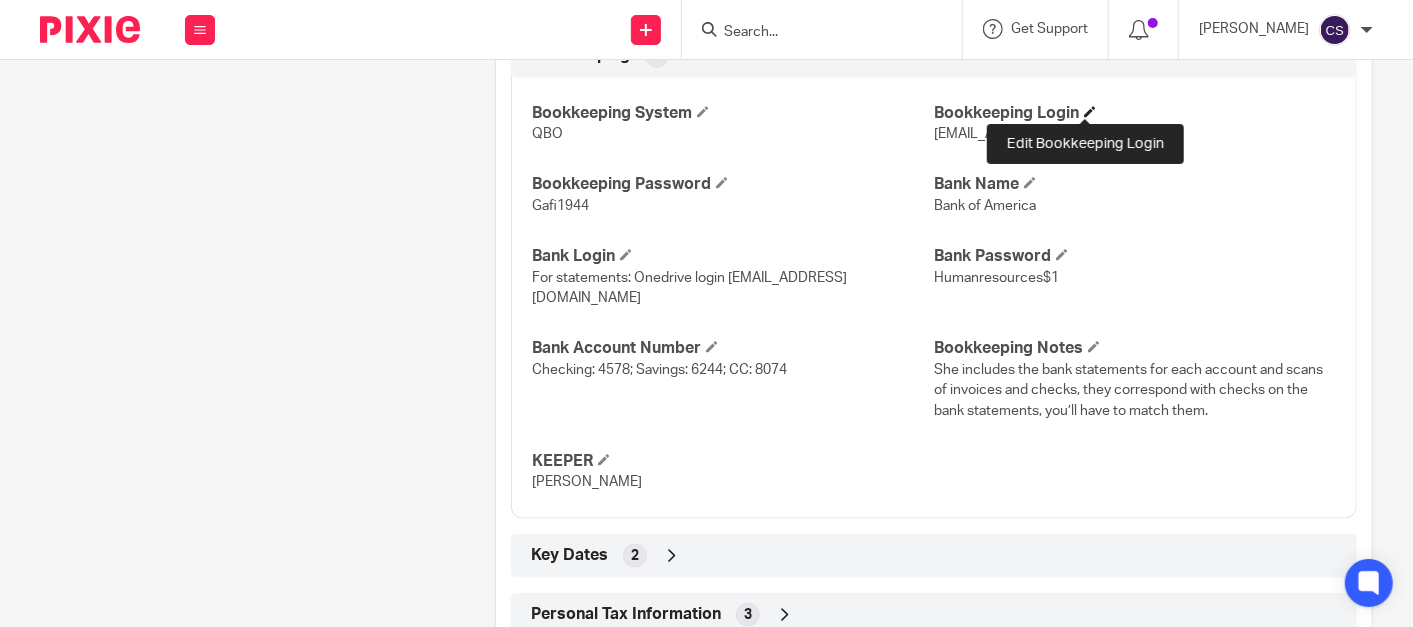 click at bounding box center (1090, 112) 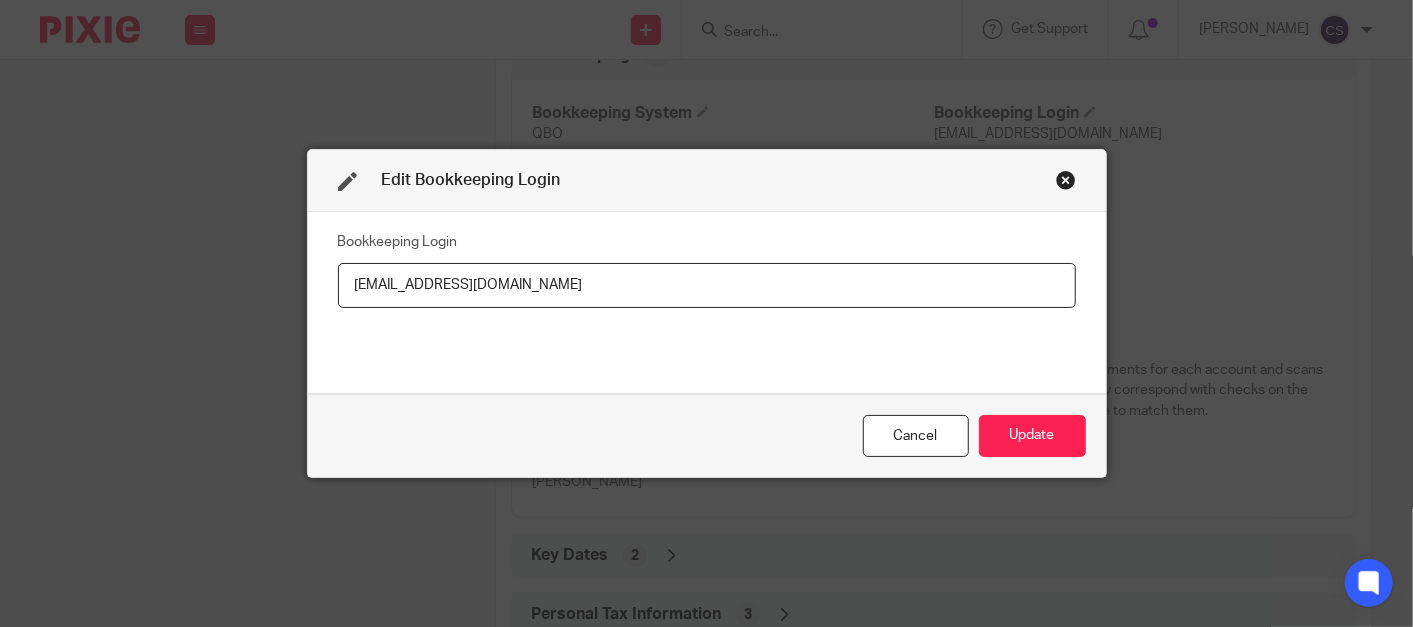 drag, startPoint x: 543, startPoint y: 283, endPoint x: 299, endPoint y: 306, distance: 245.08162 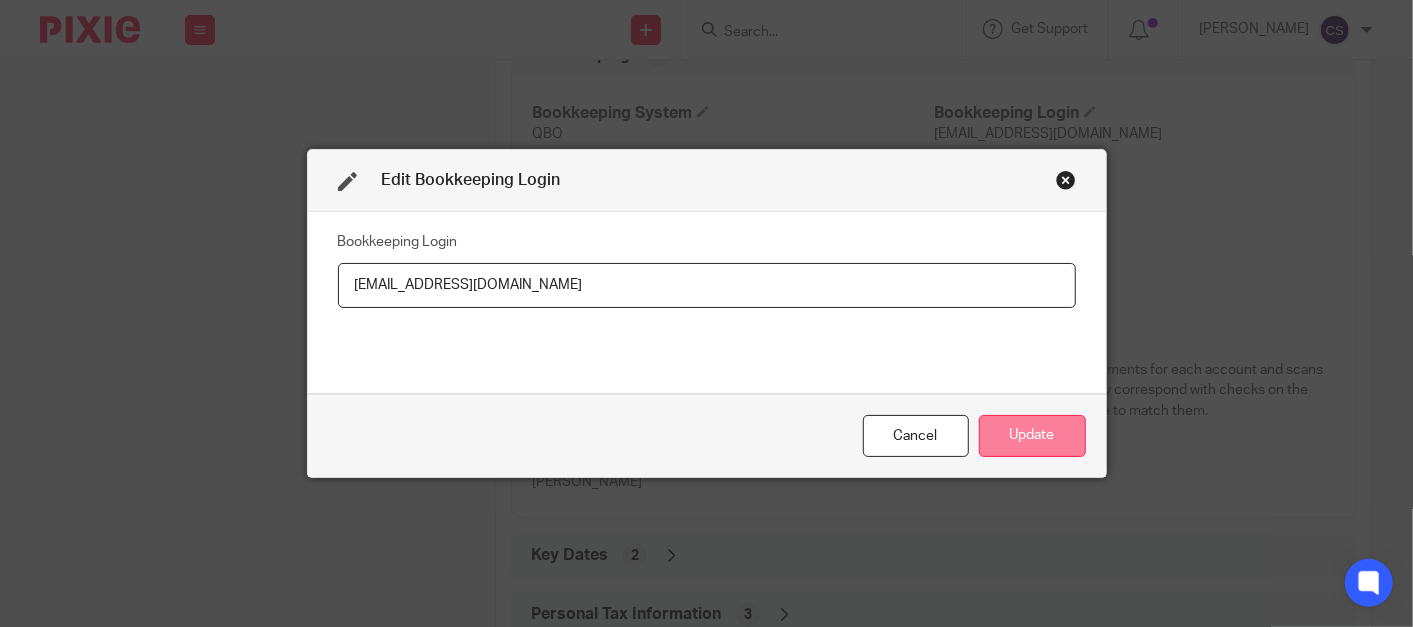 type on "[EMAIL_ADDRESS][DOMAIN_NAME]" 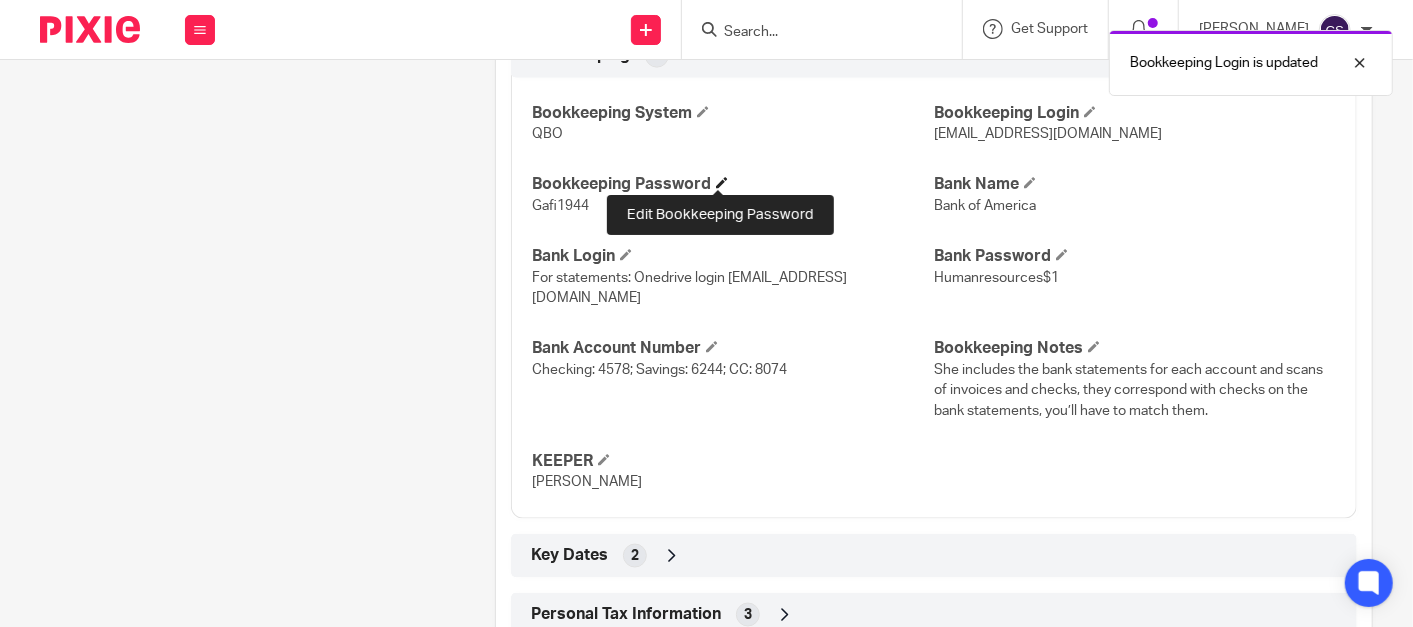 click at bounding box center [722, 183] 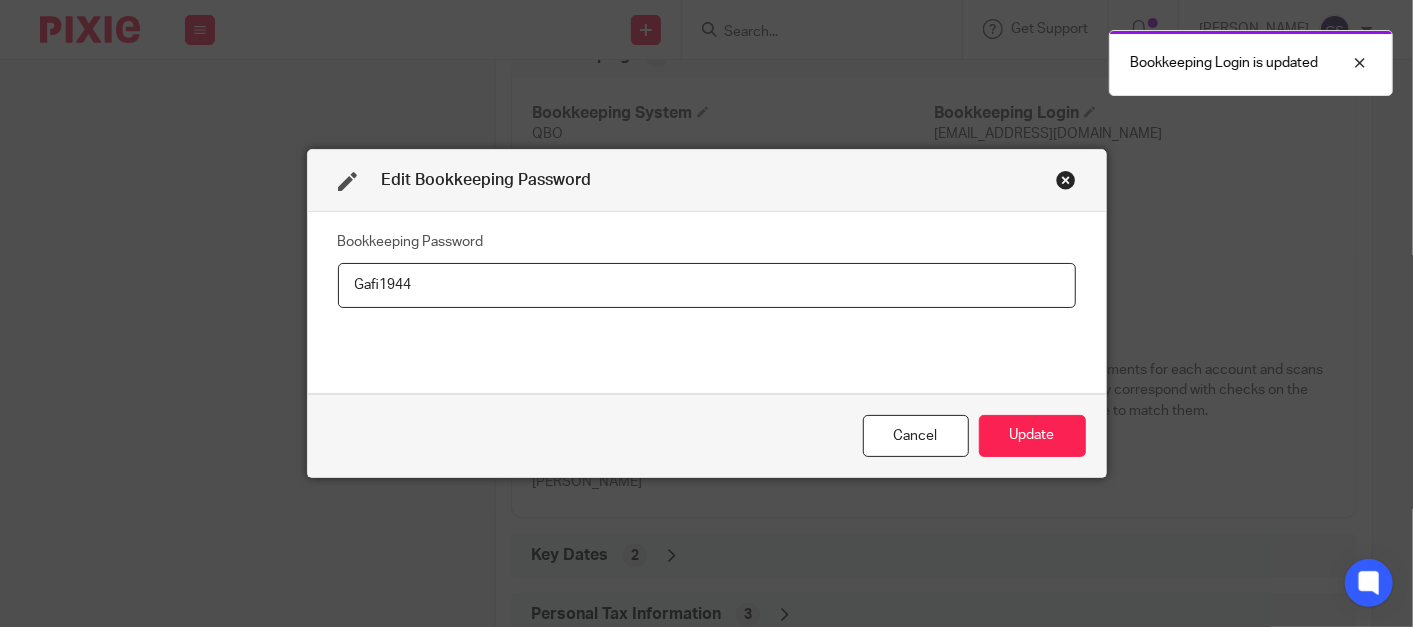 drag, startPoint x: 459, startPoint y: 278, endPoint x: 221, endPoint y: 329, distance: 243.40295 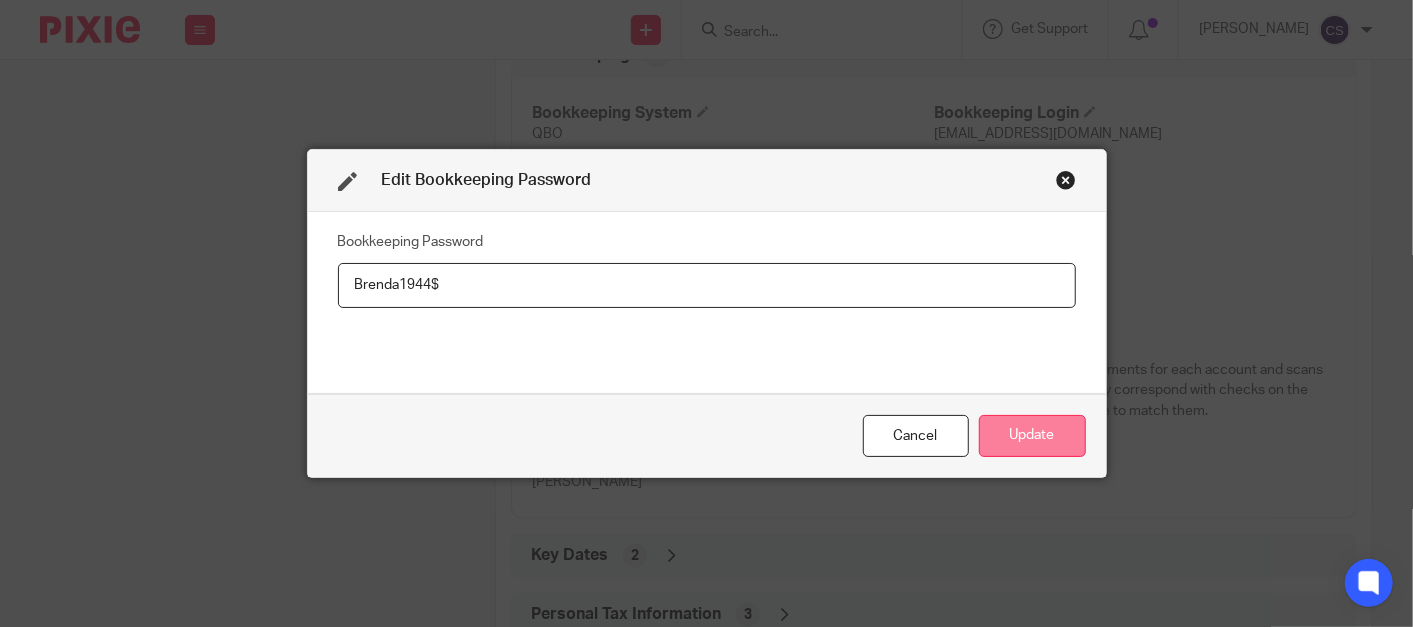 type on "Brenda1944$" 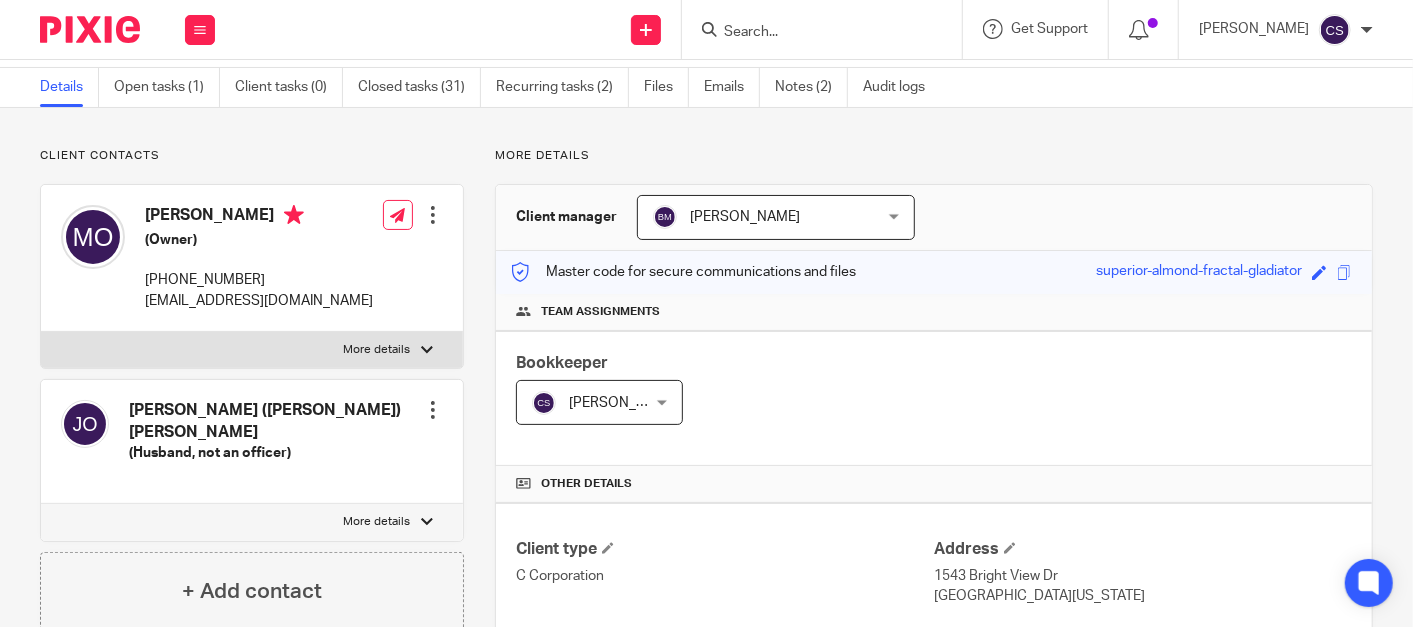 scroll, scrollTop: 0, scrollLeft: 0, axis: both 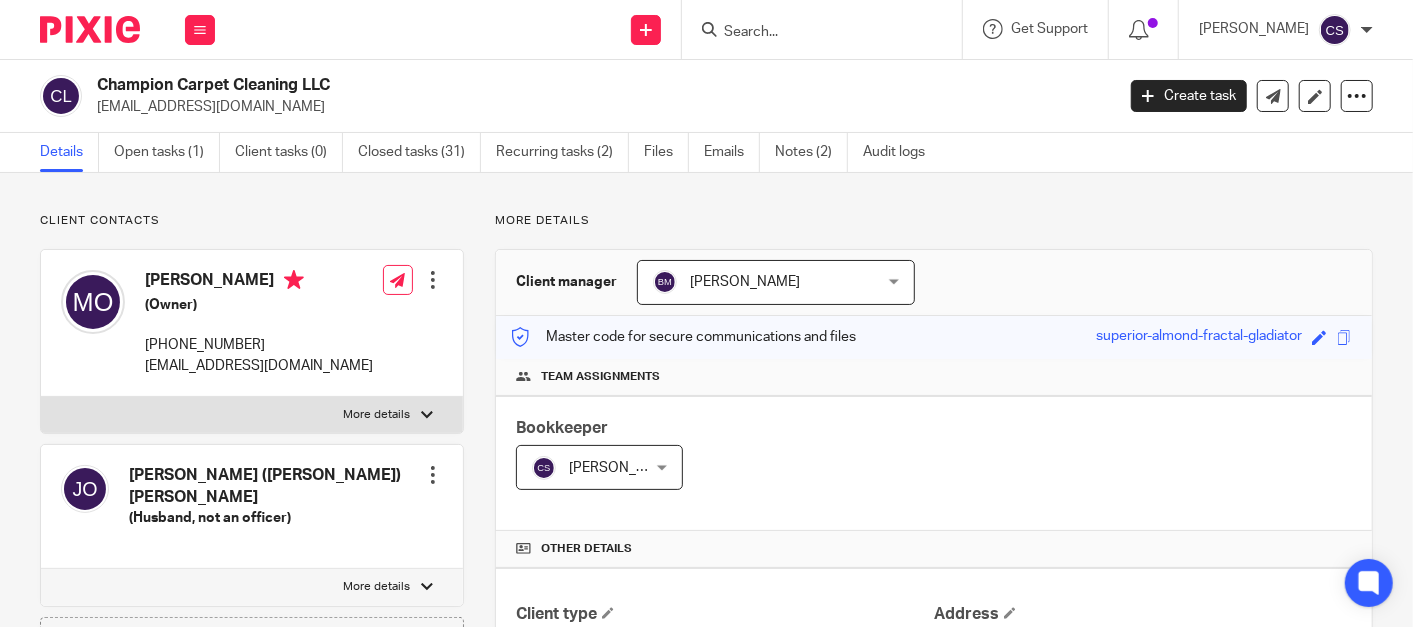click on "[PERSON_NAME]
[PERSON_NAME]" at bounding box center [599, 467] 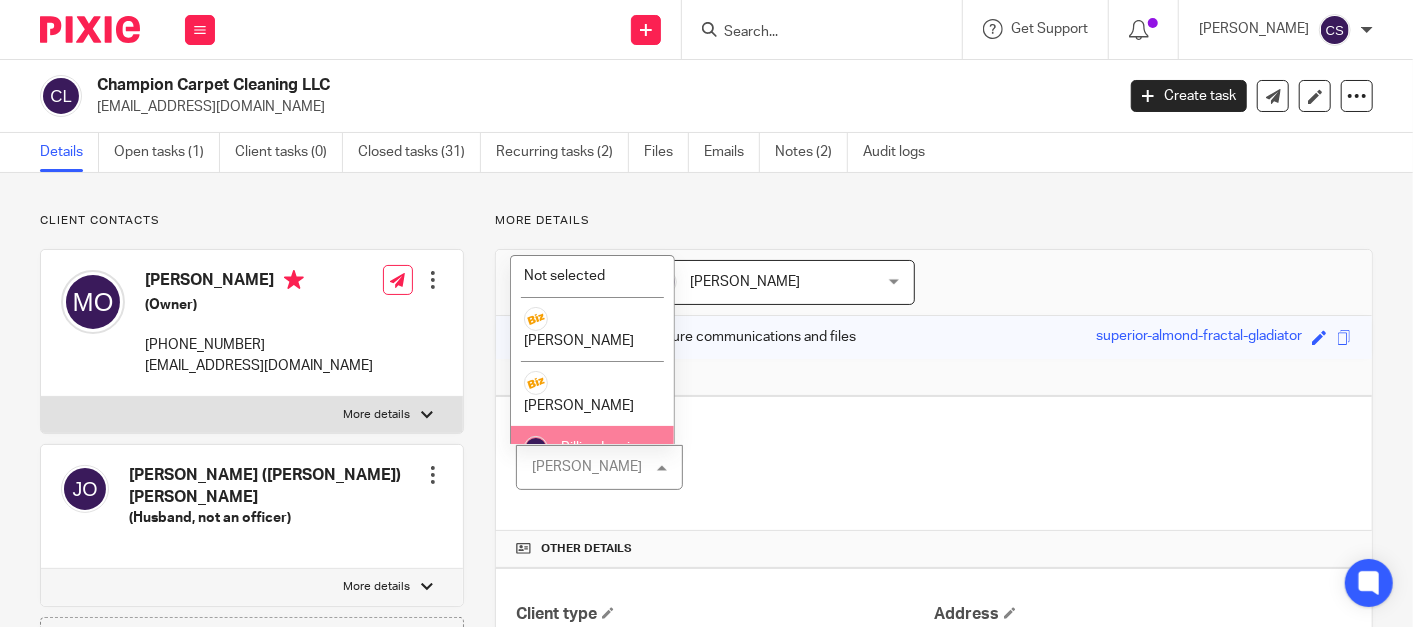 scroll, scrollTop: 185, scrollLeft: 0, axis: vertical 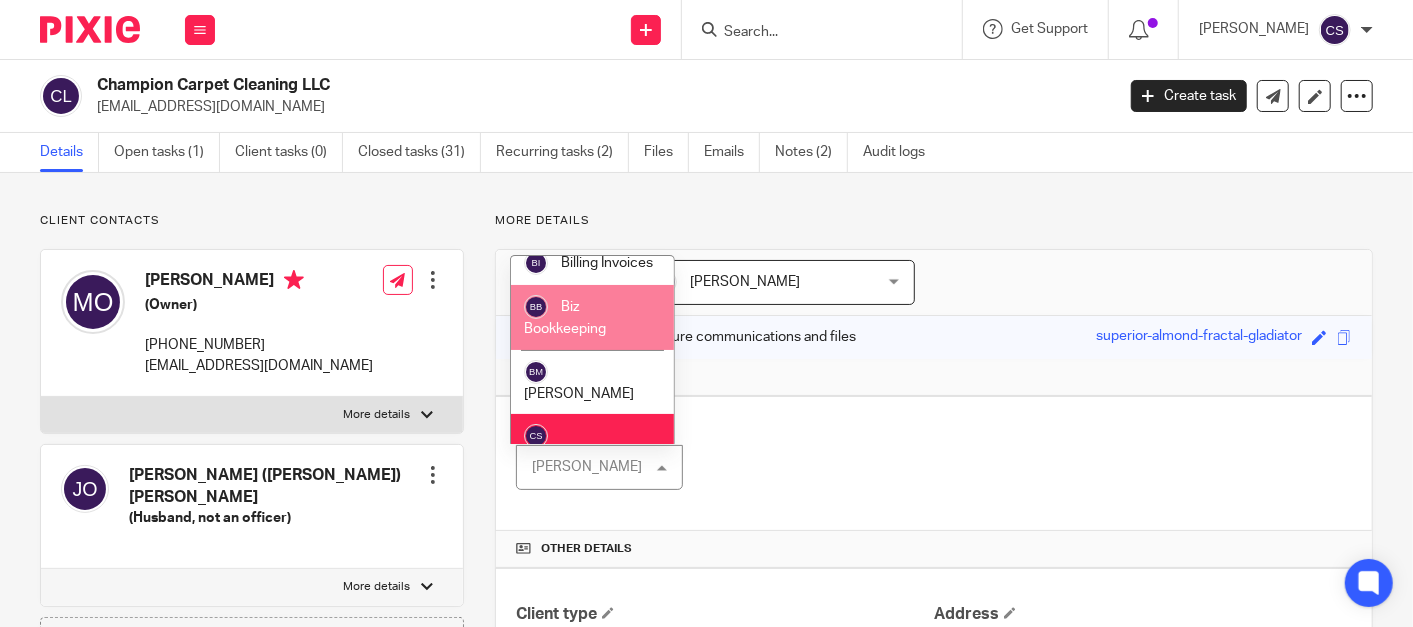 click on "Biz Bookkeeping" at bounding box center (565, 318) 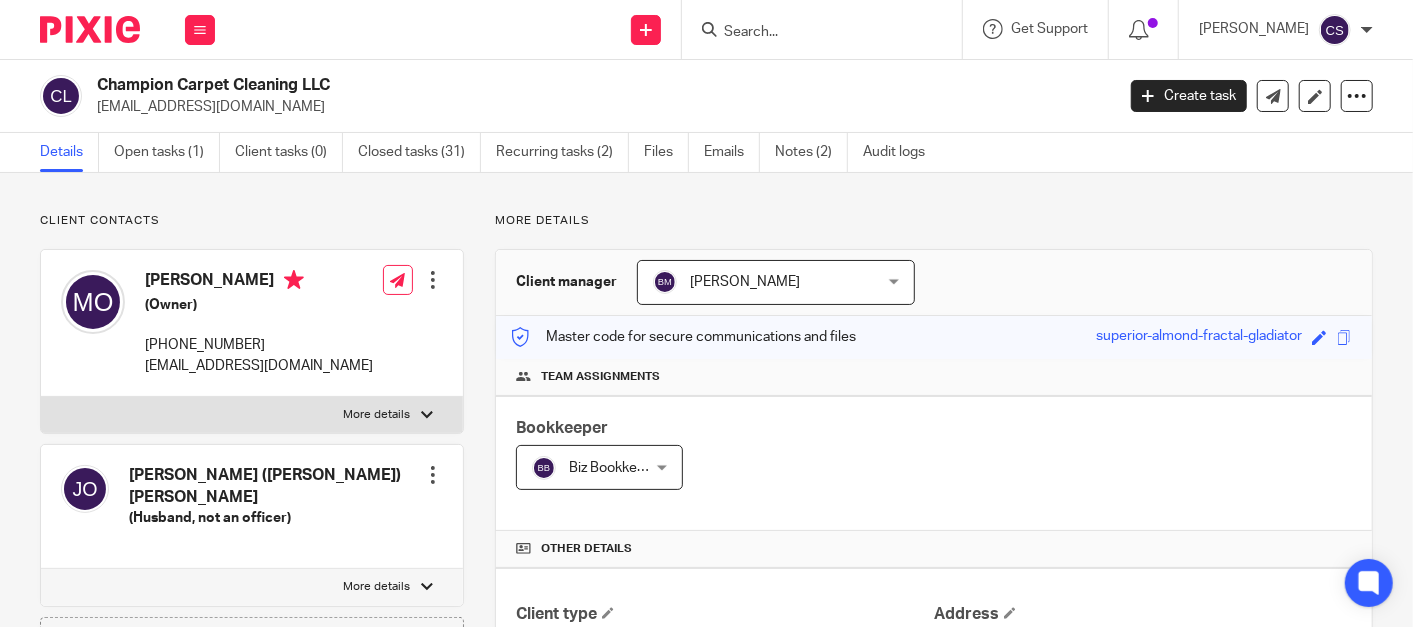 scroll, scrollTop: 555, scrollLeft: 0, axis: vertical 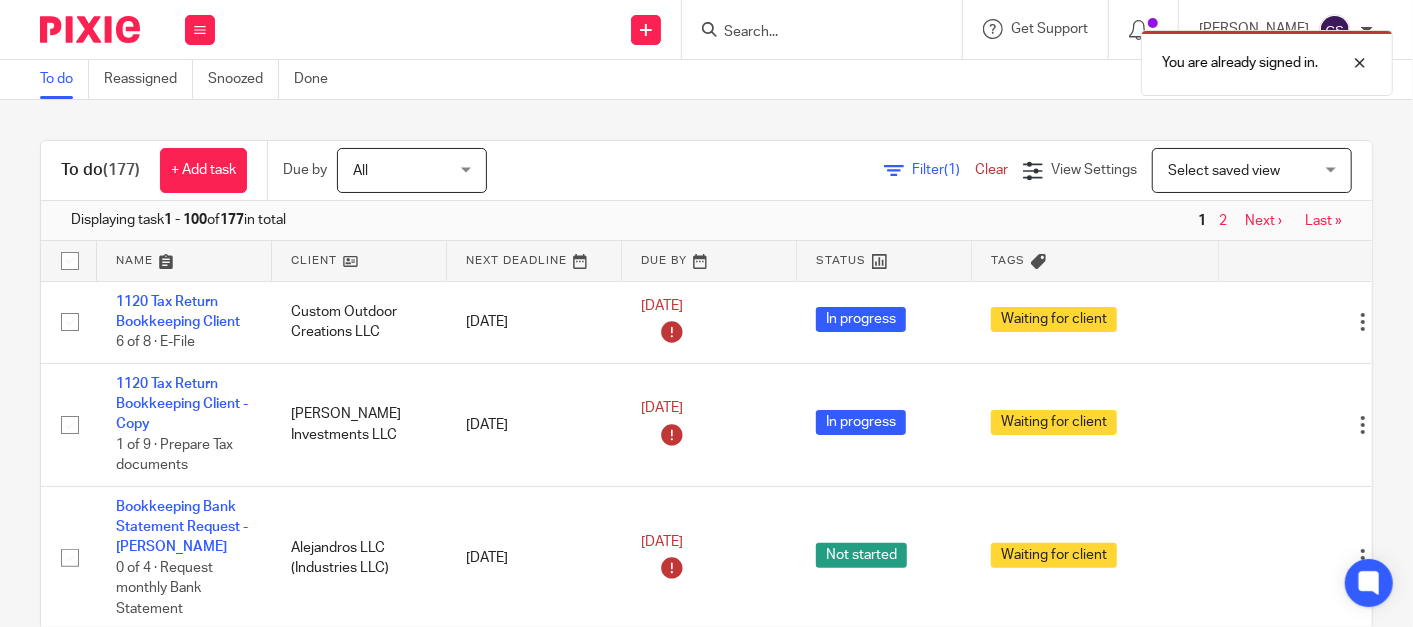click on "You are already signed in." at bounding box center [1050, 58] 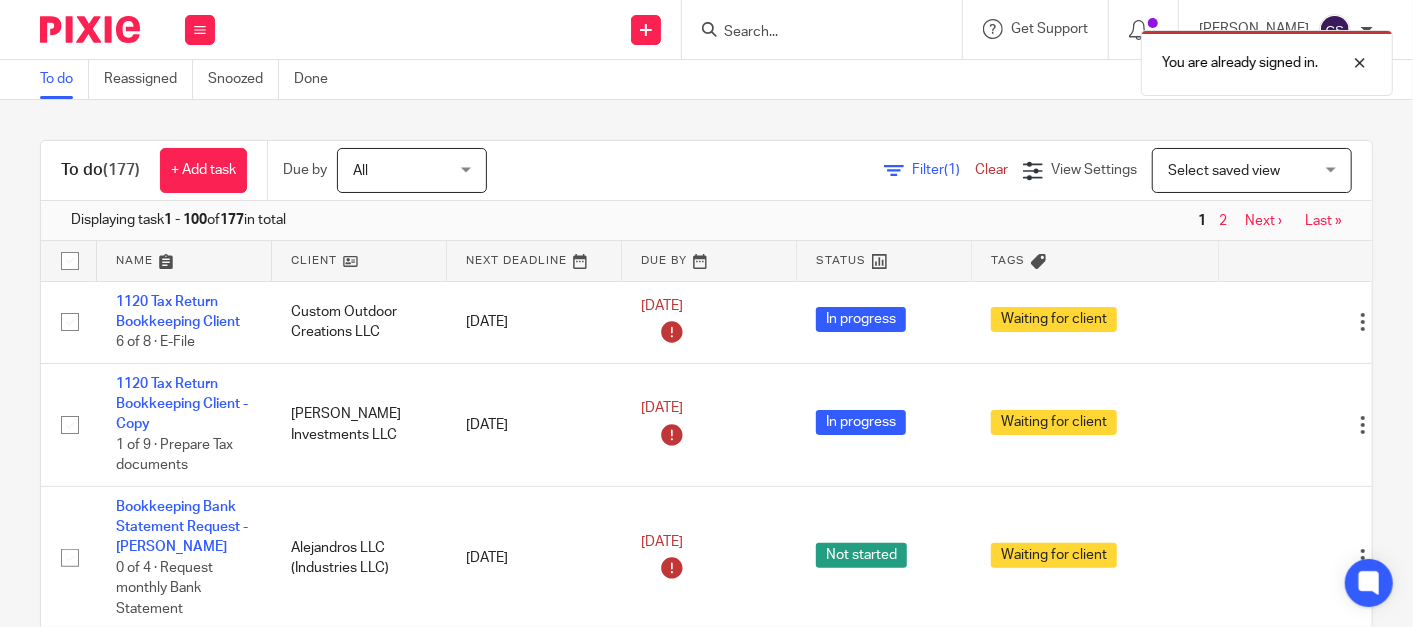 click on "You are already signed in." at bounding box center (1050, 58) 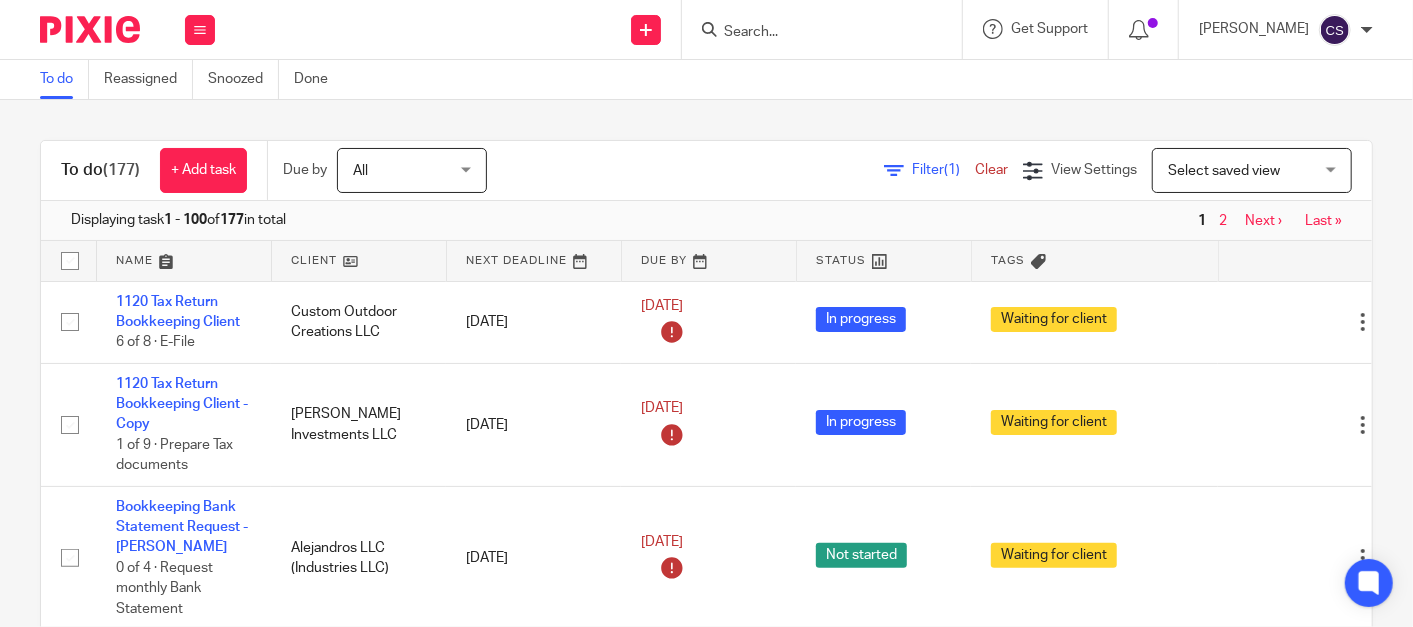 click at bounding box center [812, 33] 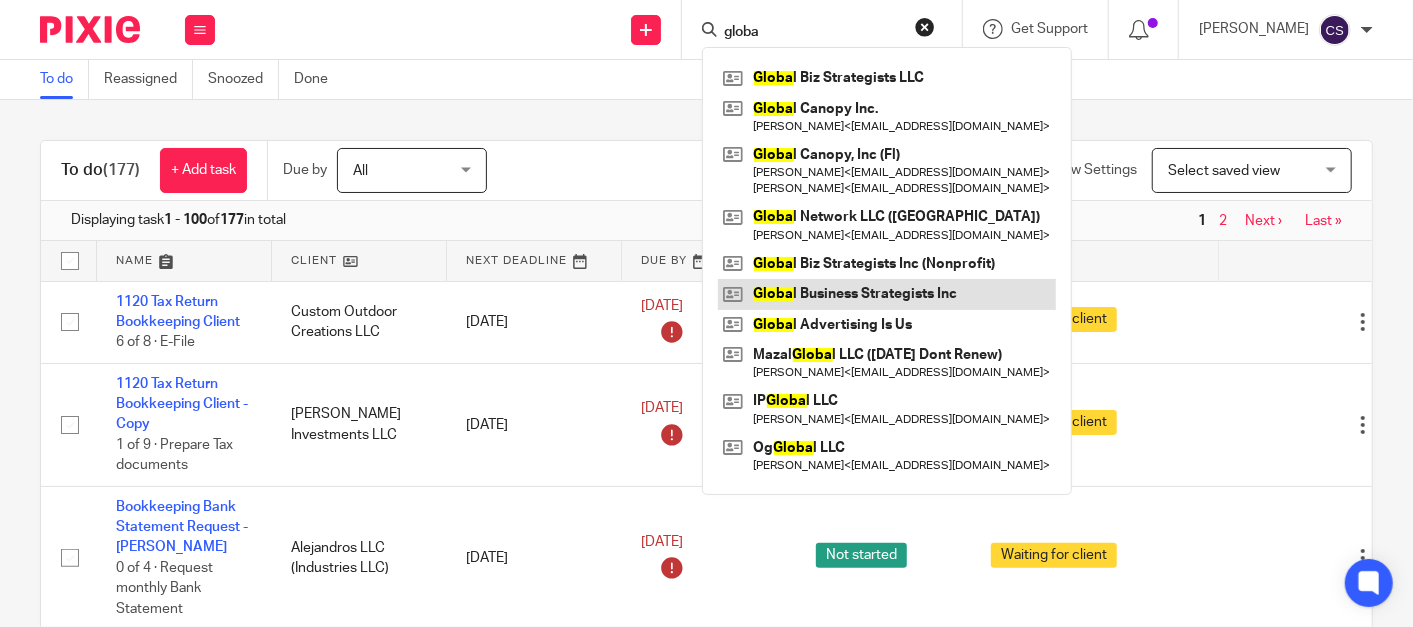 type on "globa" 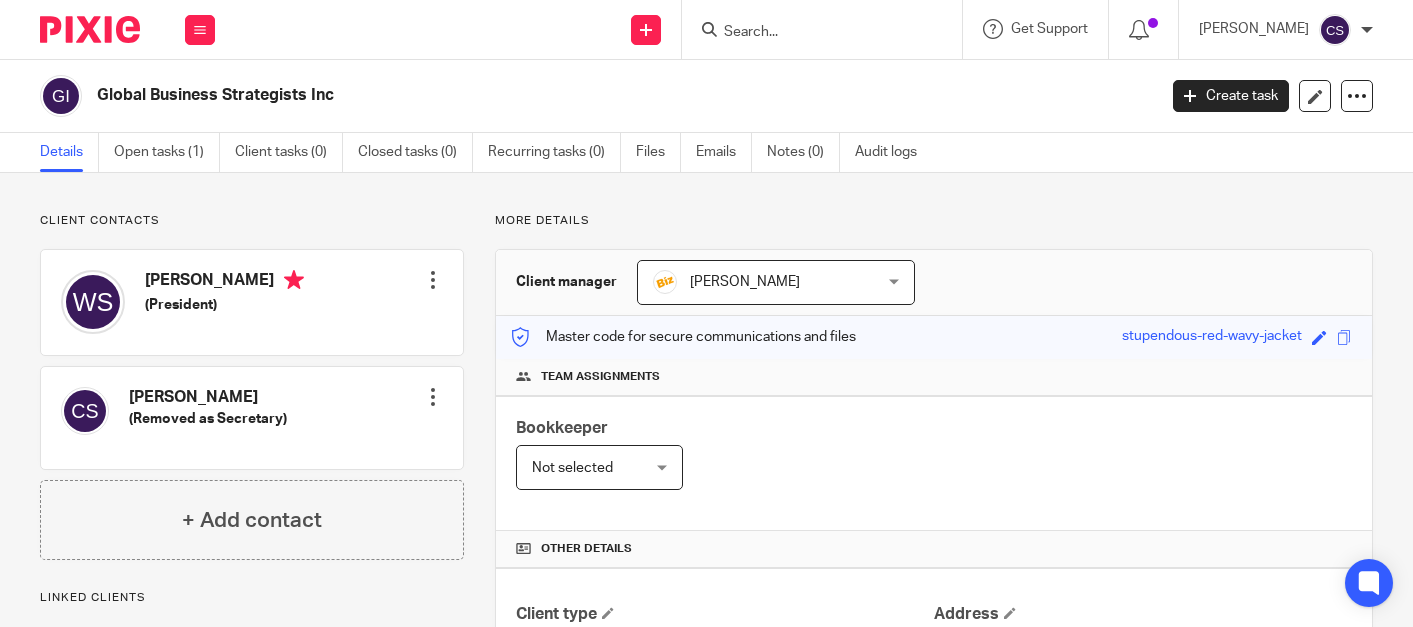 scroll, scrollTop: 0, scrollLeft: 0, axis: both 